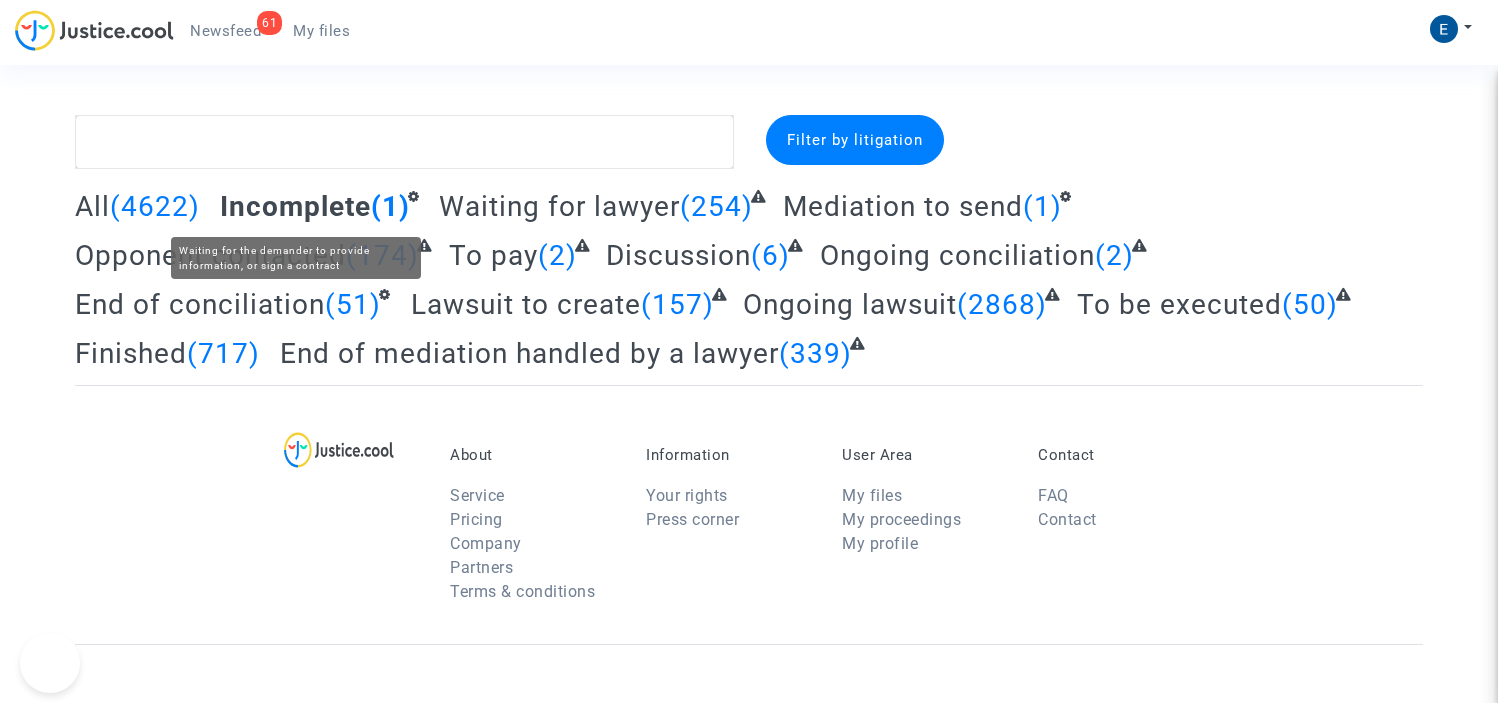 scroll, scrollTop: 0, scrollLeft: 0, axis: both 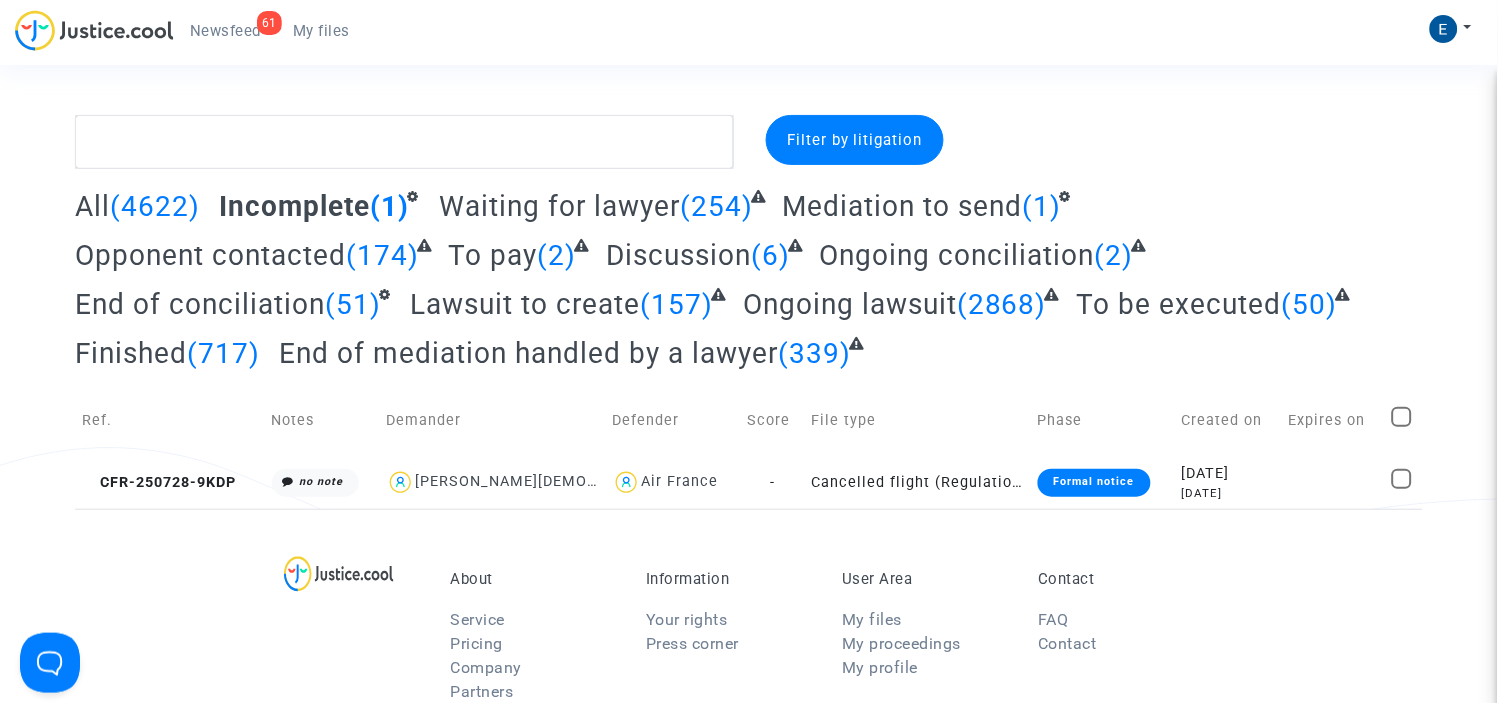 click on "Newsfeed" at bounding box center (225, 31) 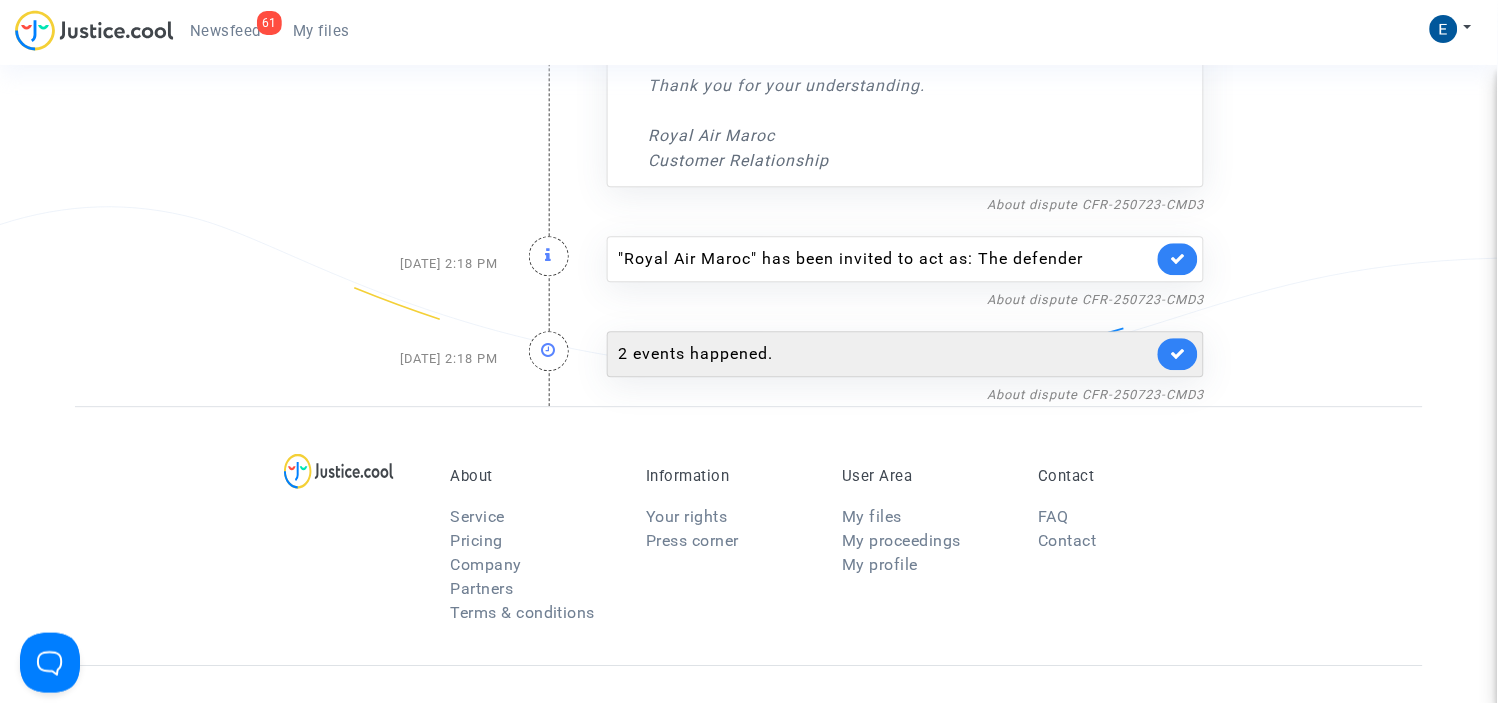 scroll, scrollTop: 9240, scrollLeft: 0, axis: vertical 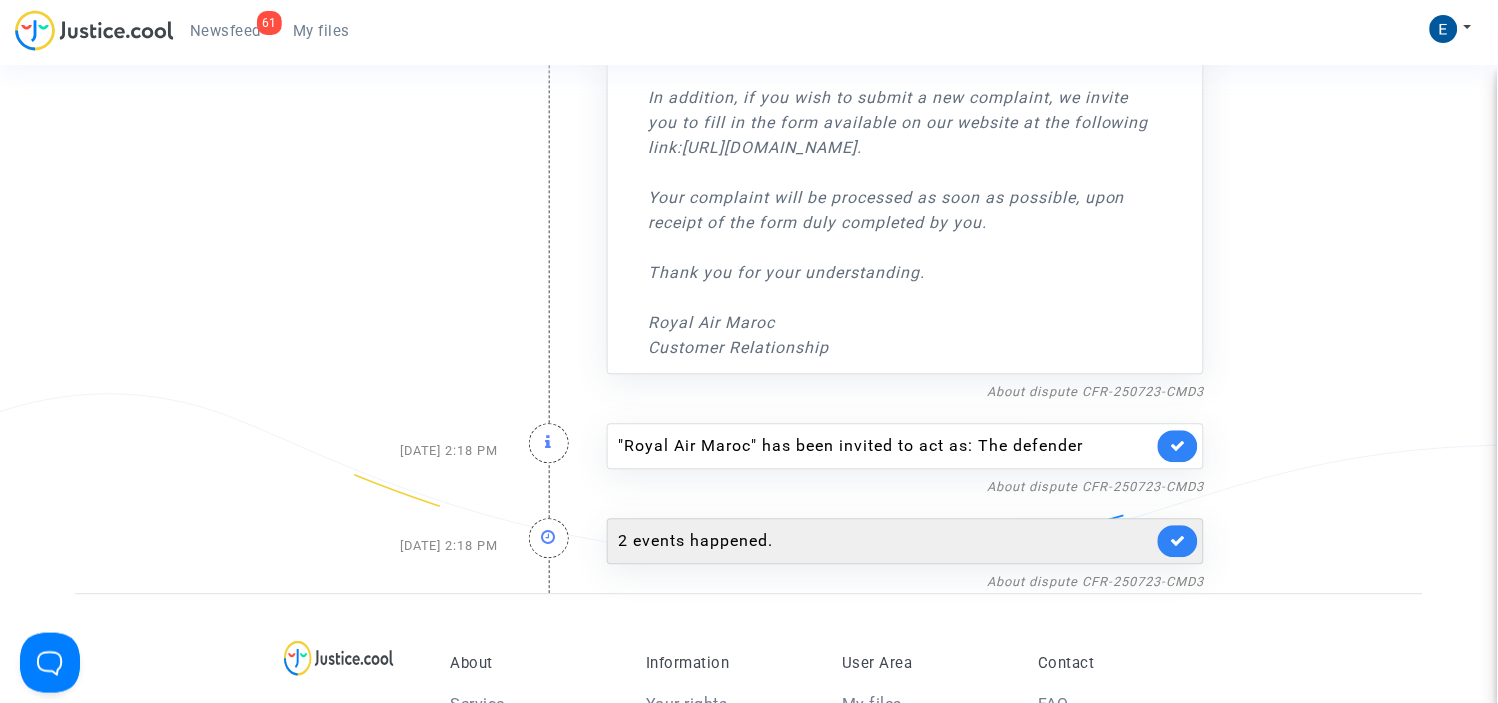 click on "2 events happened." 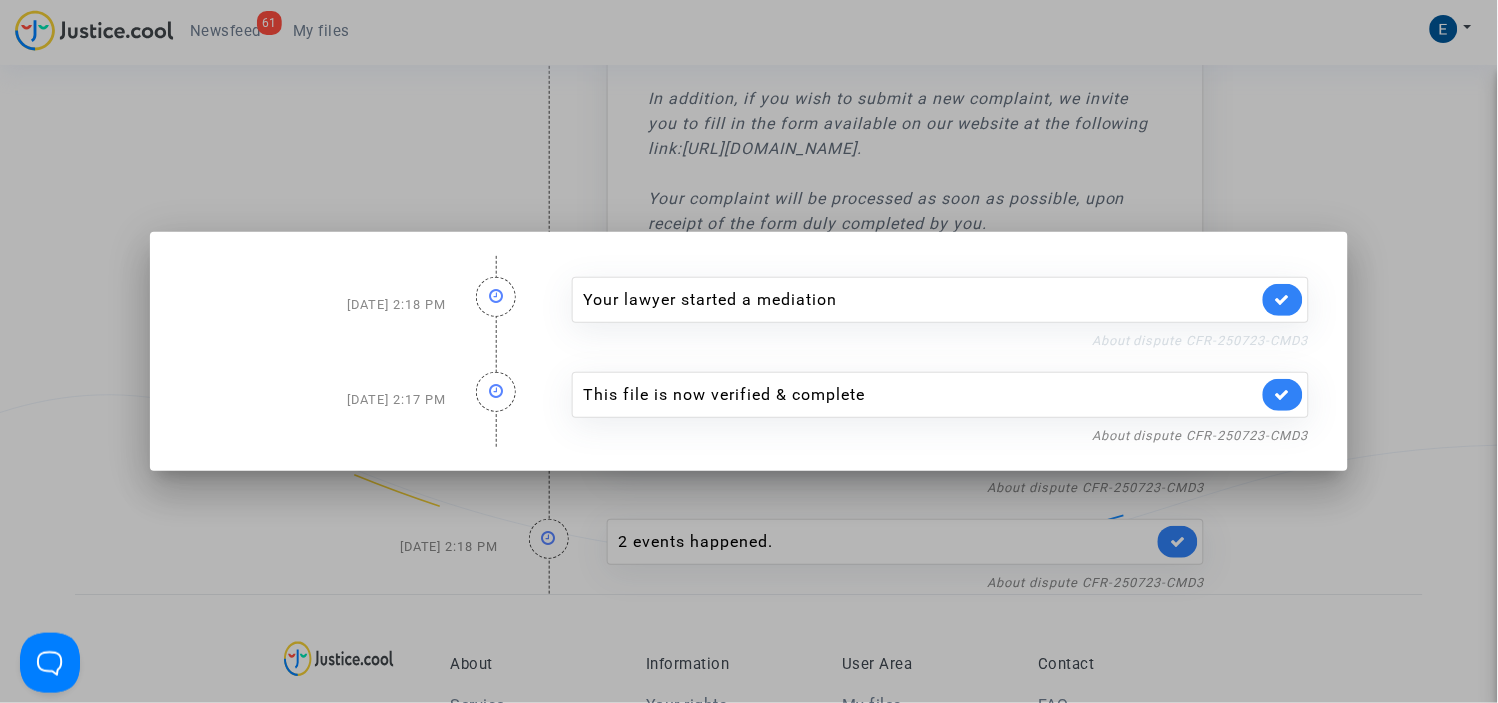 click on "About dispute CFR-250723-CMD3" at bounding box center [1200, 340] 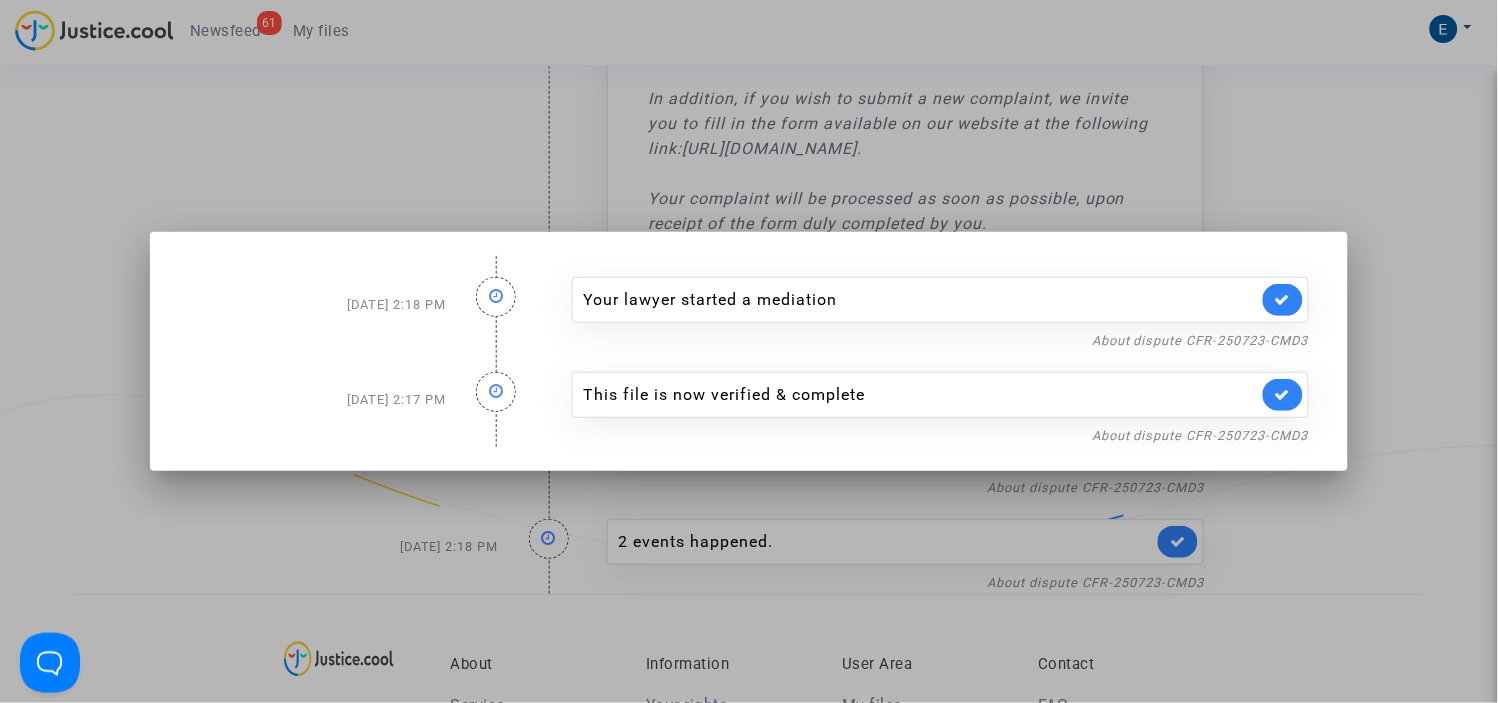 click at bounding box center [749, 351] 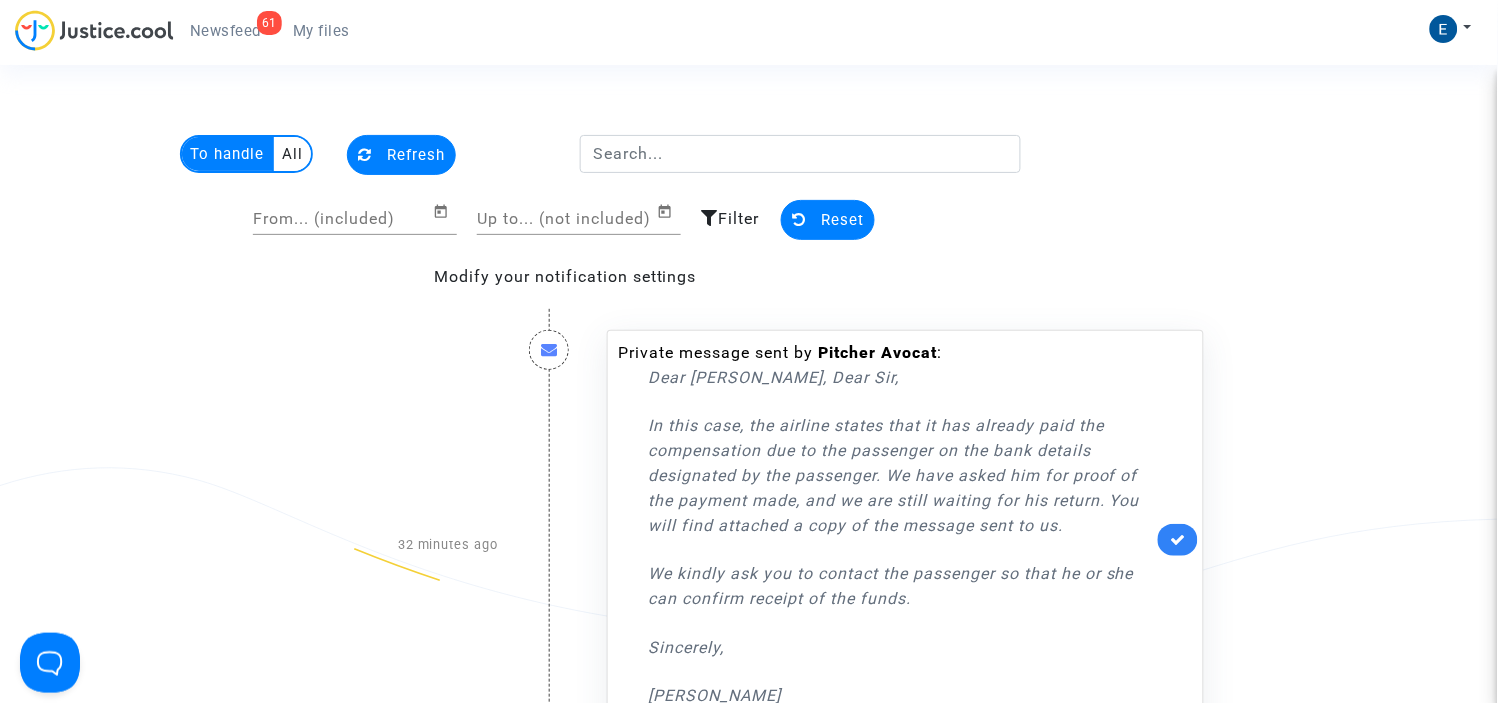 scroll, scrollTop: 9240, scrollLeft: 0, axis: vertical 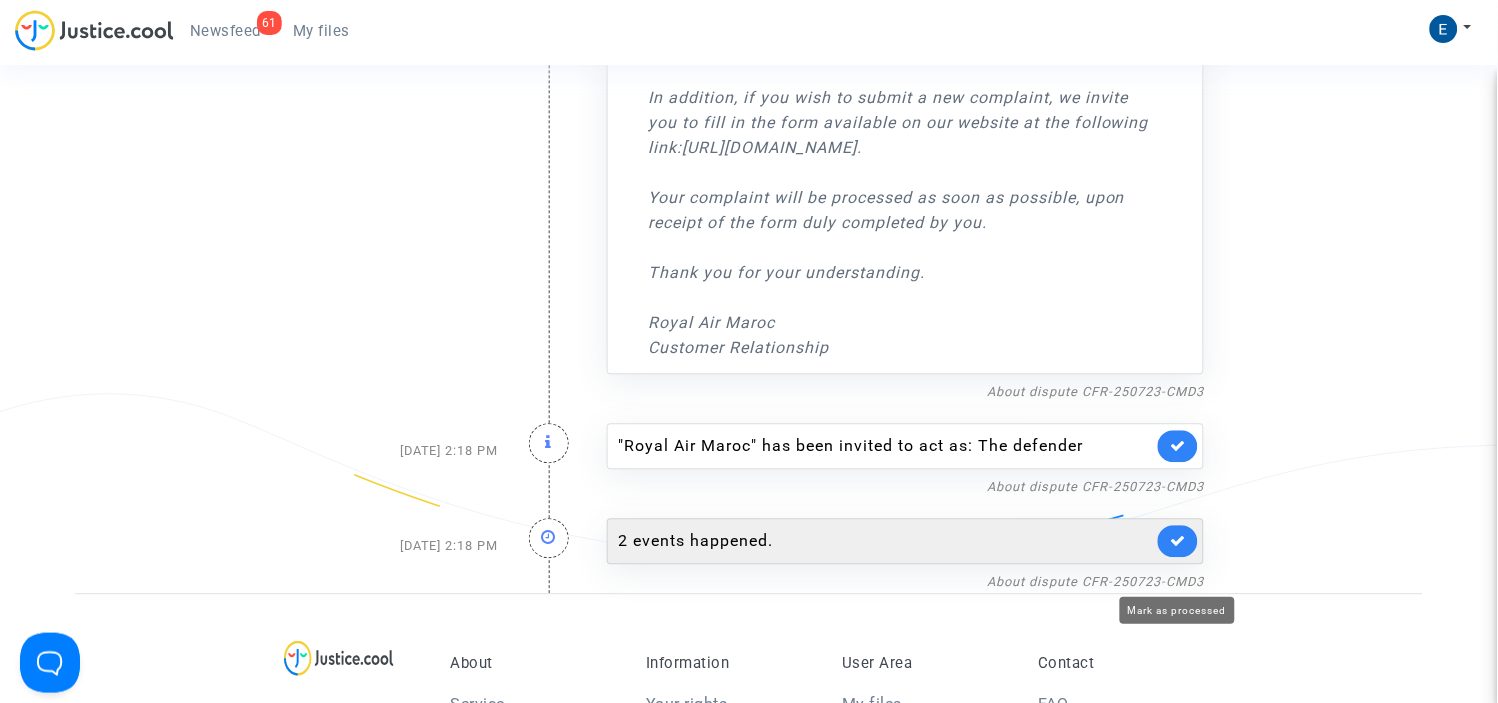click 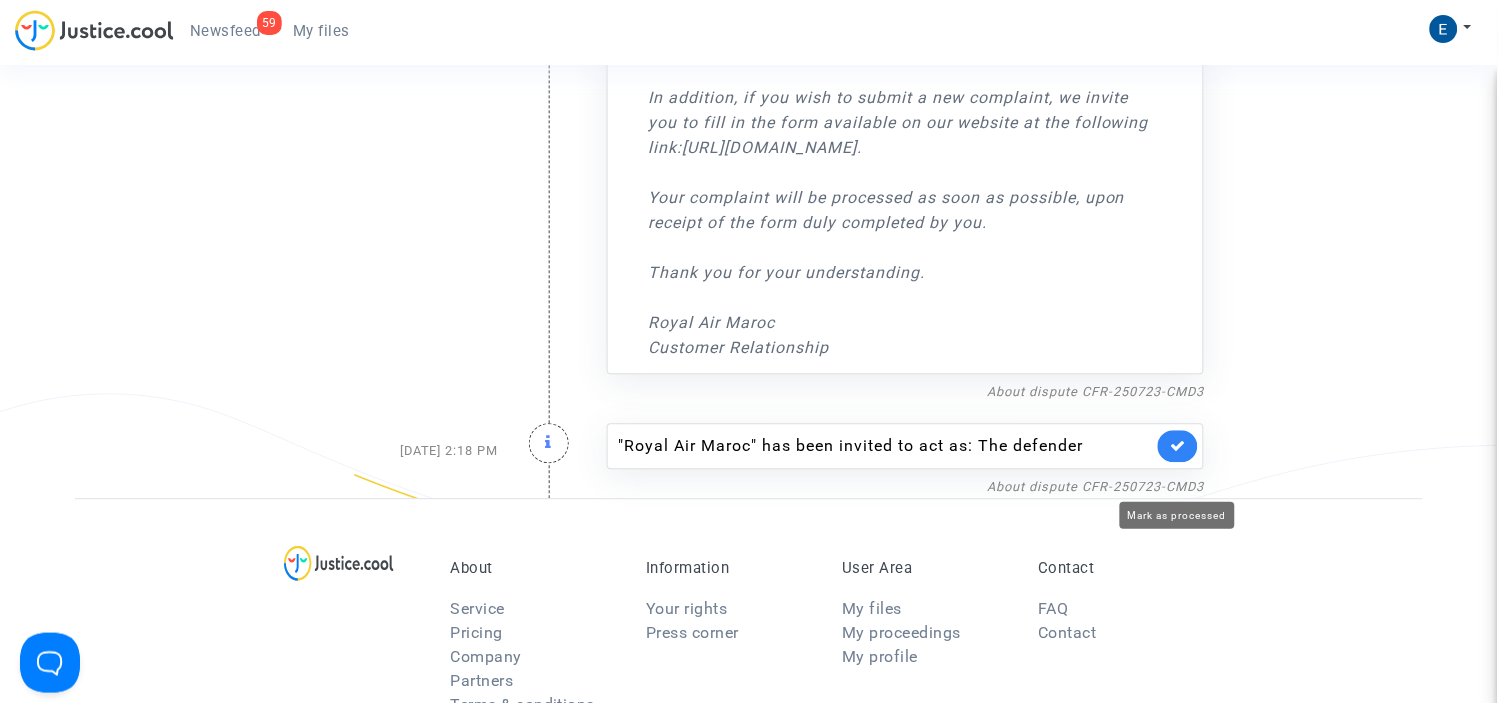click 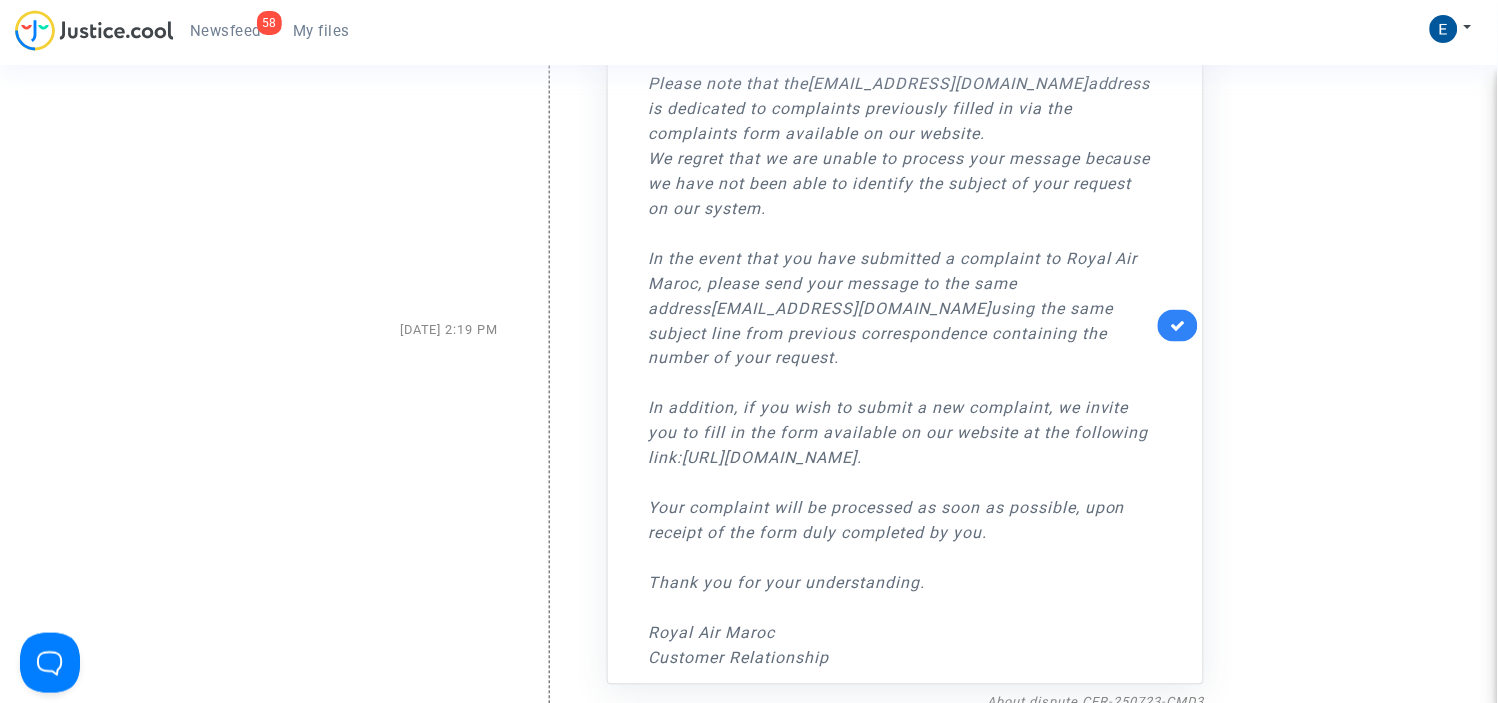 scroll, scrollTop: 8795, scrollLeft: 0, axis: vertical 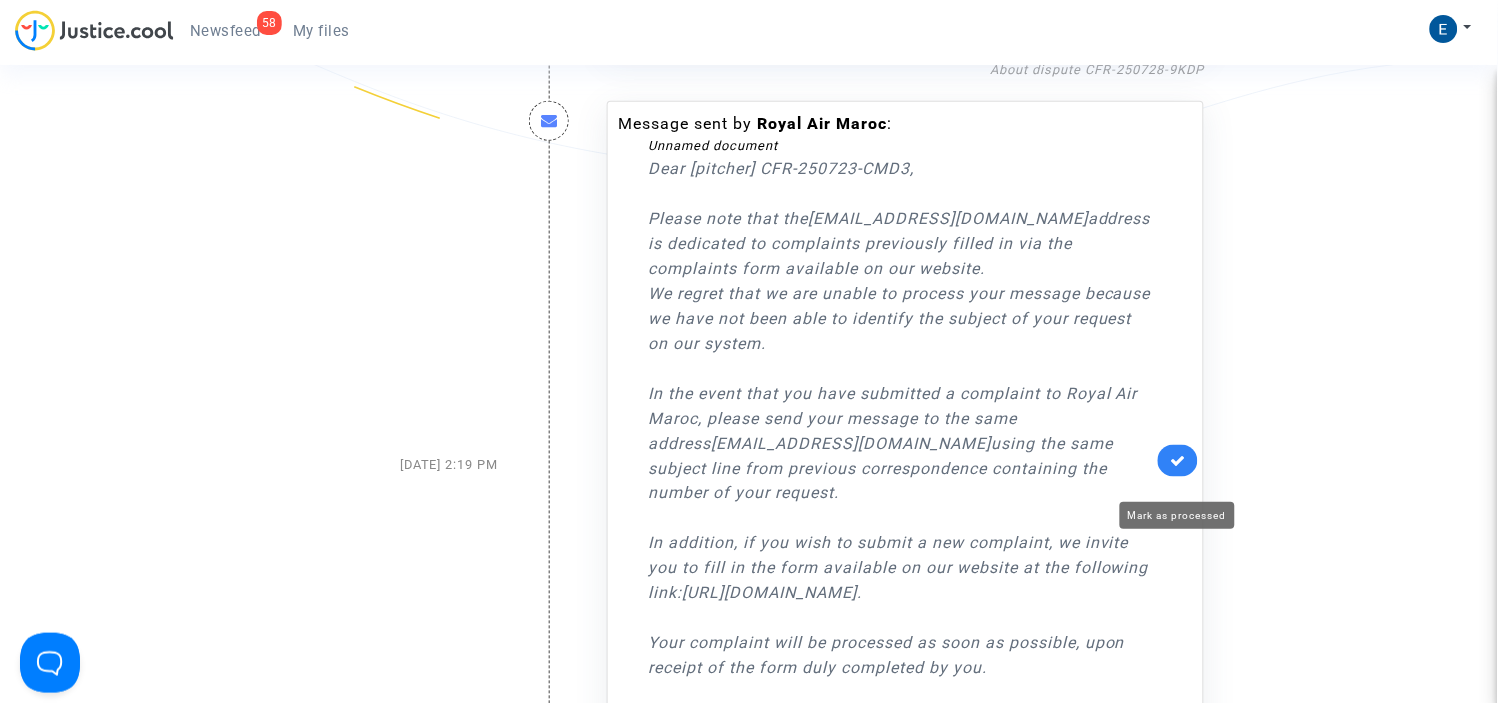 click 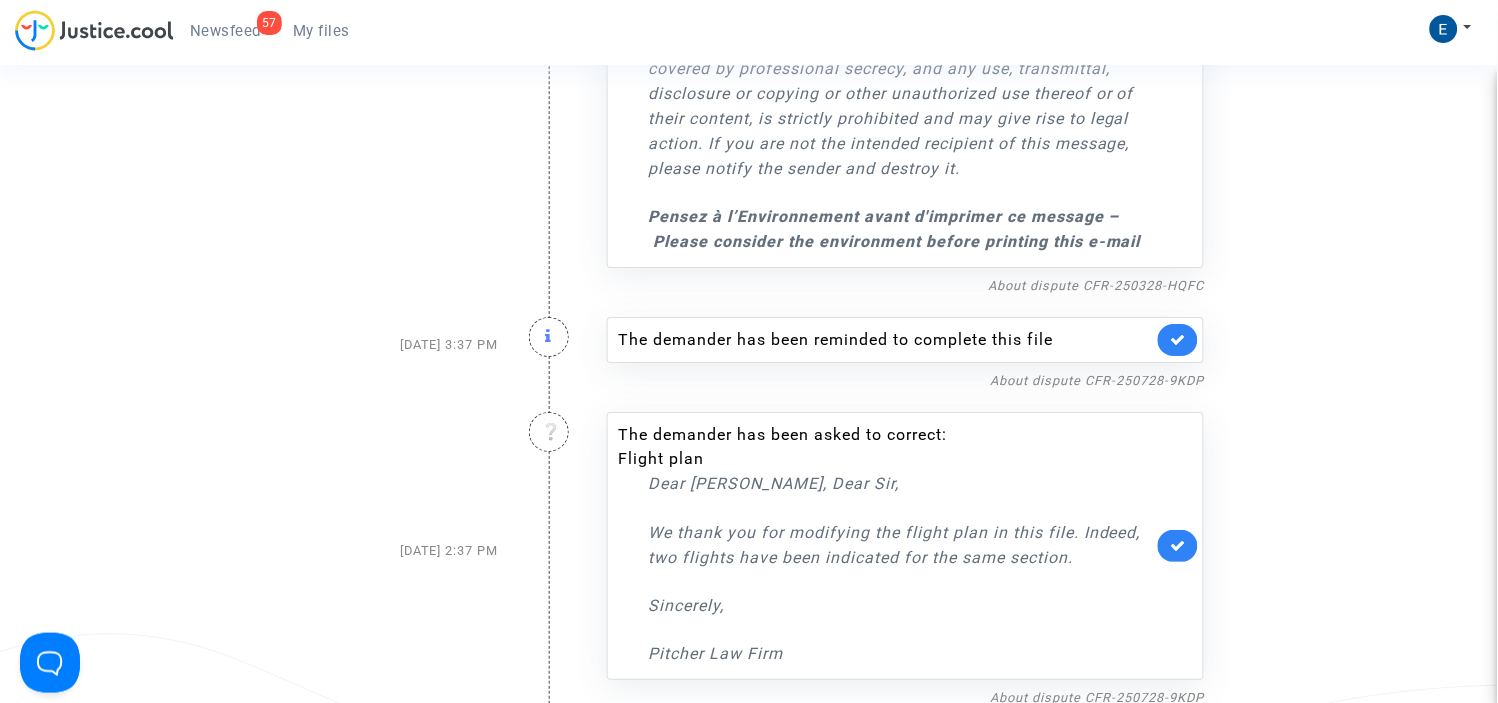 scroll, scrollTop: 8128, scrollLeft: 0, axis: vertical 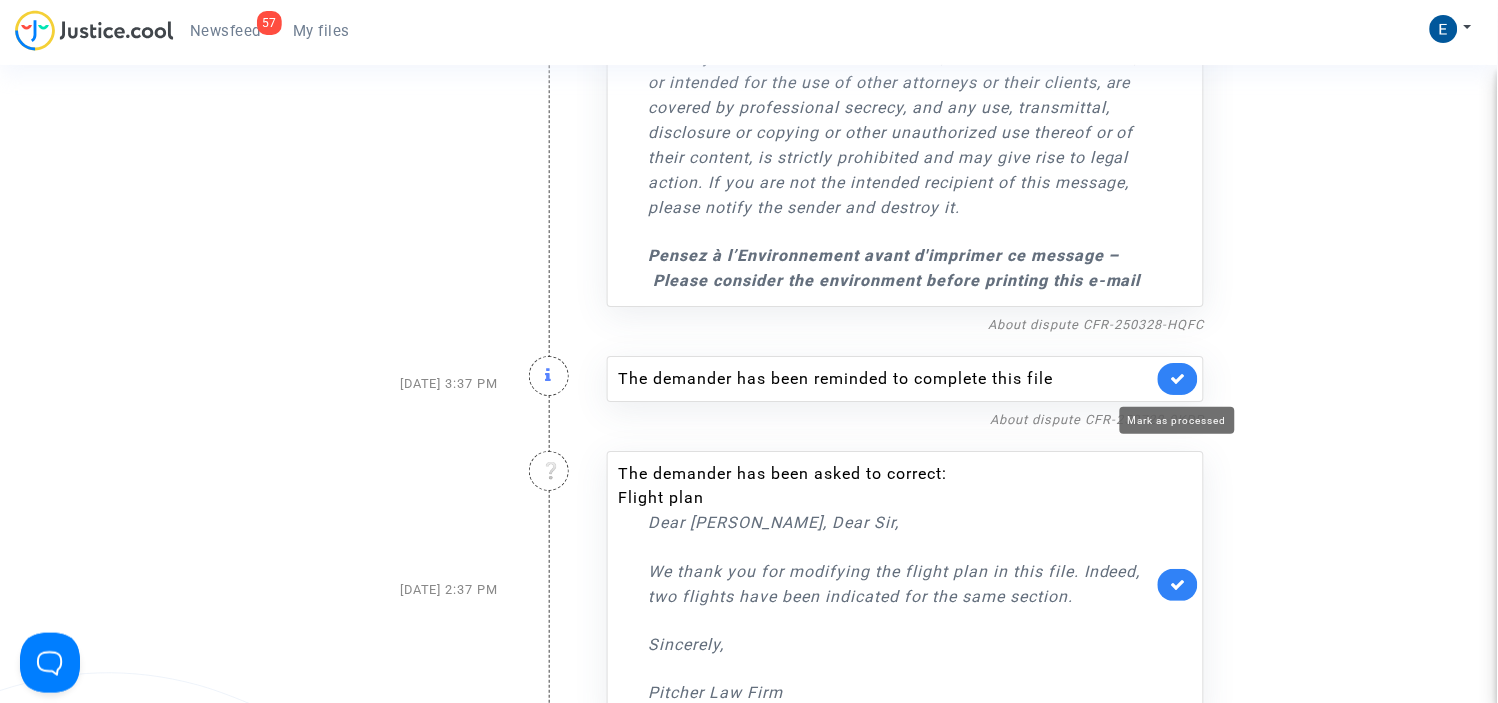 click 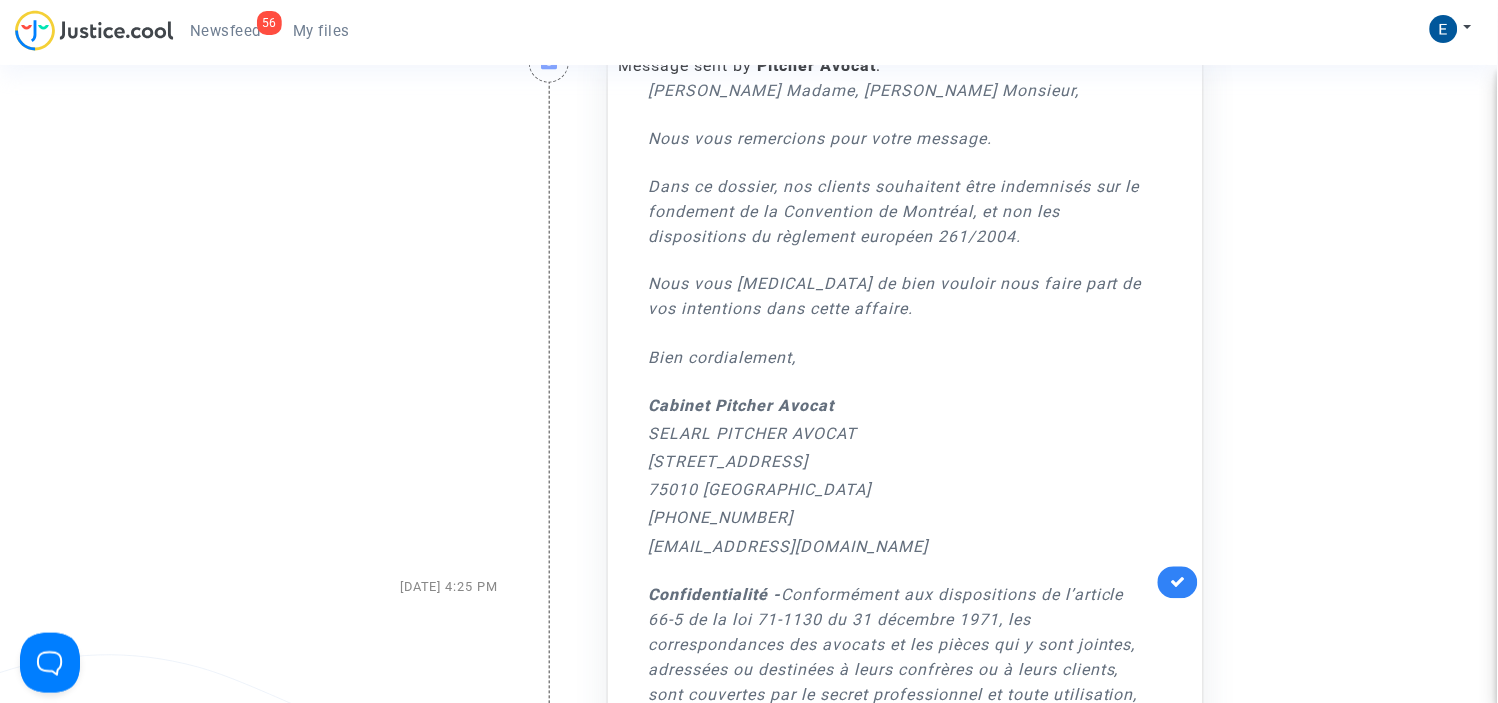 scroll, scrollTop: 7351, scrollLeft: 0, axis: vertical 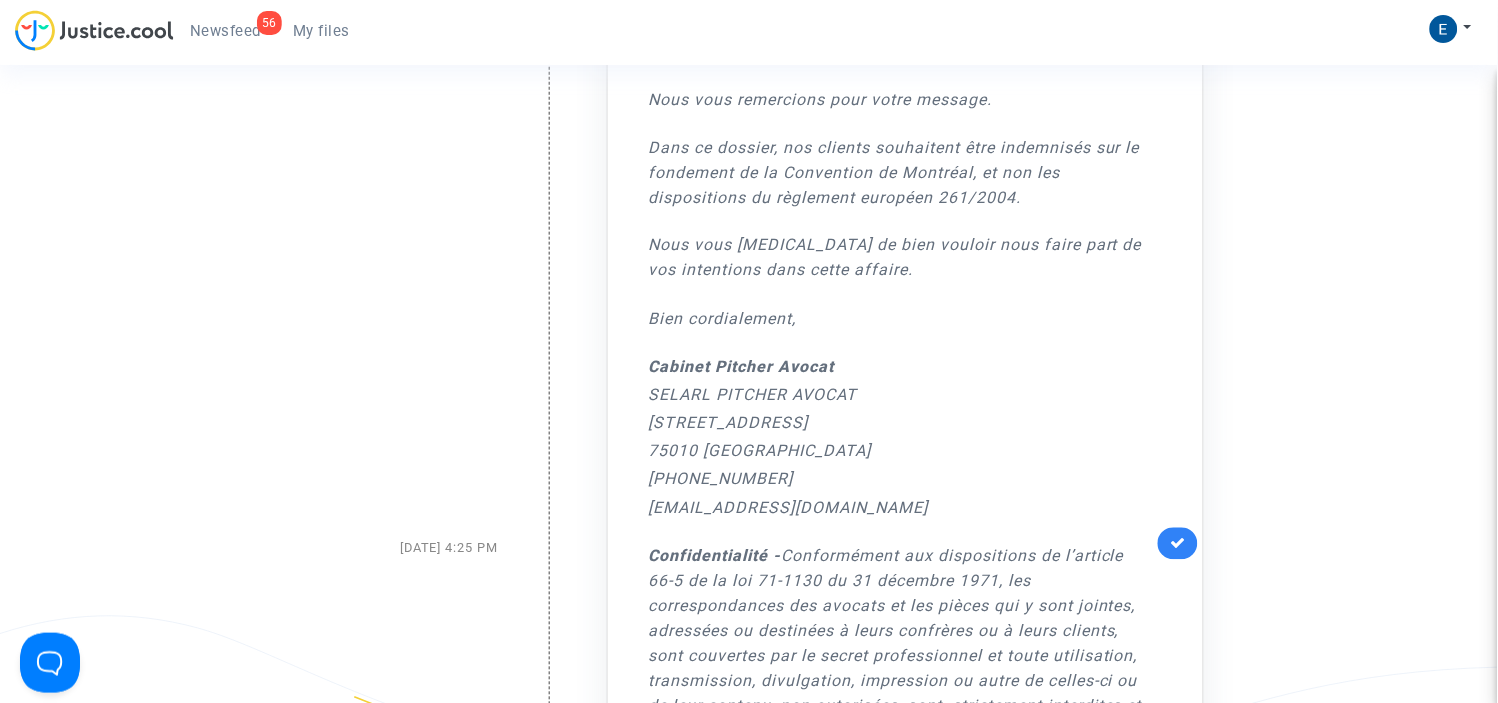 click 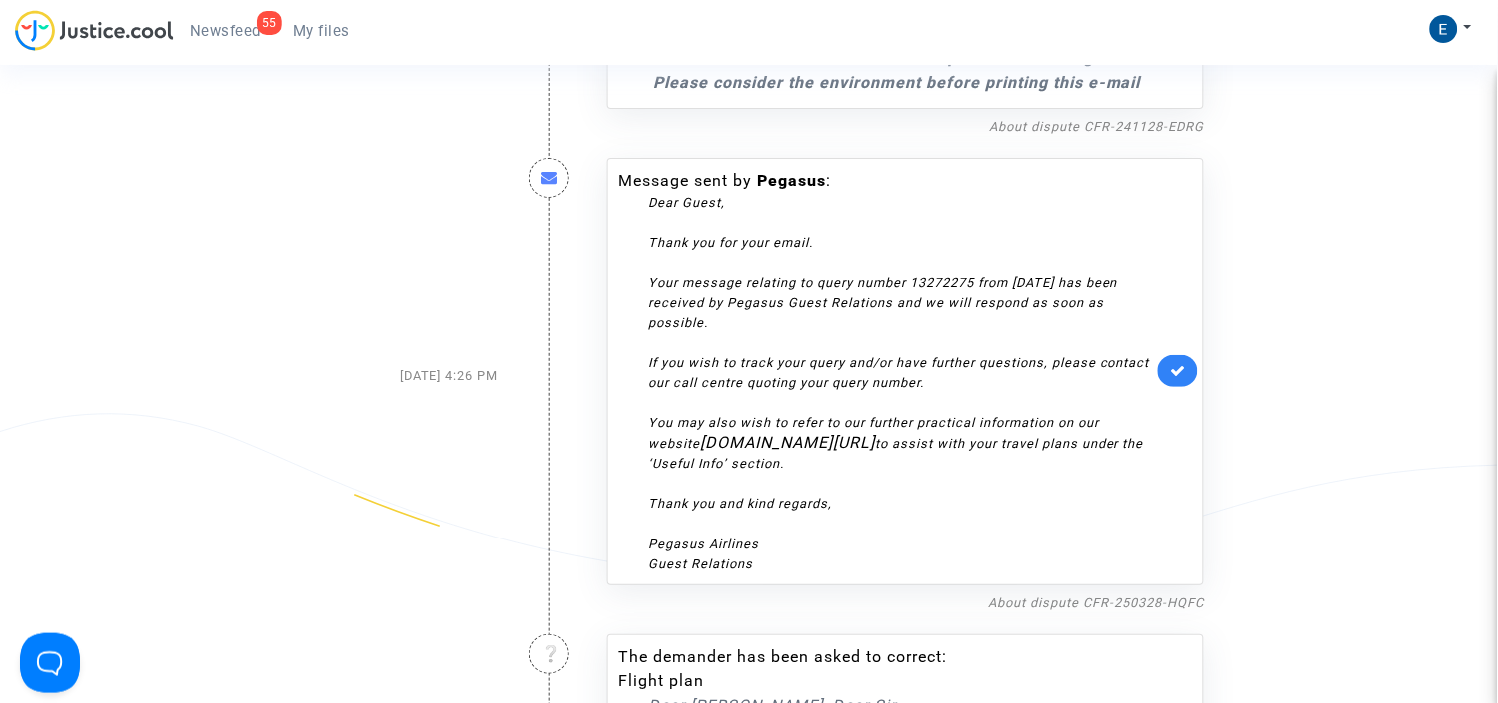 scroll, scrollTop: 6684, scrollLeft: 0, axis: vertical 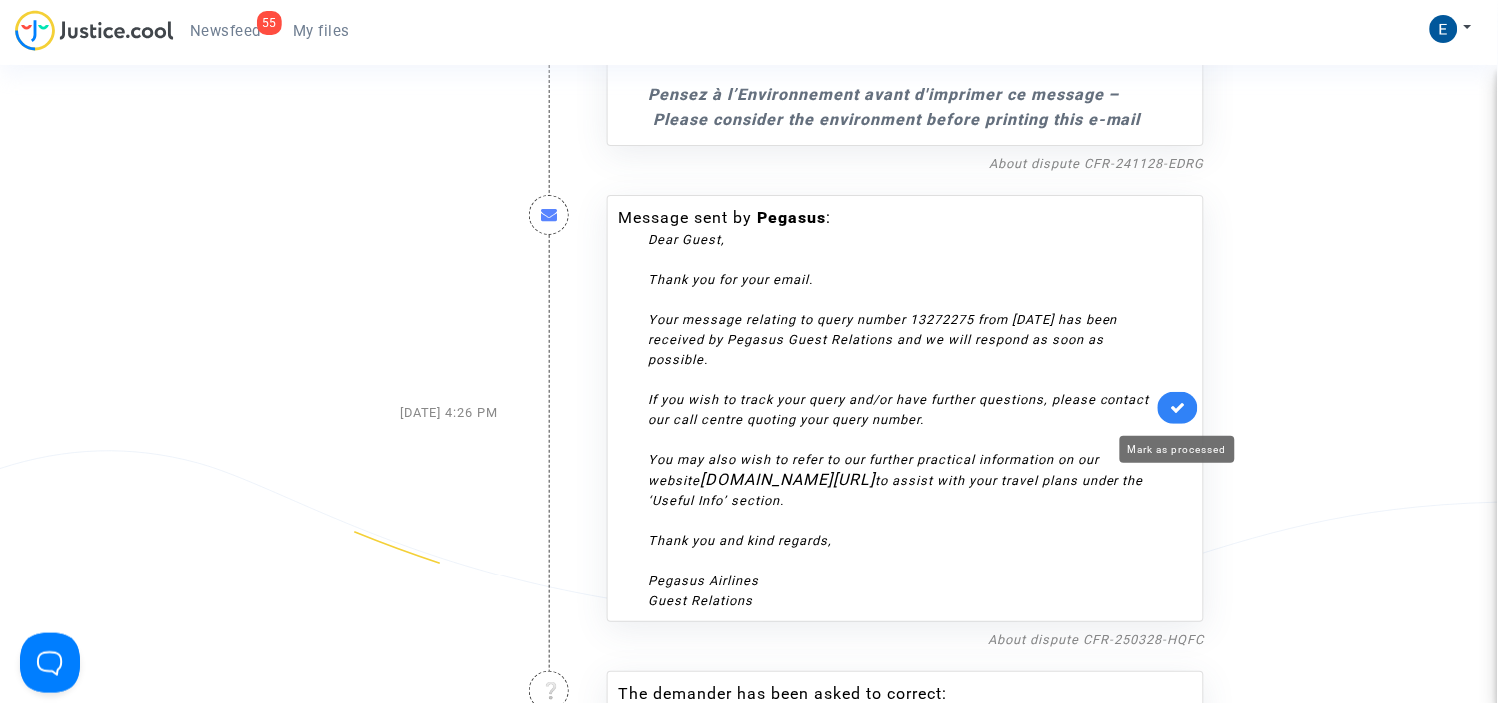 click 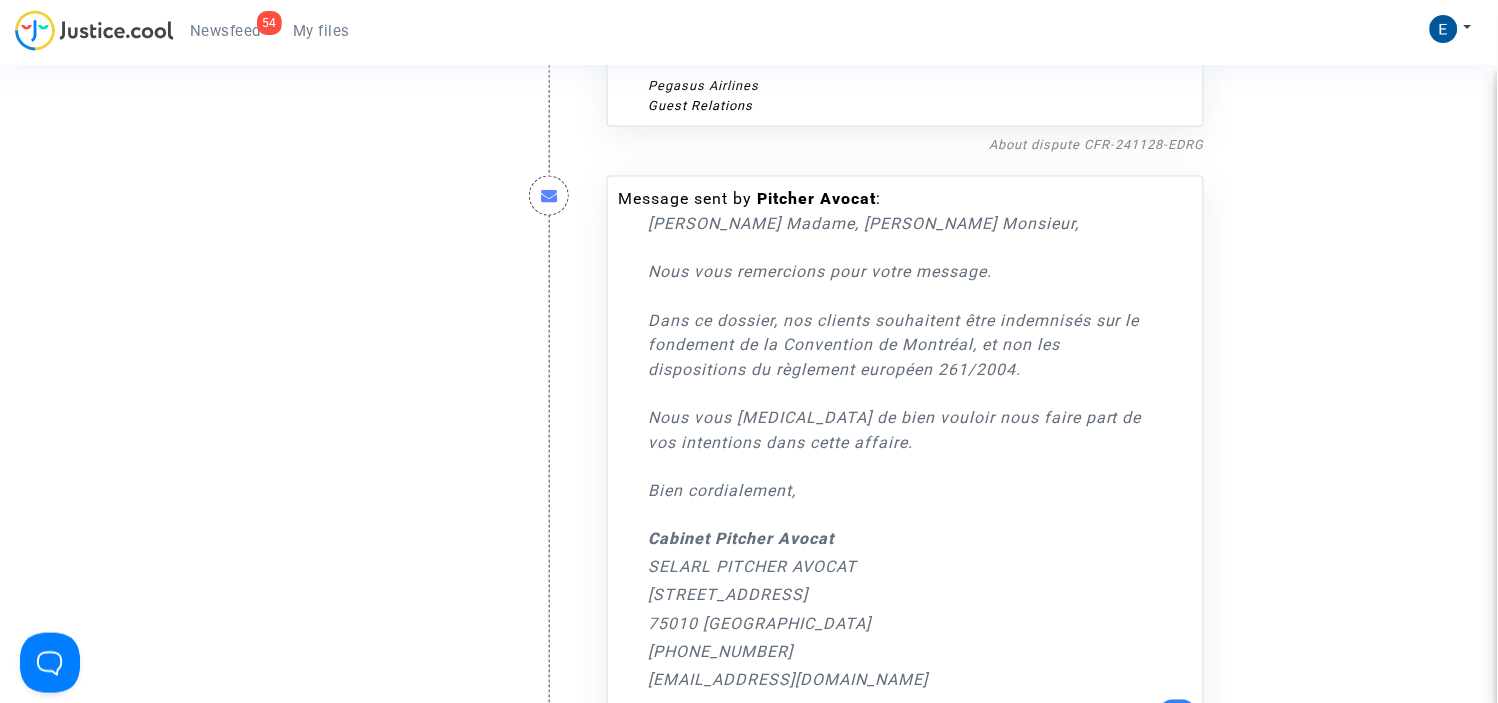 scroll, scrollTop: 5684, scrollLeft: 0, axis: vertical 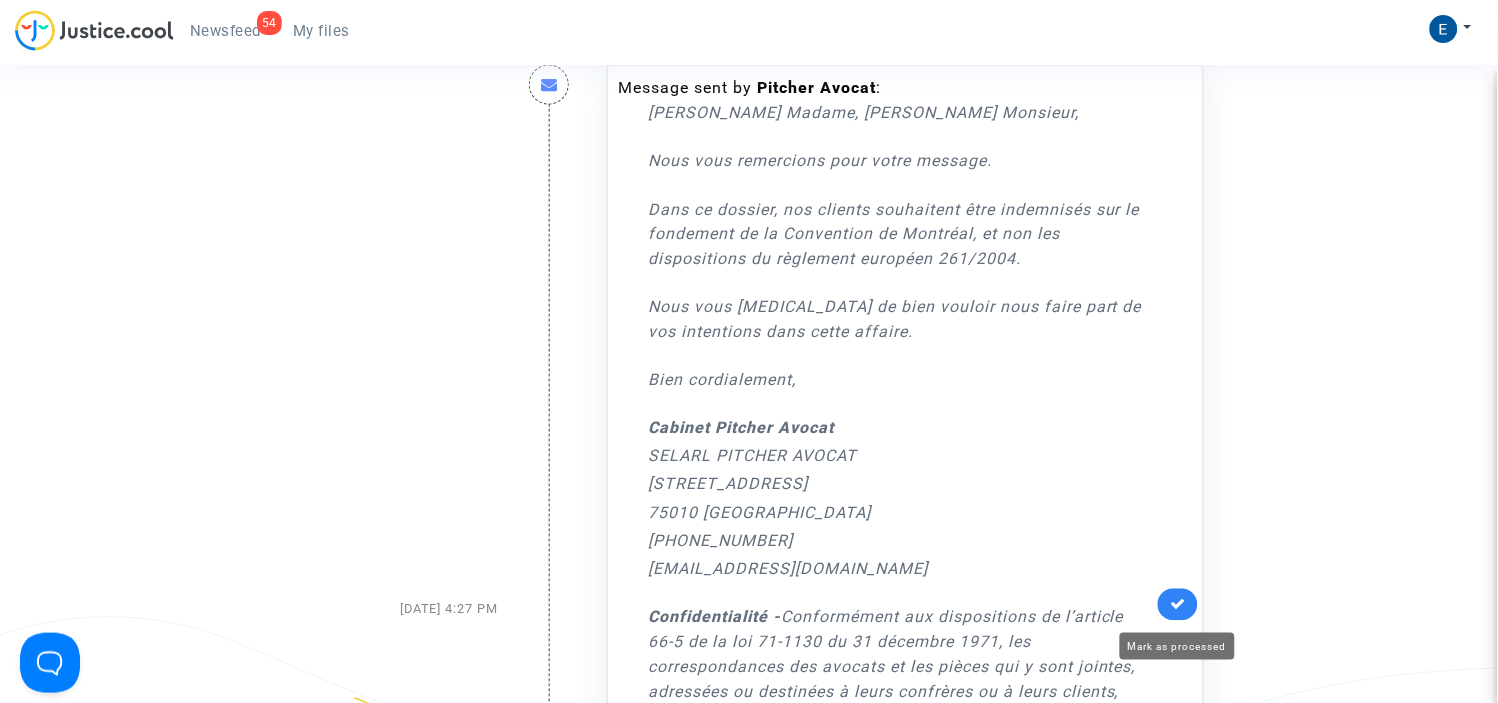 click 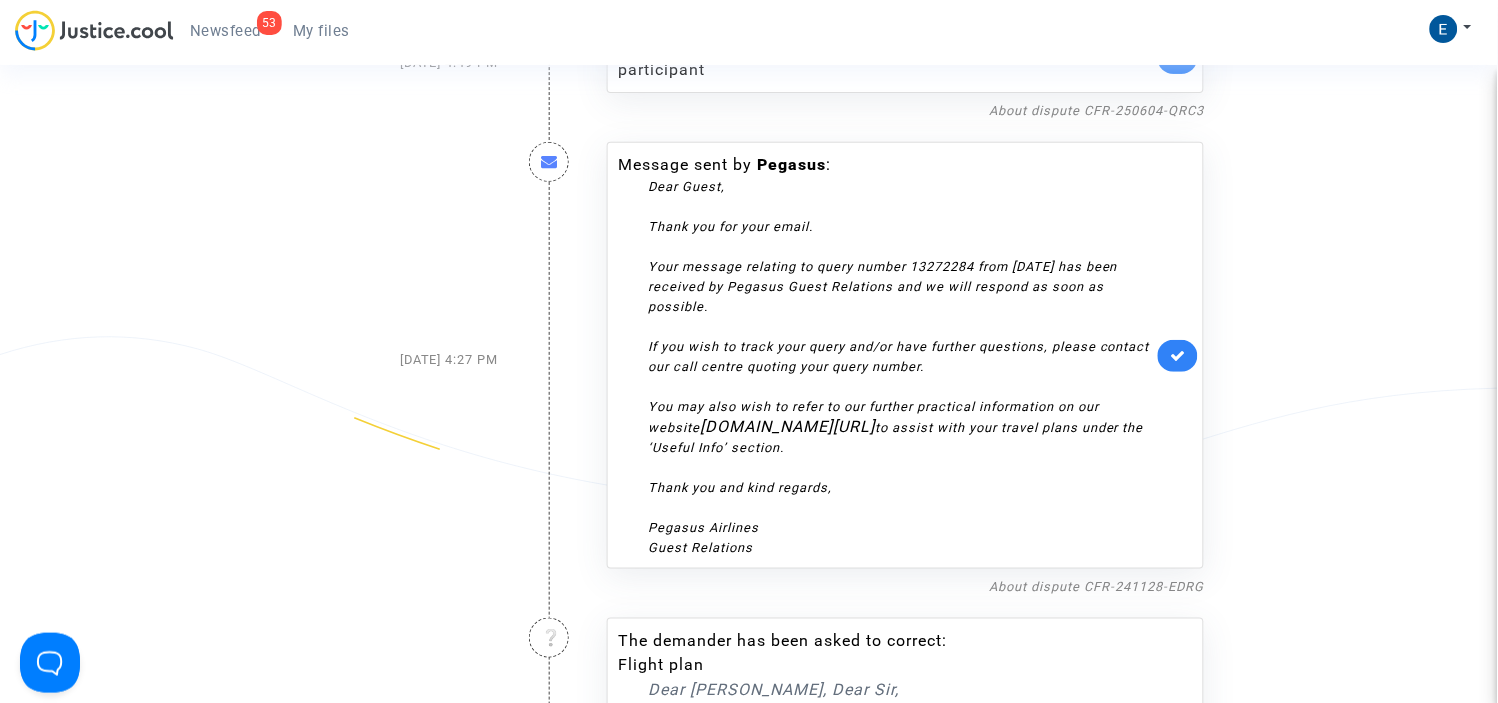scroll, scrollTop: 5128, scrollLeft: 0, axis: vertical 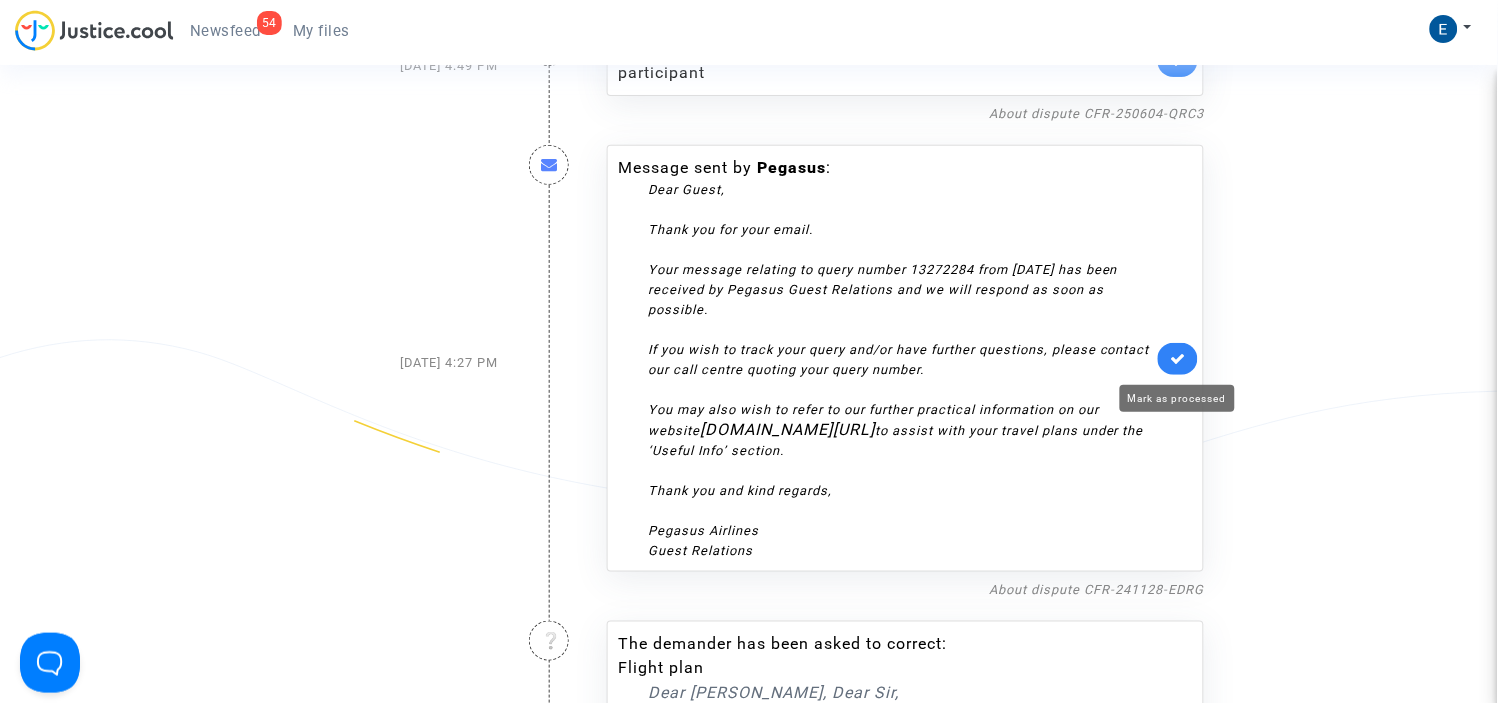 click 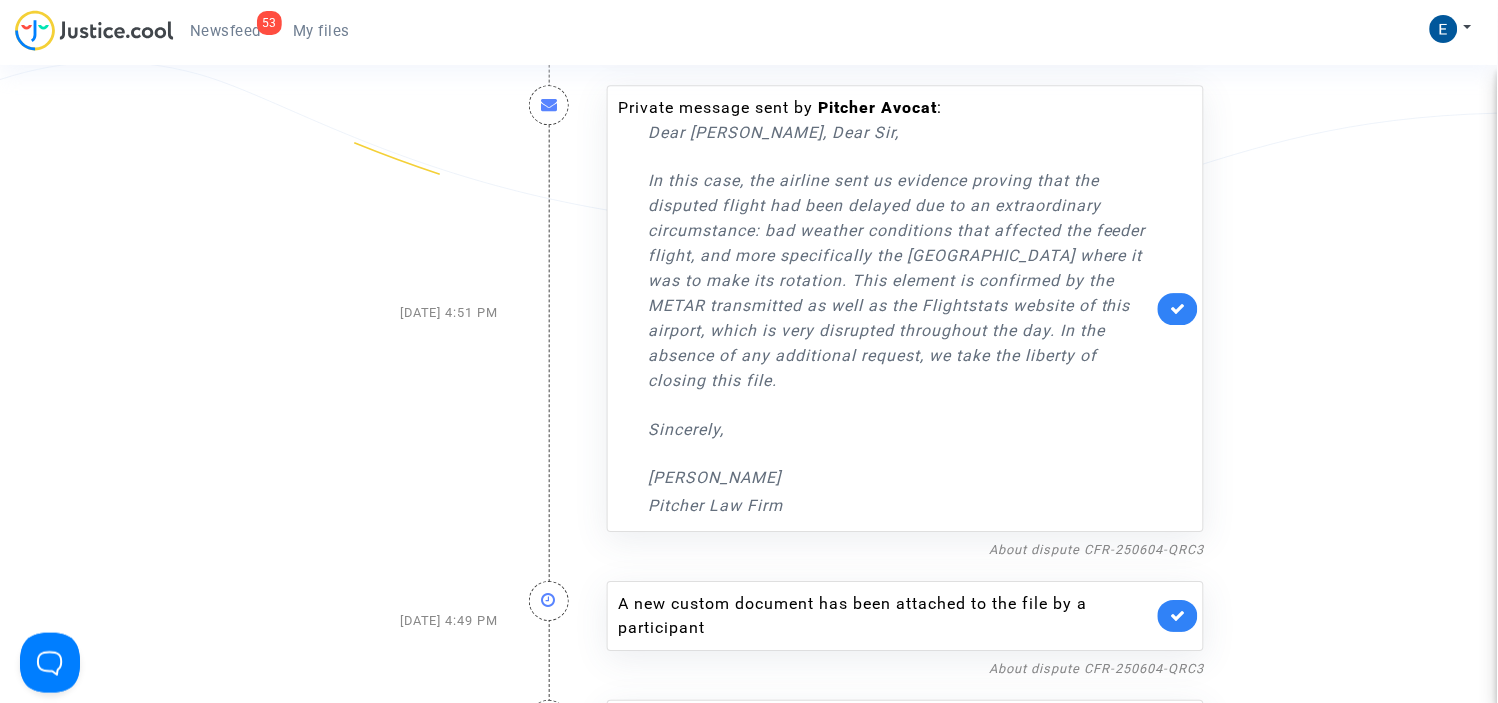 scroll, scrollTop: 4684, scrollLeft: 0, axis: vertical 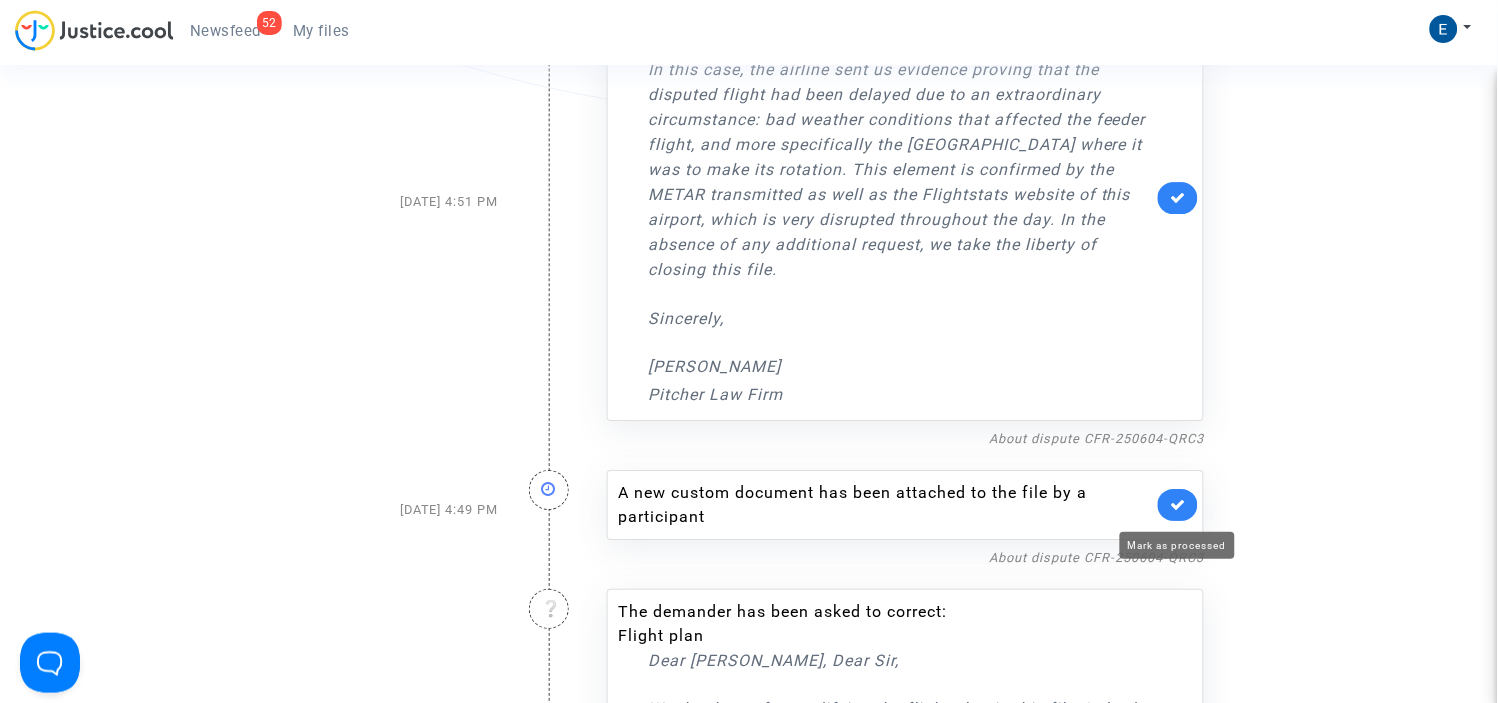 click 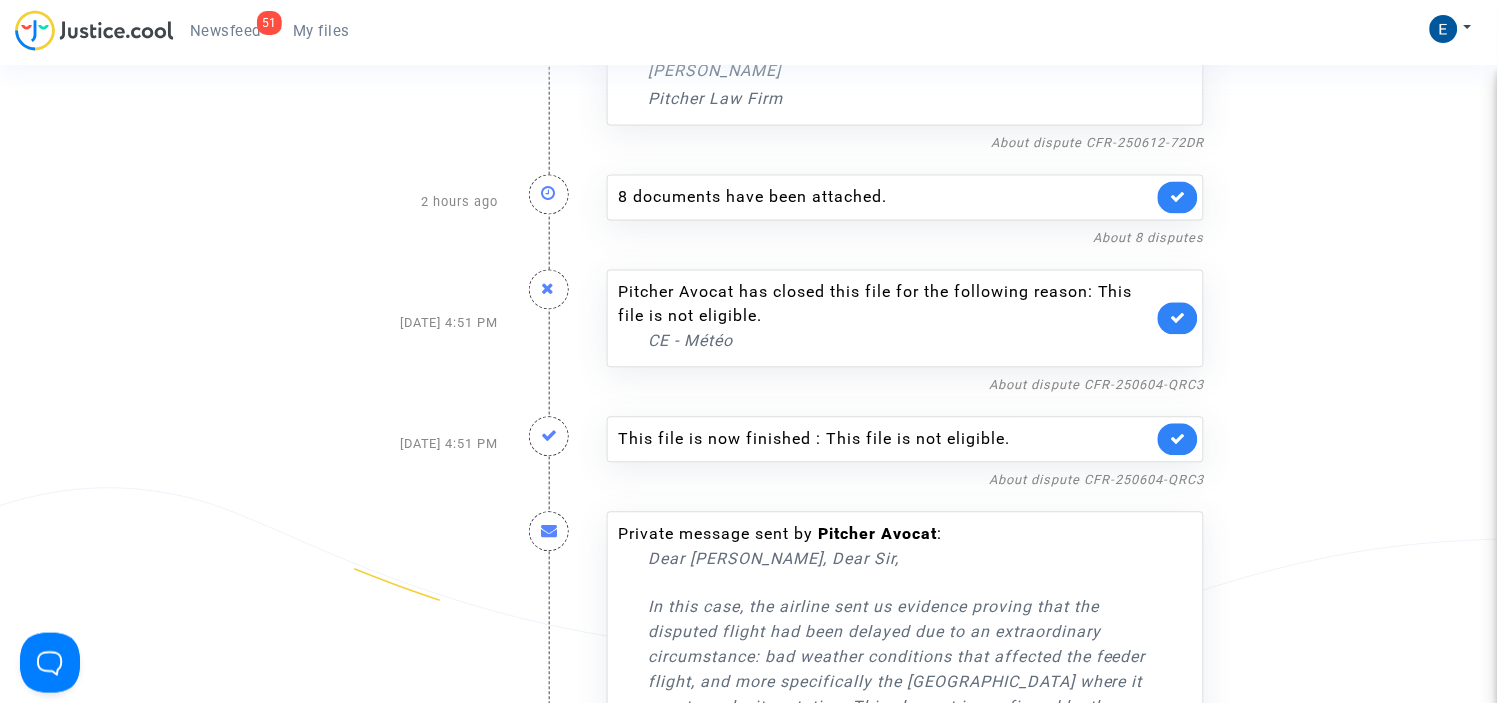 scroll, scrollTop: 4017, scrollLeft: 0, axis: vertical 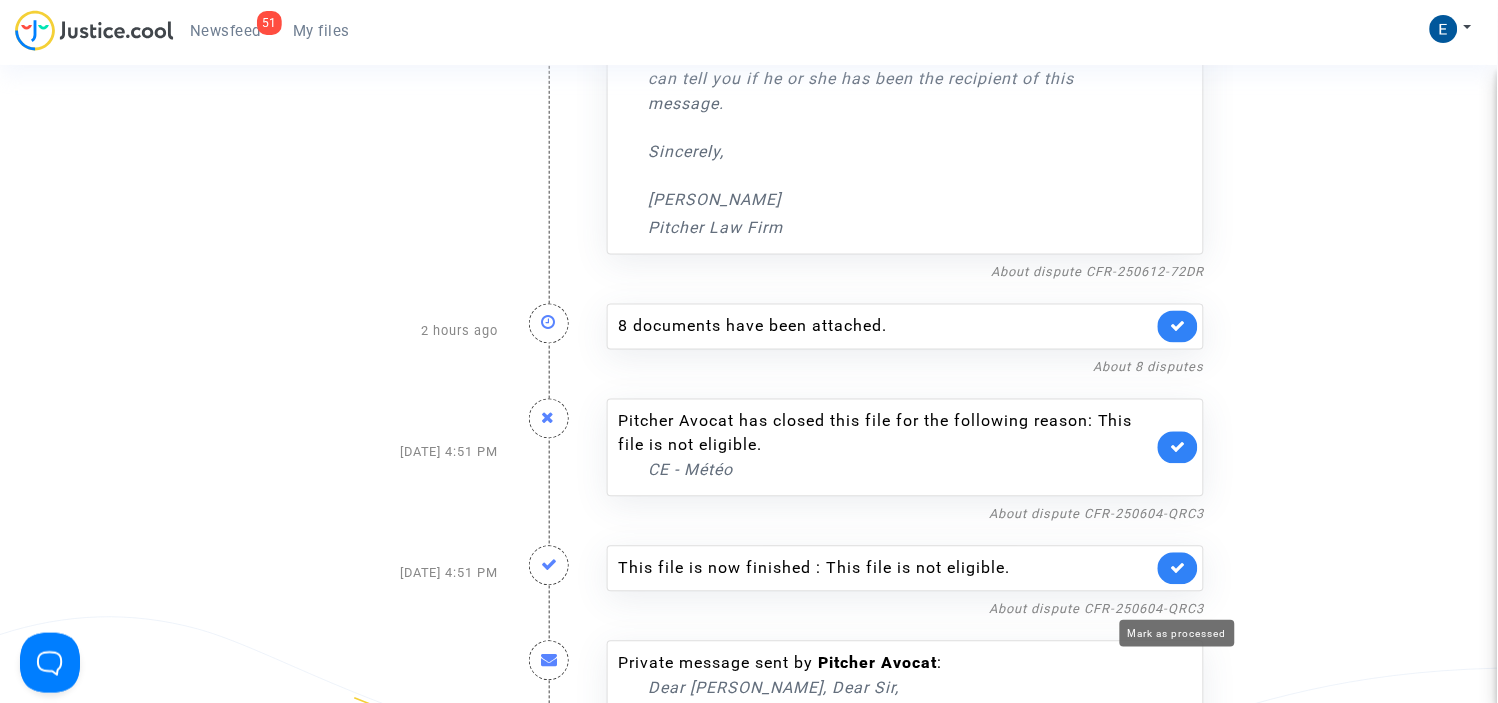 click 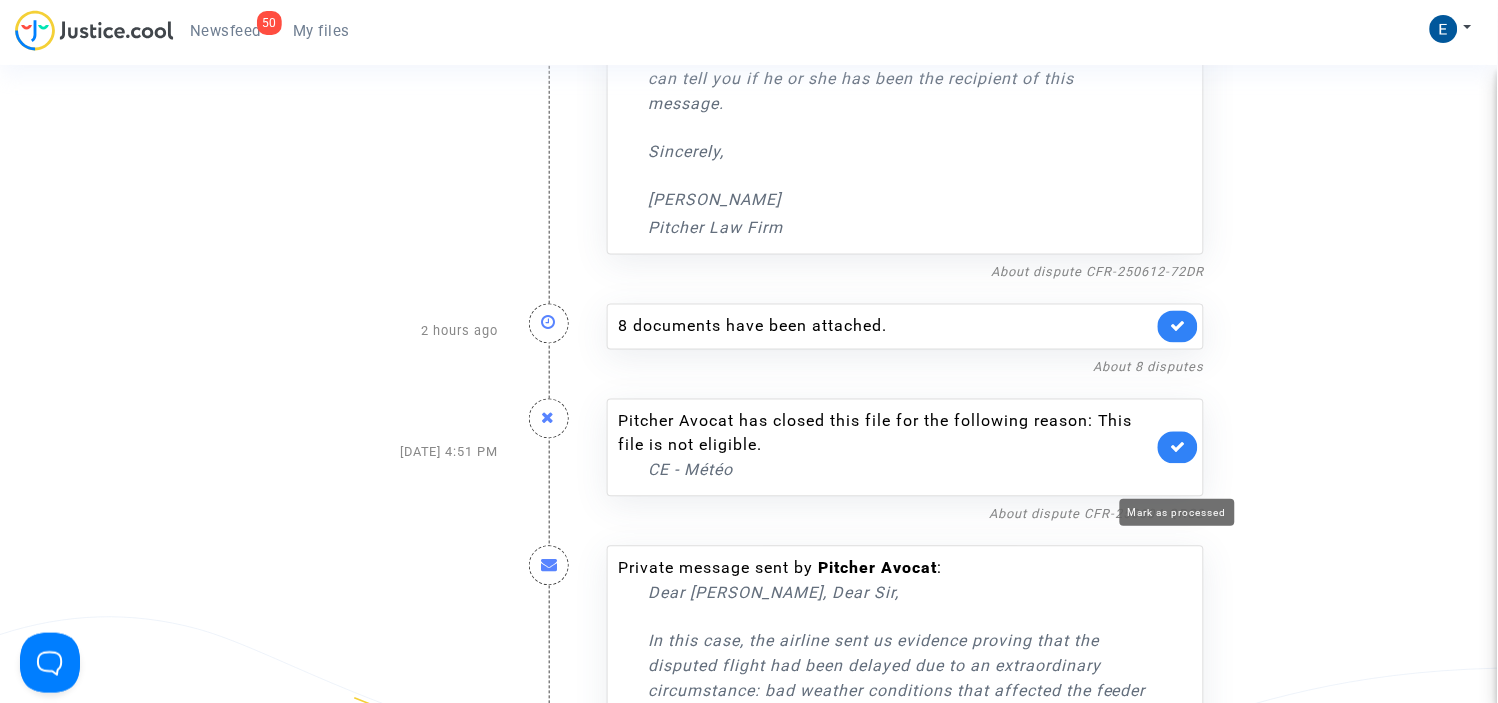 click 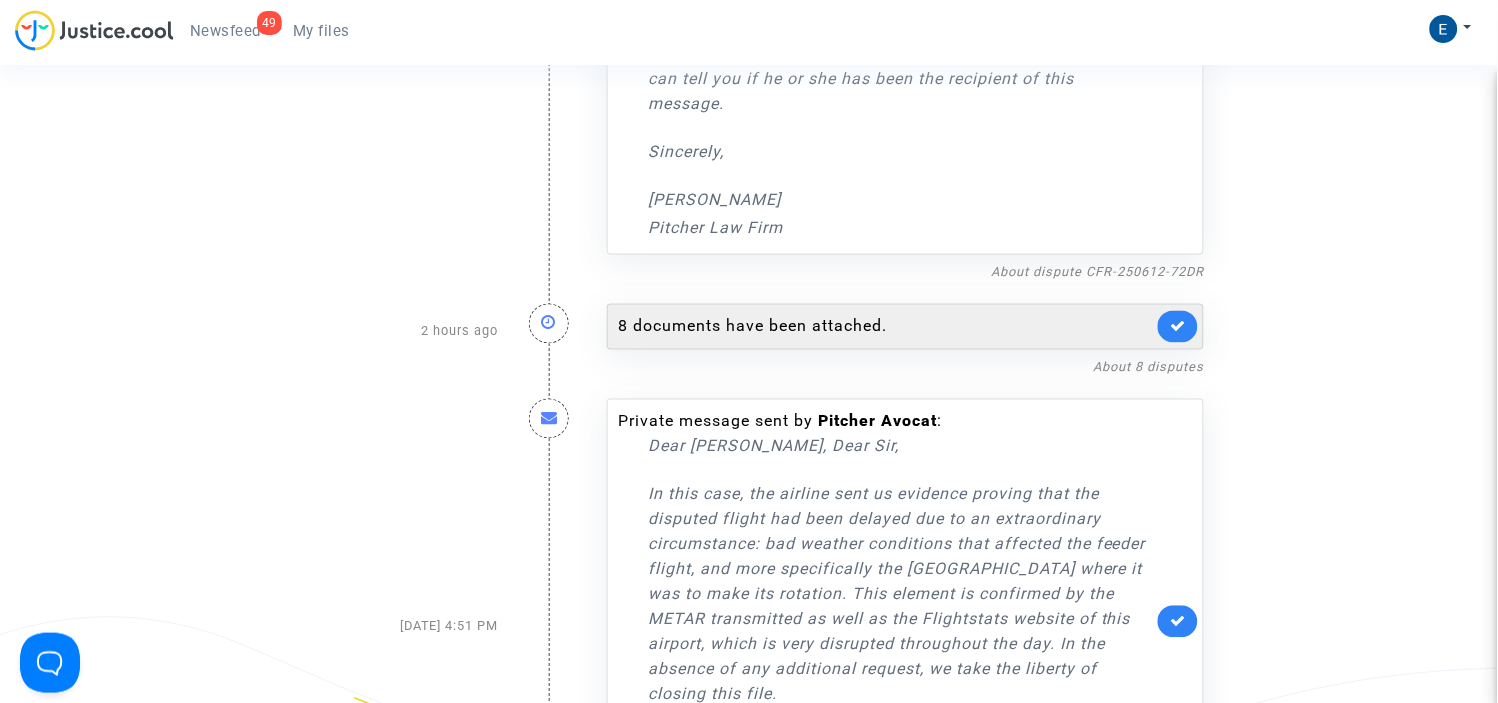 click on "8 documents have been attached." 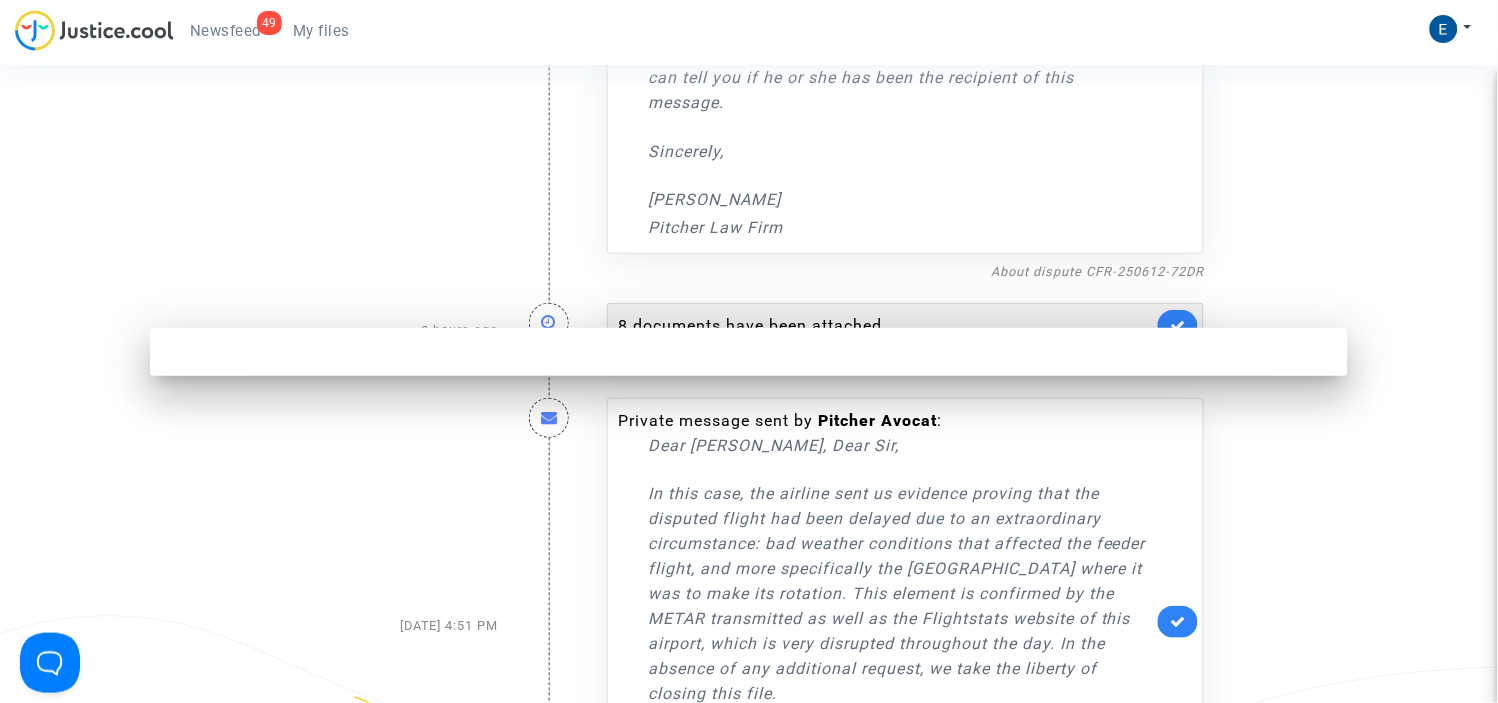 scroll, scrollTop: 0, scrollLeft: 0, axis: both 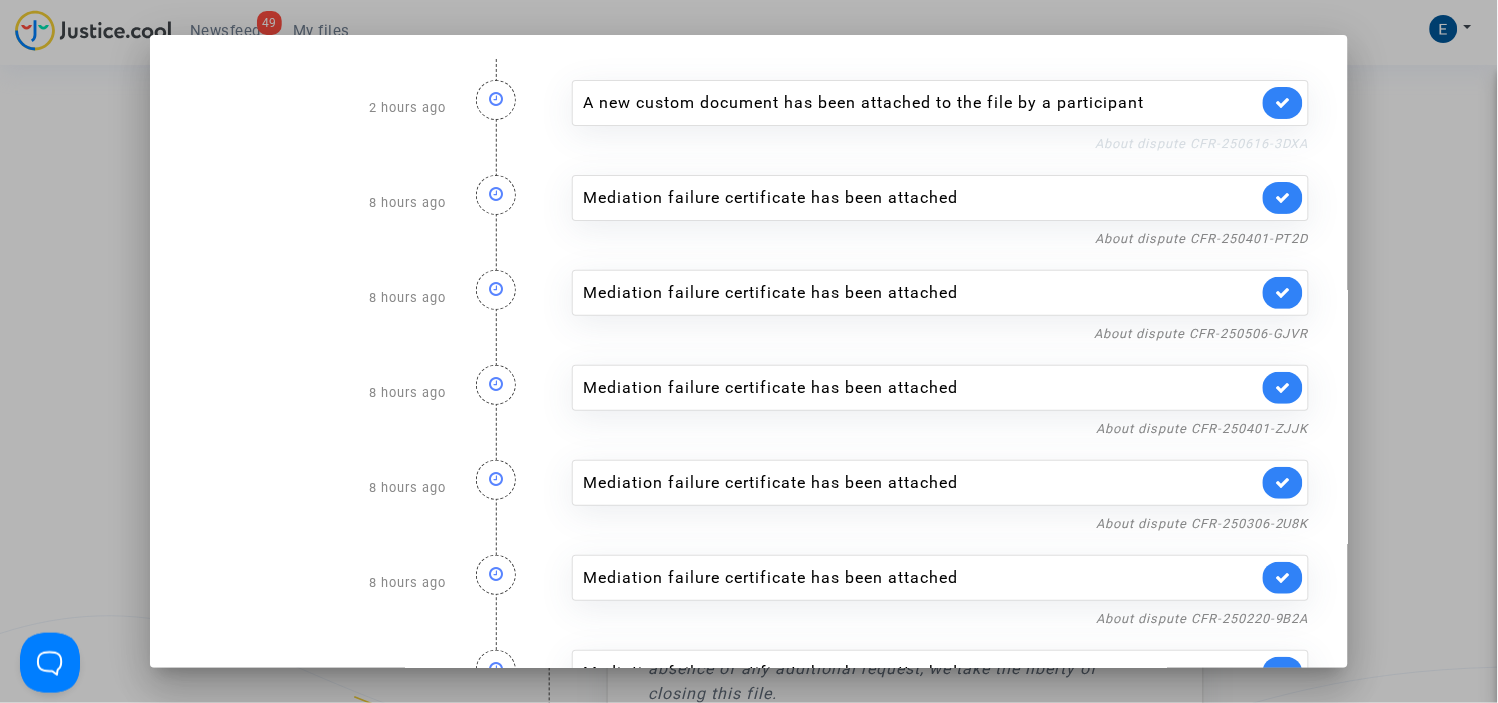 click on "About dispute CFR-250616-3DXA" at bounding box center (1202, 143) 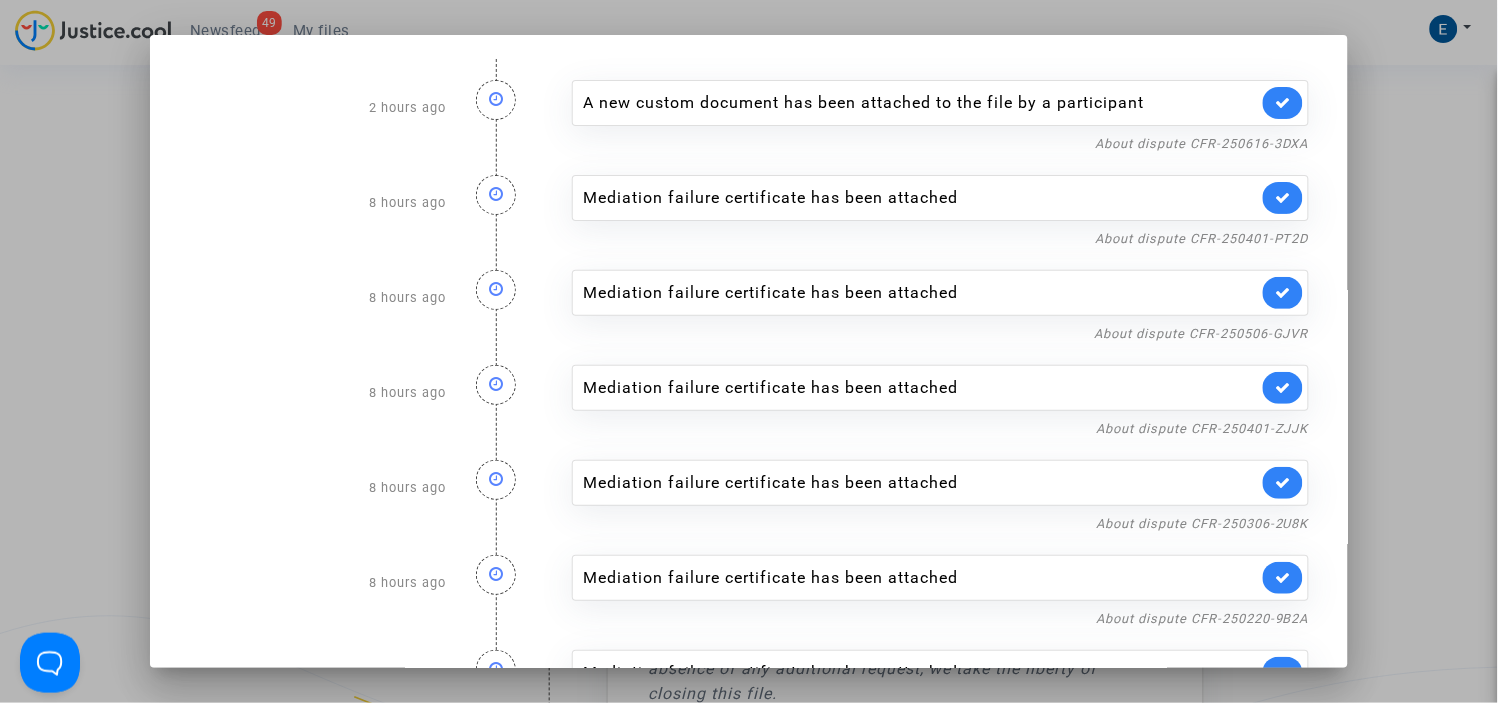 scroll, scrollTop: 177, scrollLeft: 0, axis: vertical 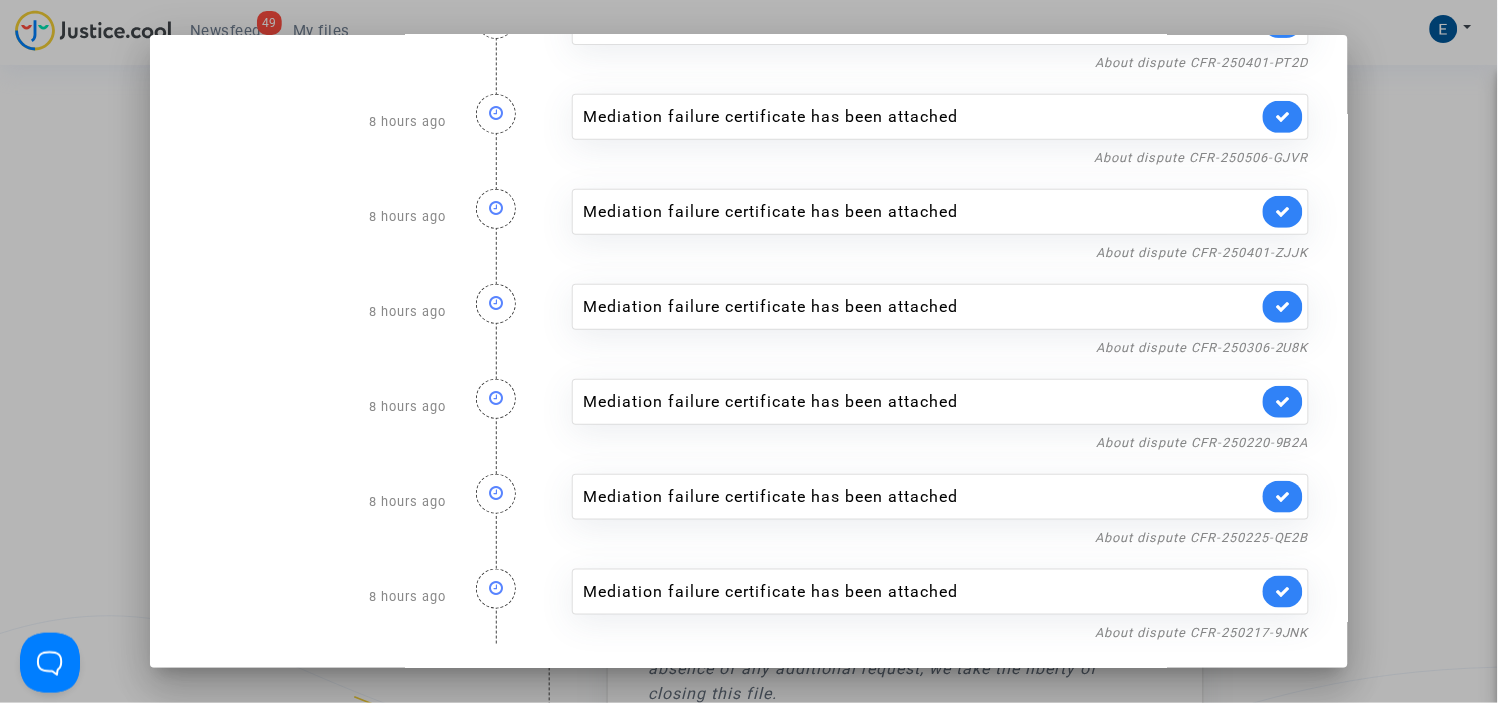 click at bounding box center [749, 351] 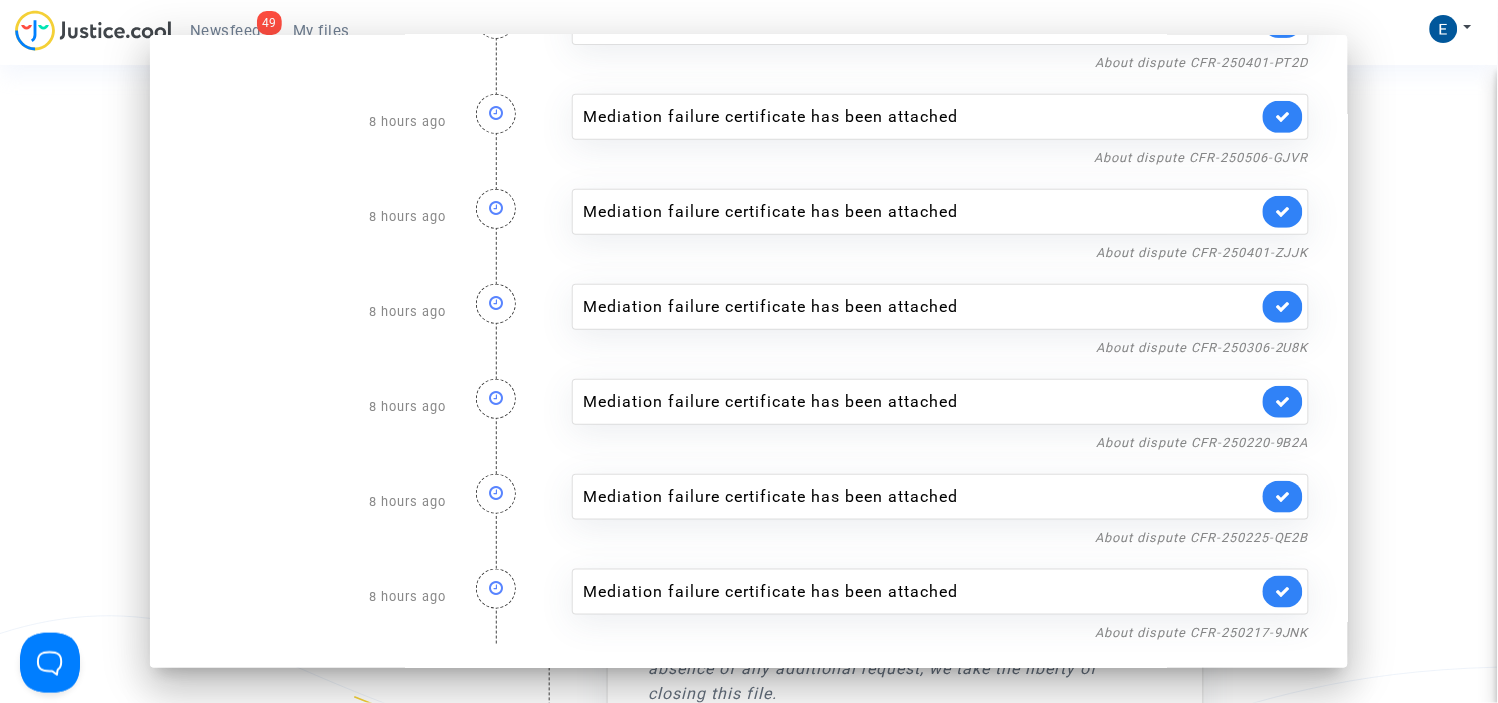 scroll, scrollTop: 4017, scrollLeft: 0, axis: vertical 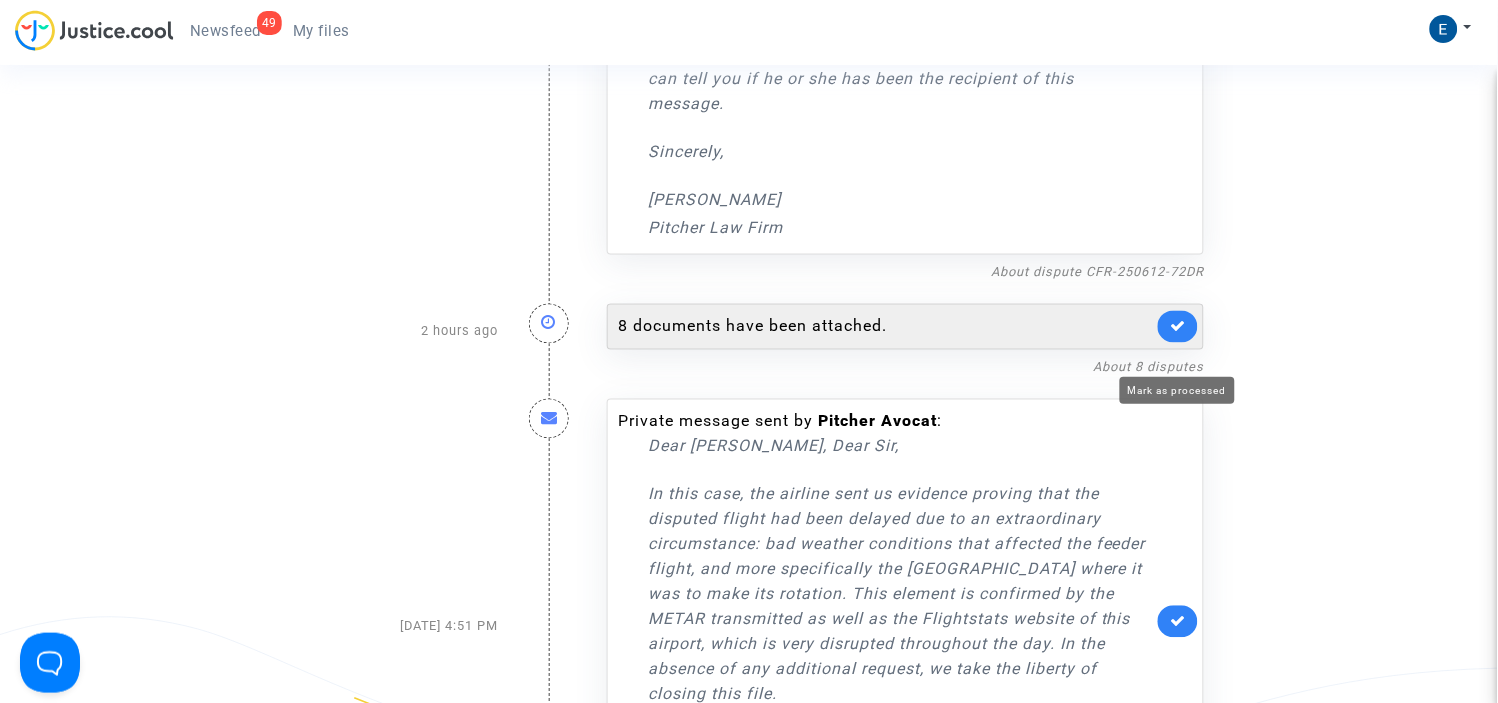 click 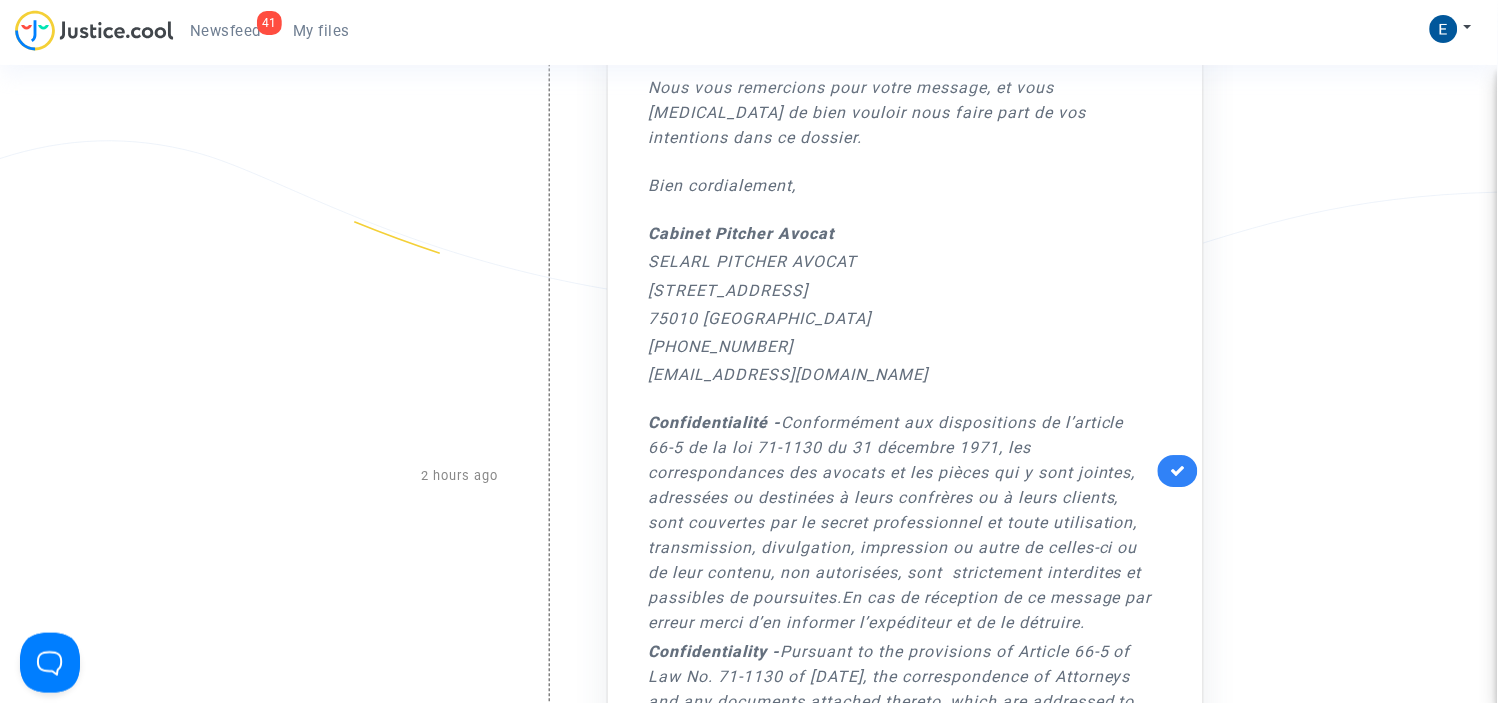 scroll, scrollTop: 2795, scrollLeft: 0, axis: vertical 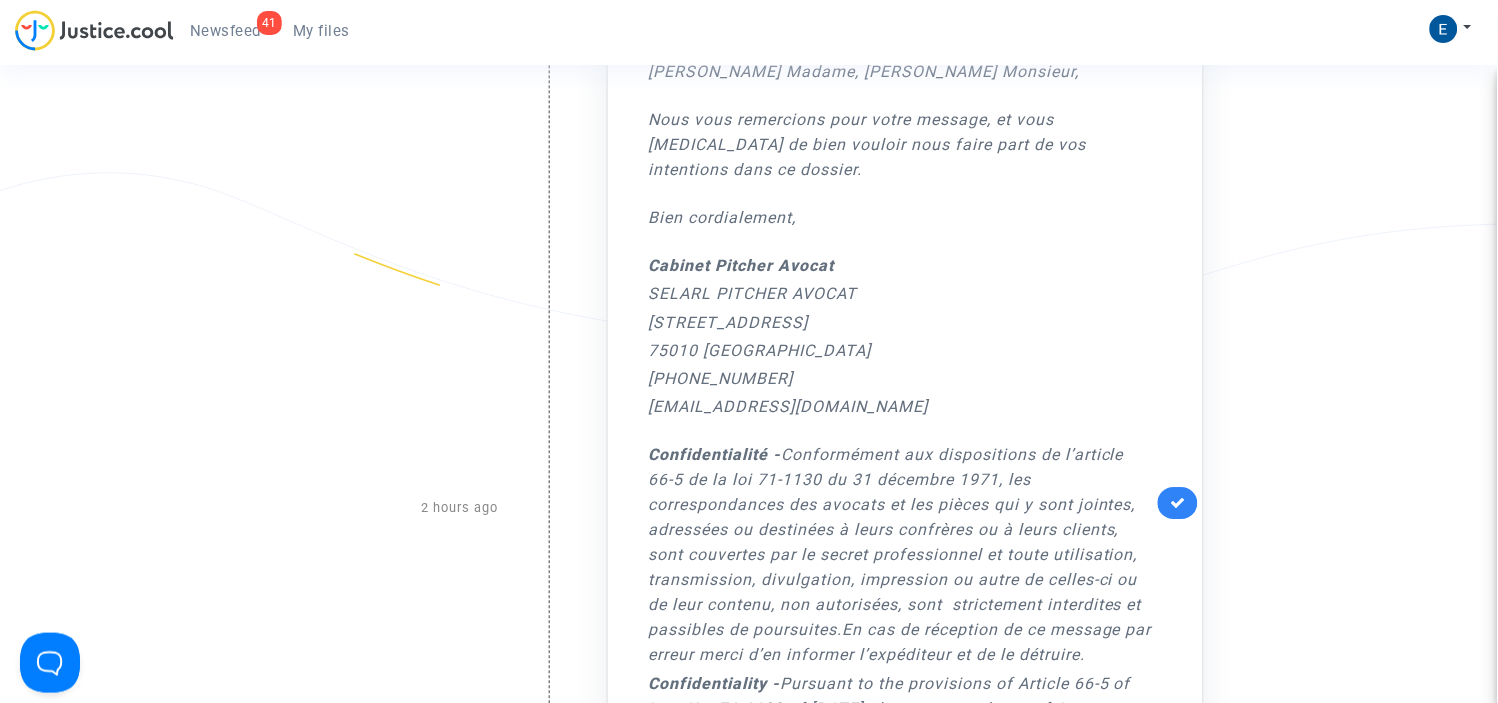 click 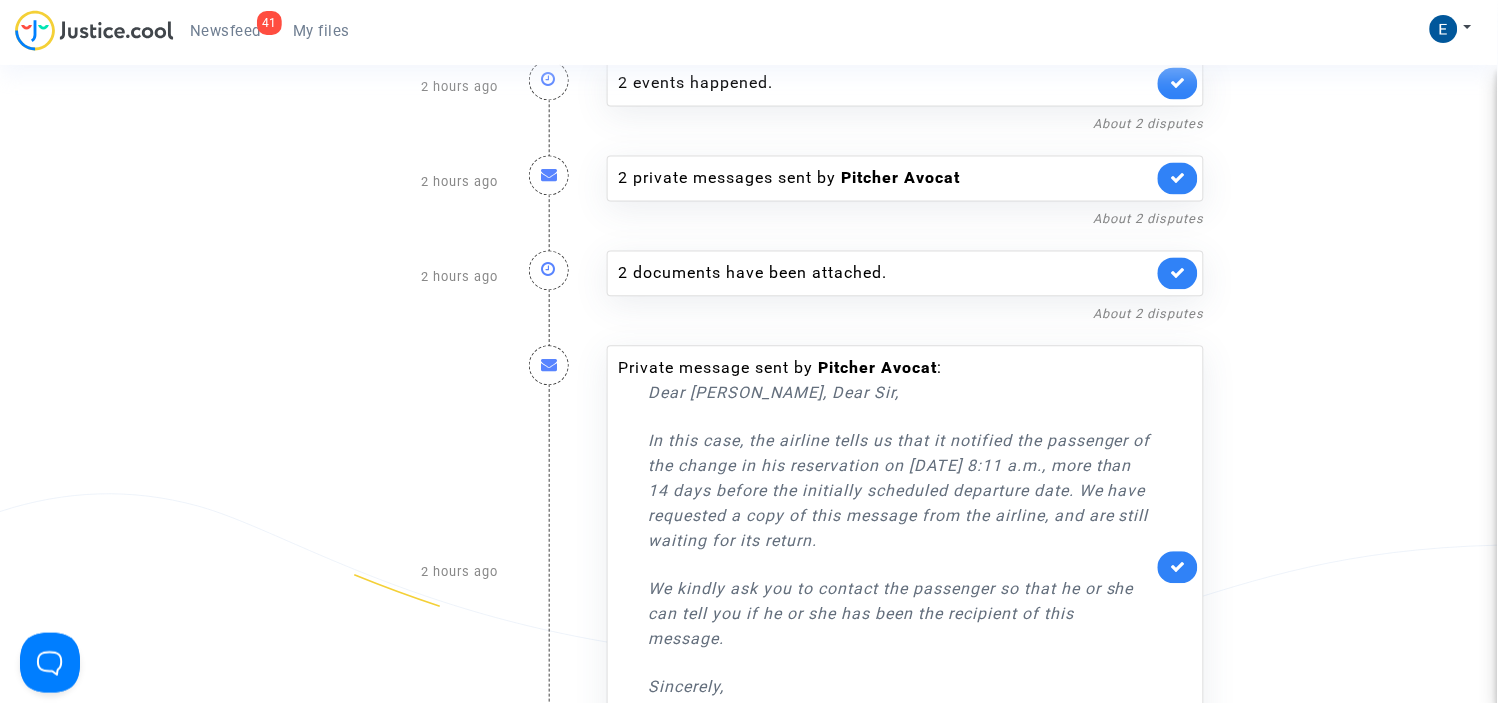 scroll, scrollTop: 2351, scrollLeft: 0, axis: vertical 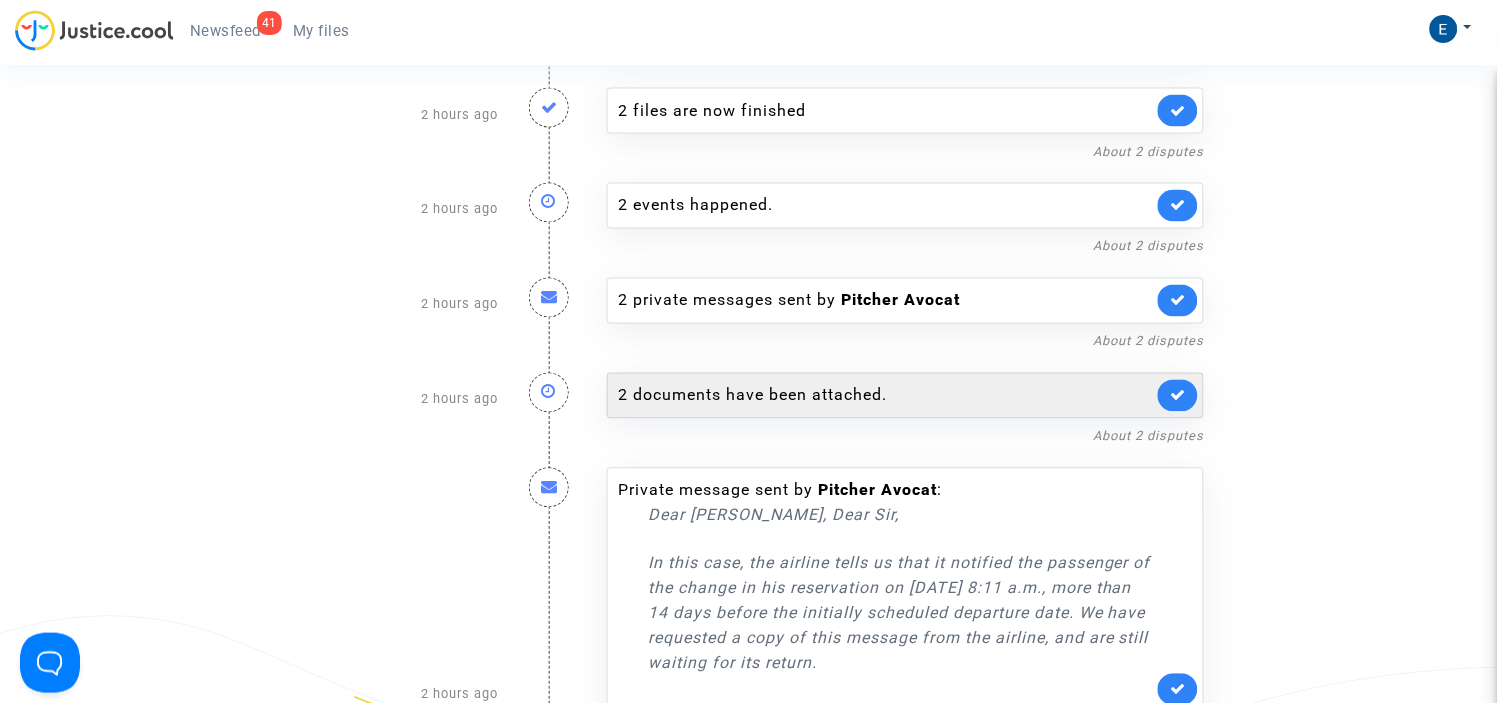 click on "2 documents have been attached." 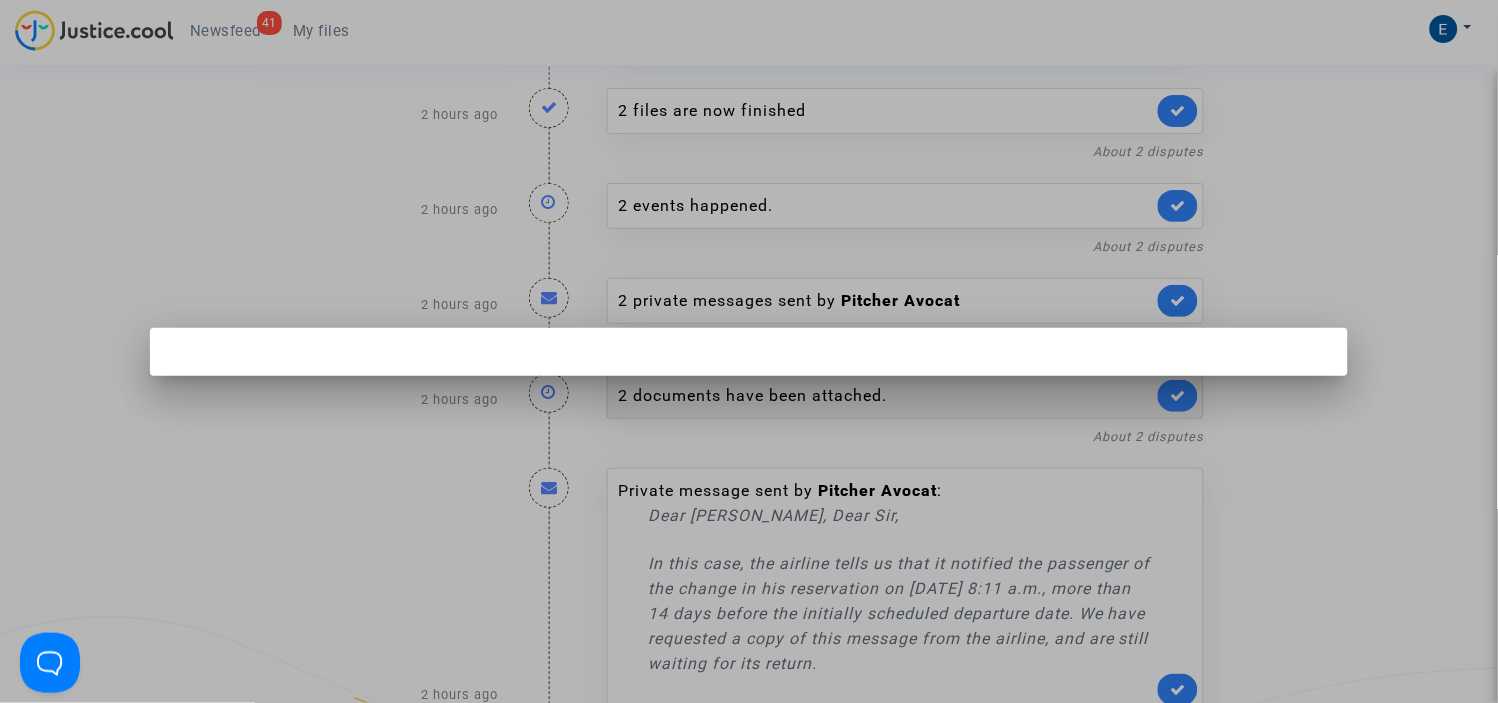 scroll, scrollTop: 0, scrollLeft: 0, axis: both 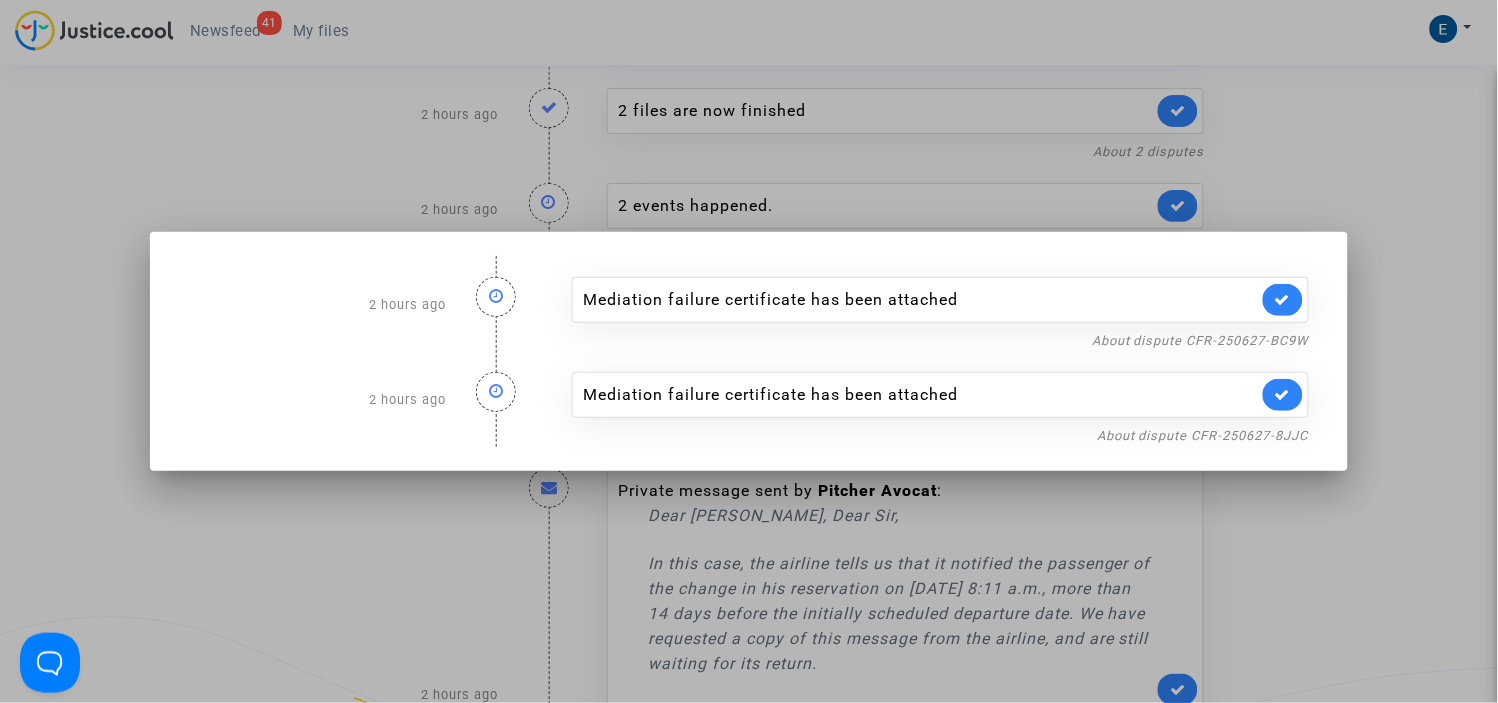 click at bounding box center (749, 351) 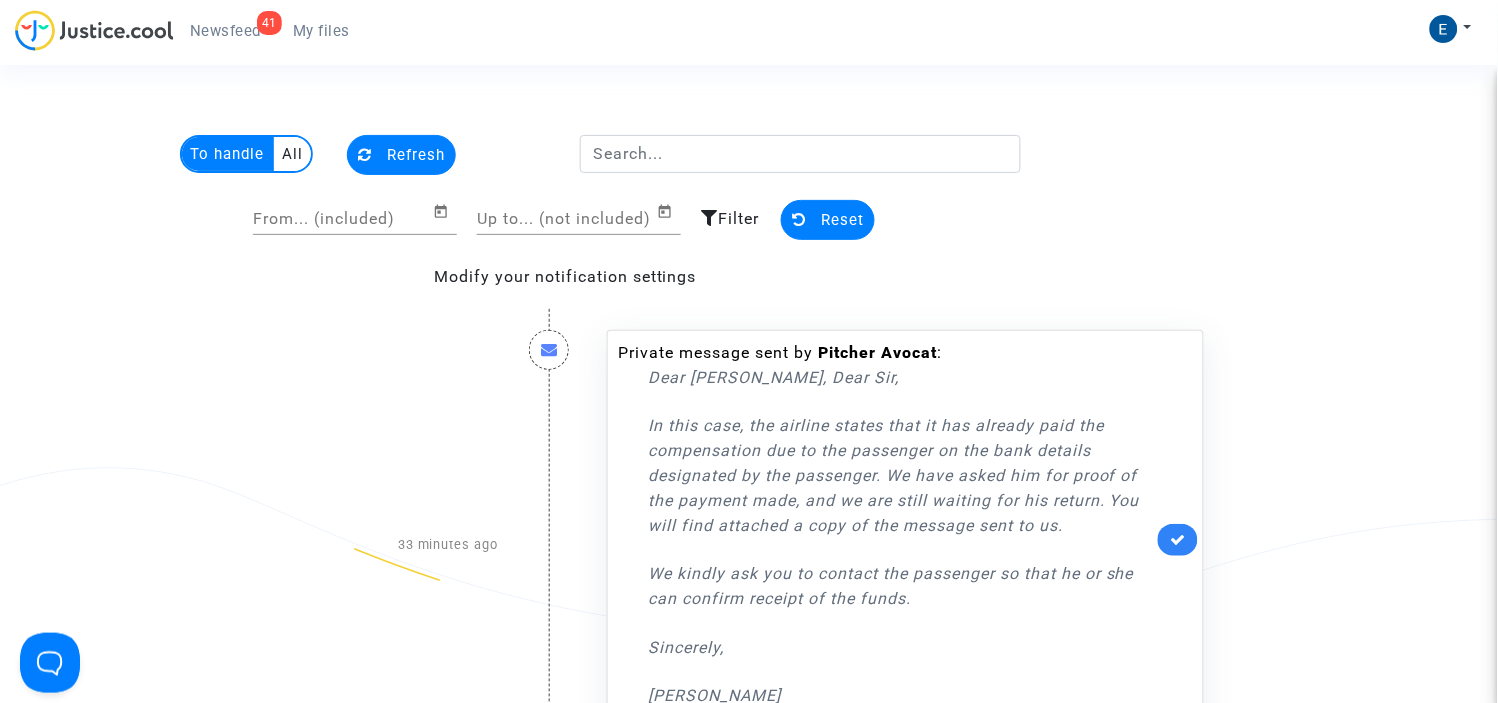 scroll, scrollTop: 2351, scrollLeft: 0, axis: vertical 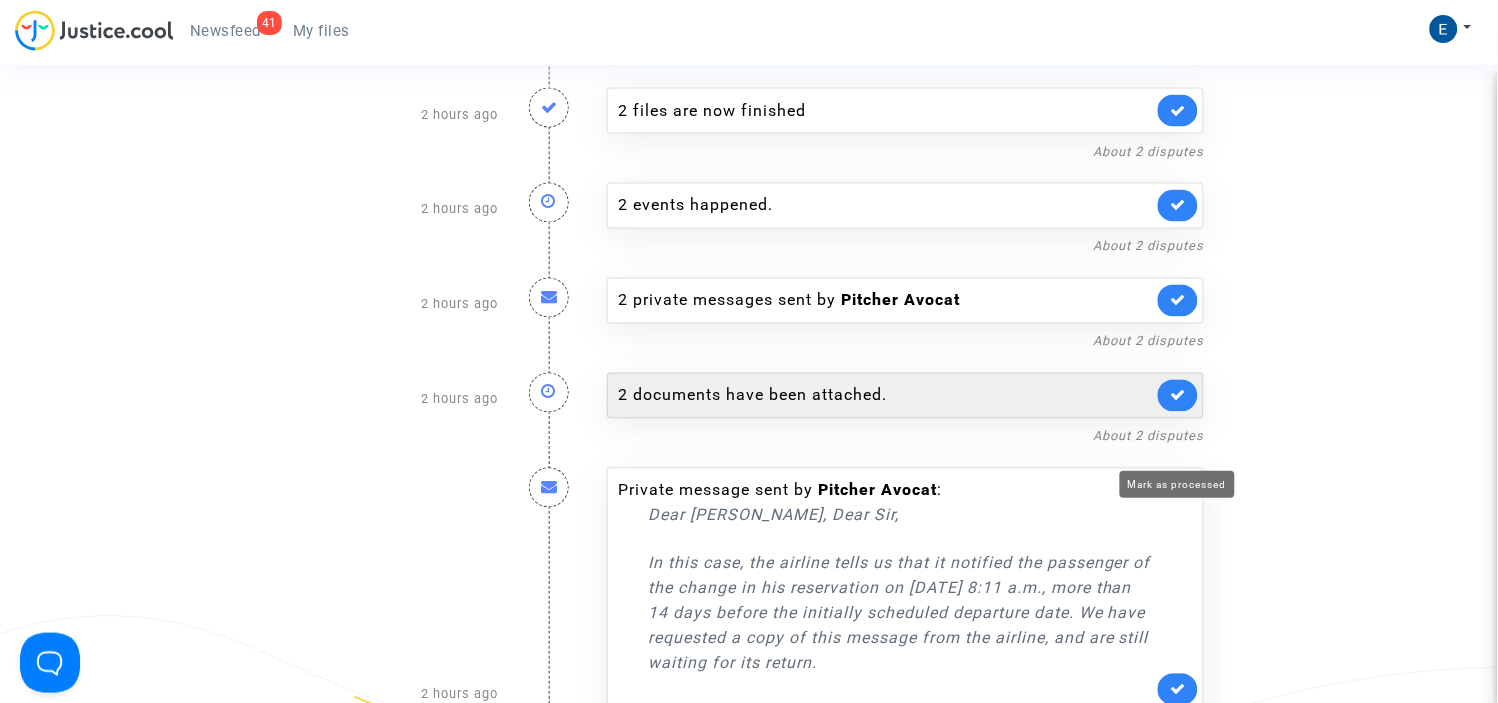 click 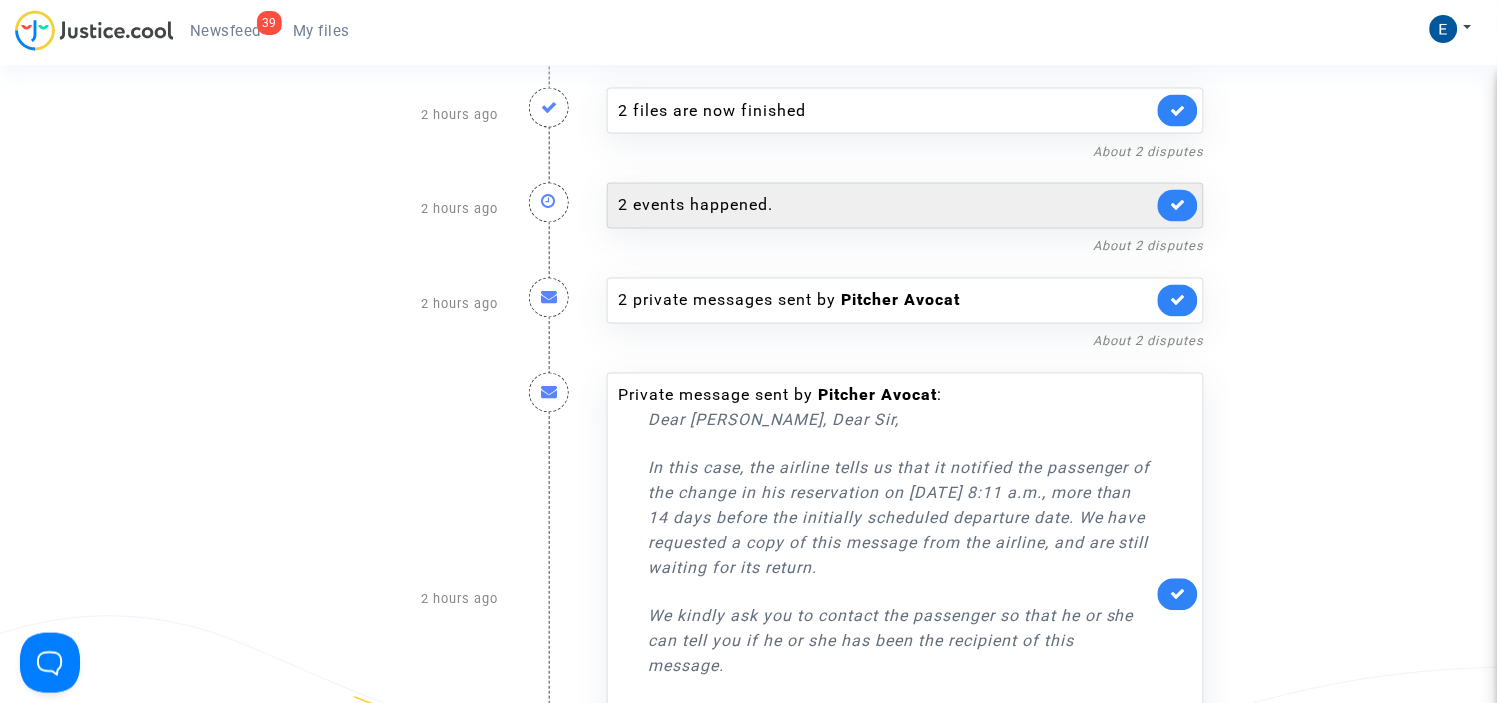 click on "2 events happened." 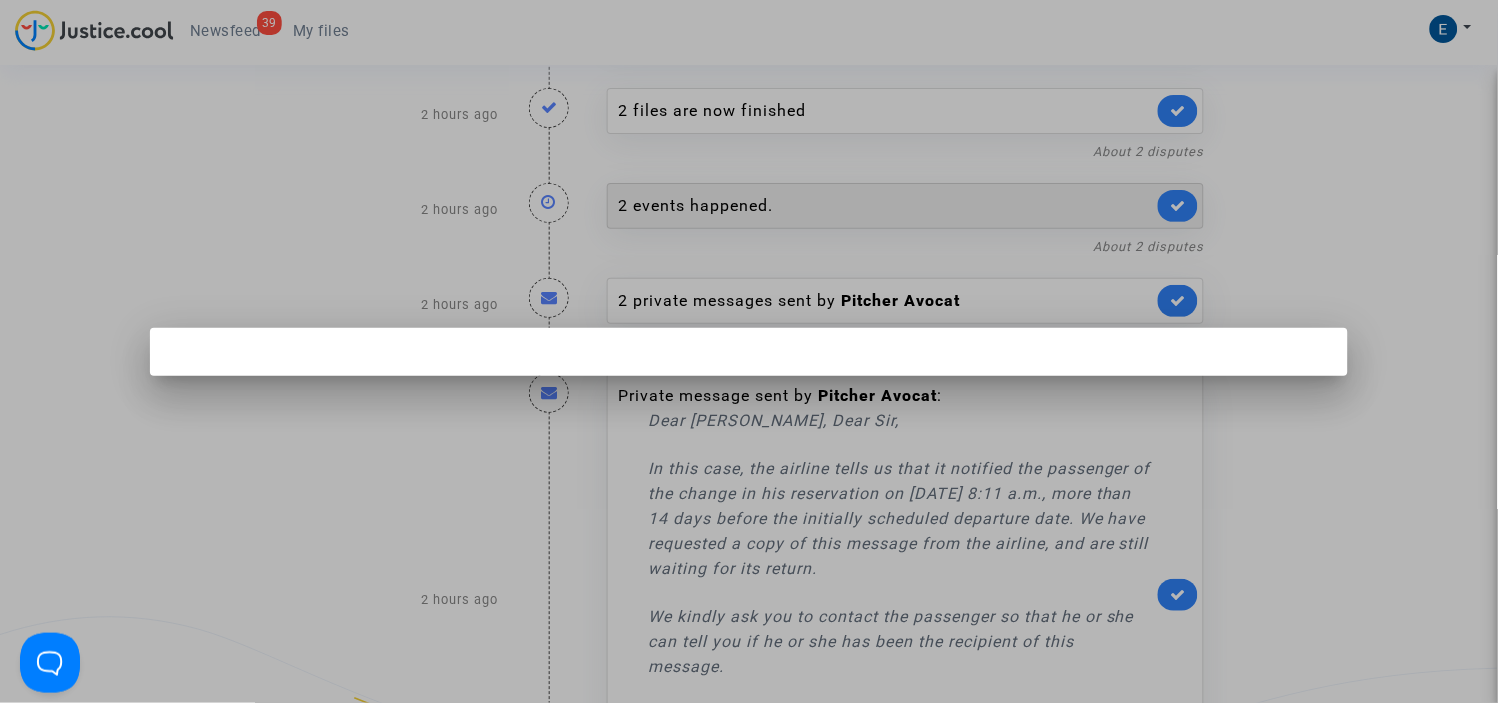 scroll, scrollTop: 0, scrollLeft: 0, axis: both 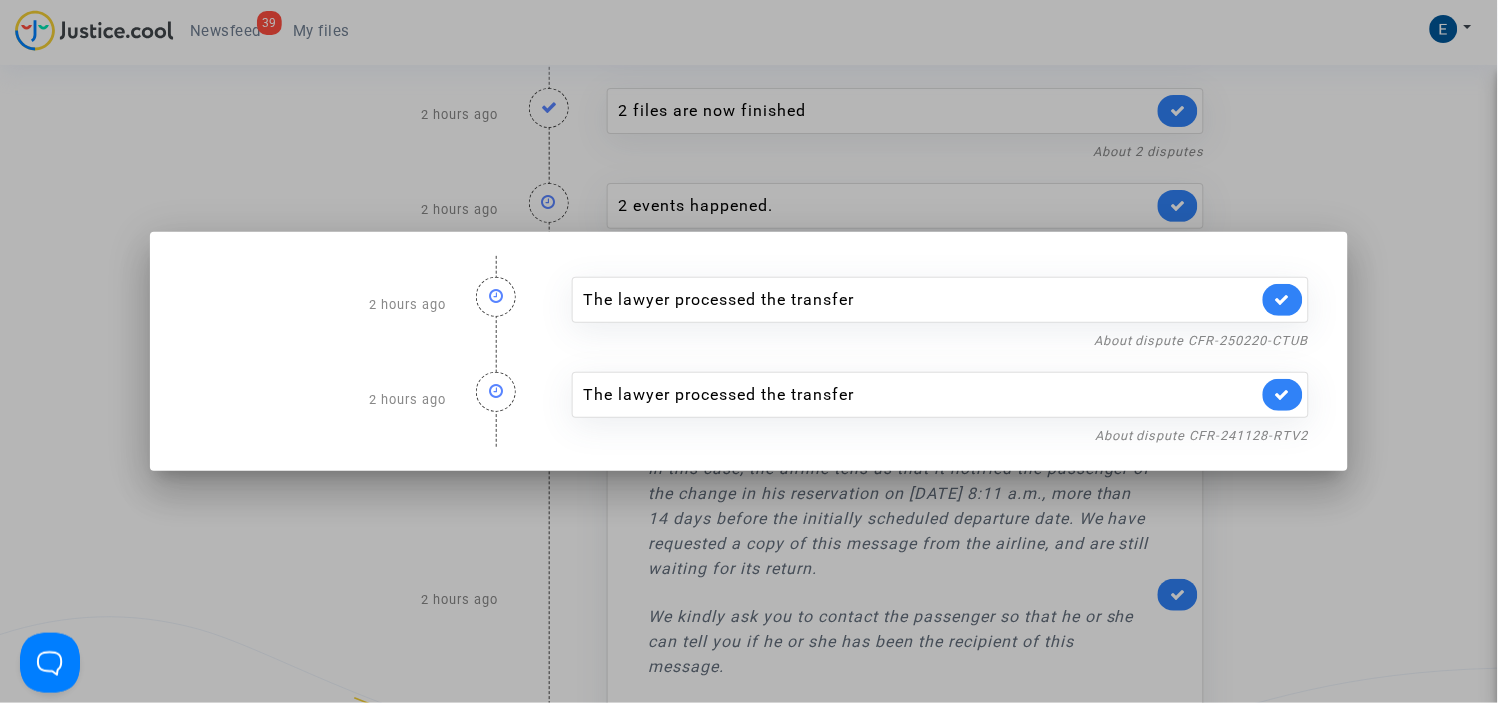 click at bounding box center (749, 351) 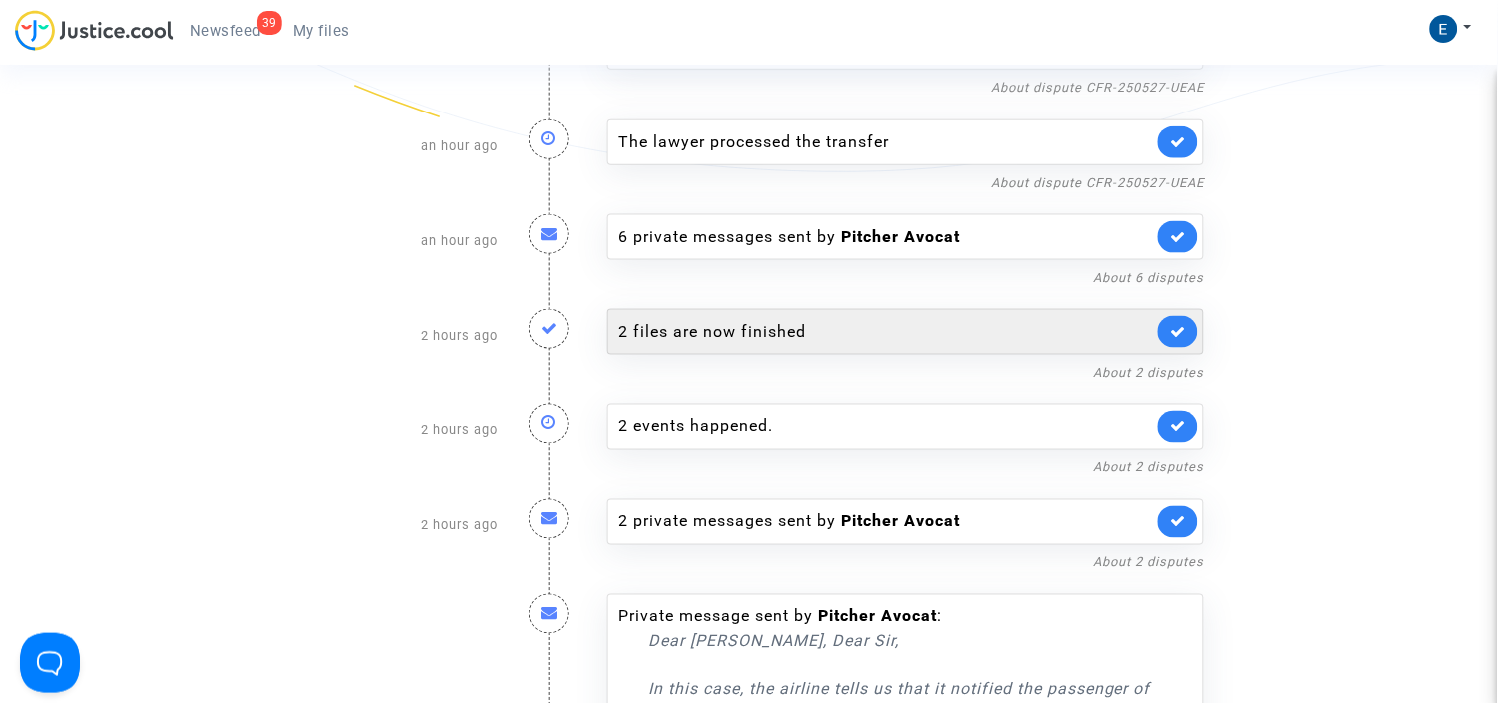 scroll, scrollTop: 2128, scrollLeft: 0, axis: vertical 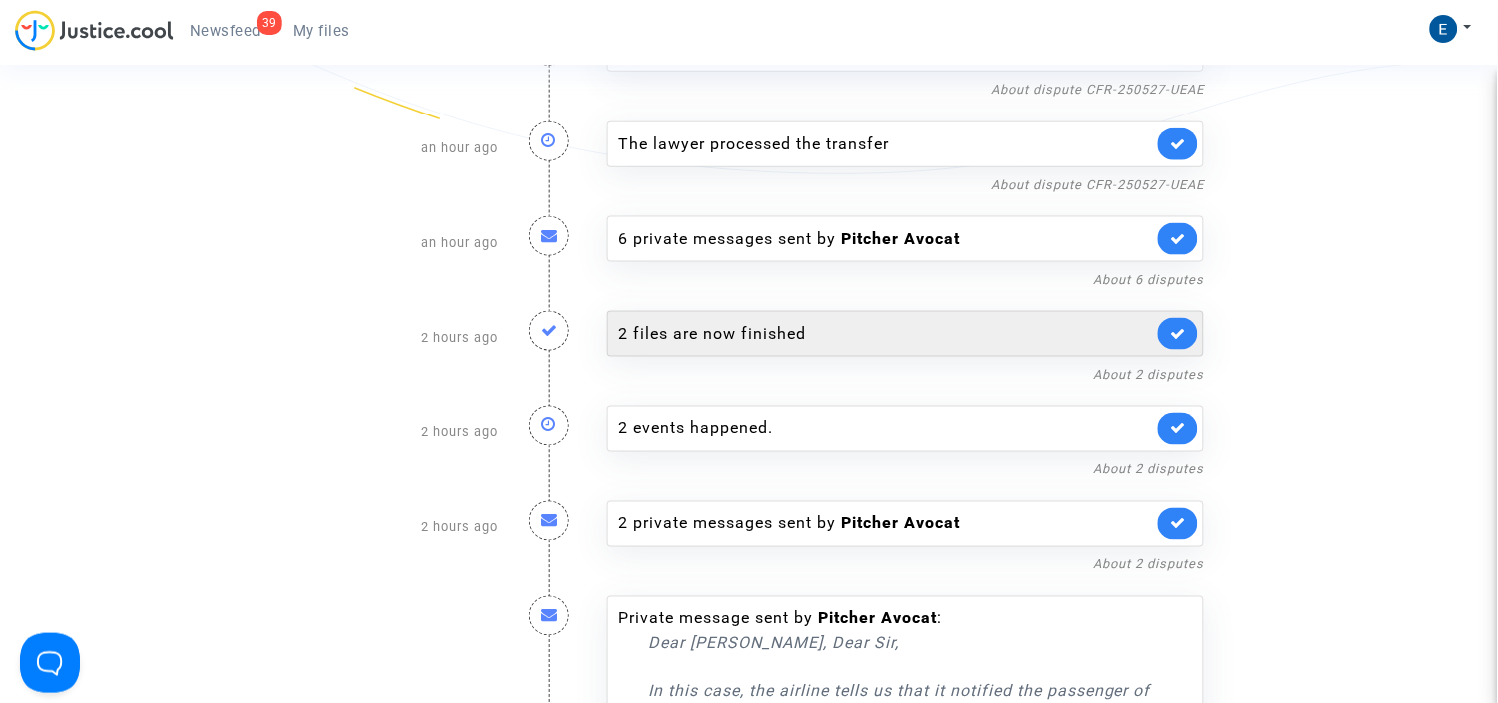 click on "2 files are now finished" 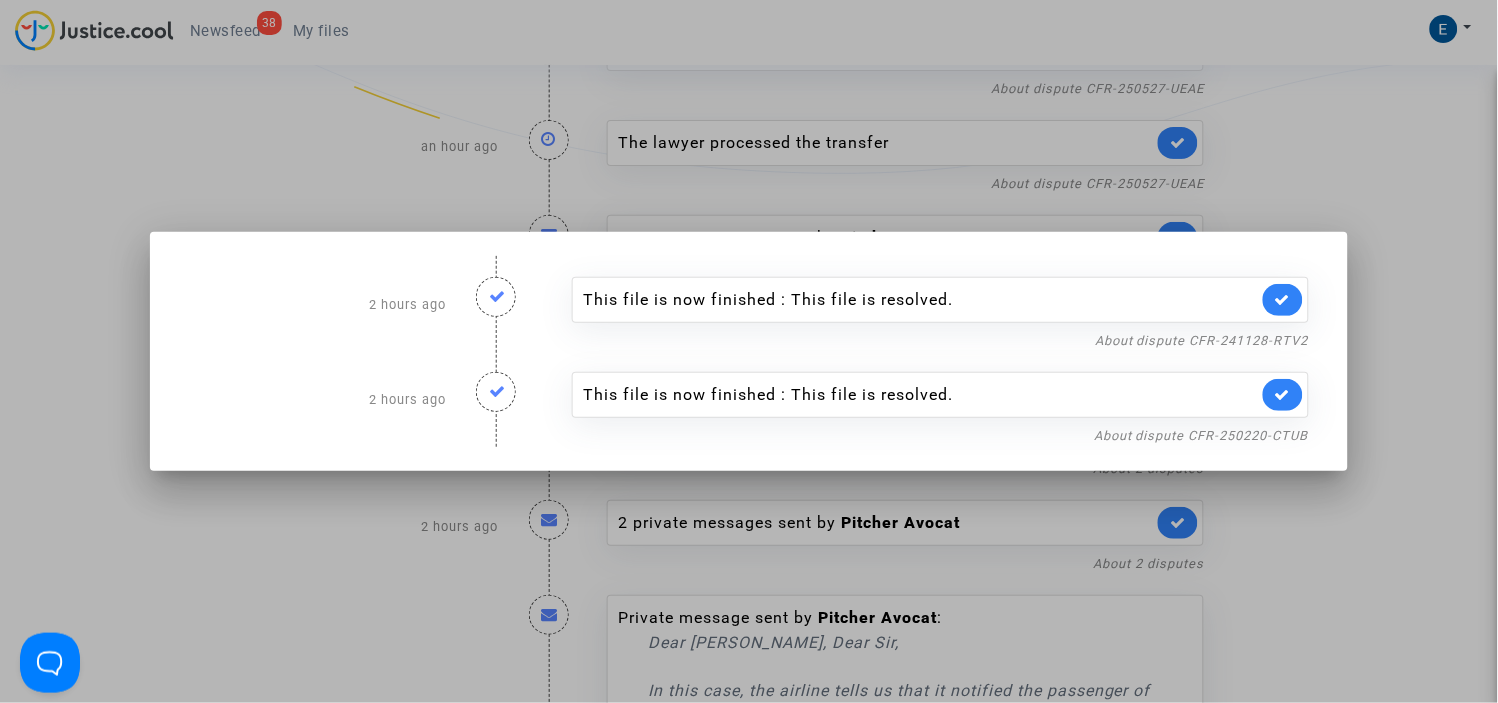 click at bounding box center (749, 351) 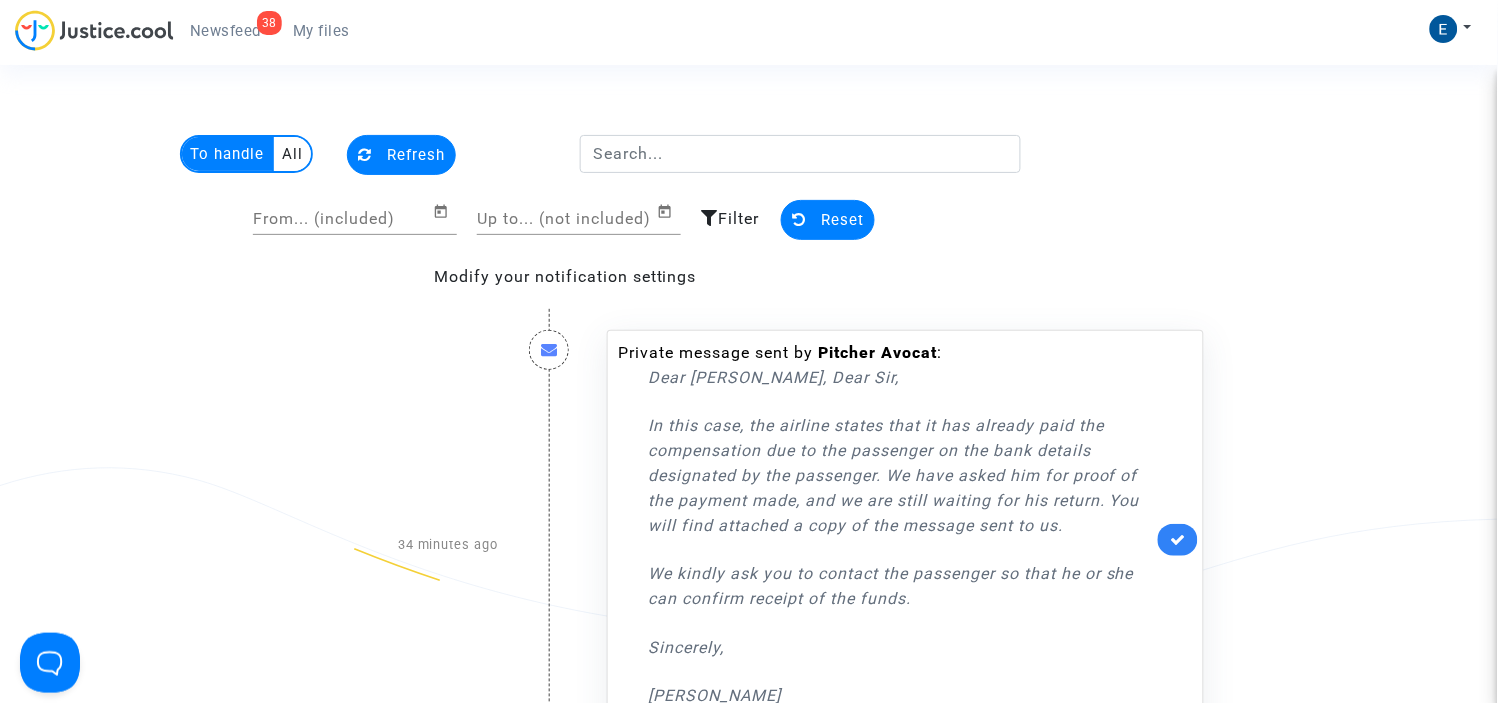 scroll, scrollTop: 2128, scrollLeft: 0, axis: vertical 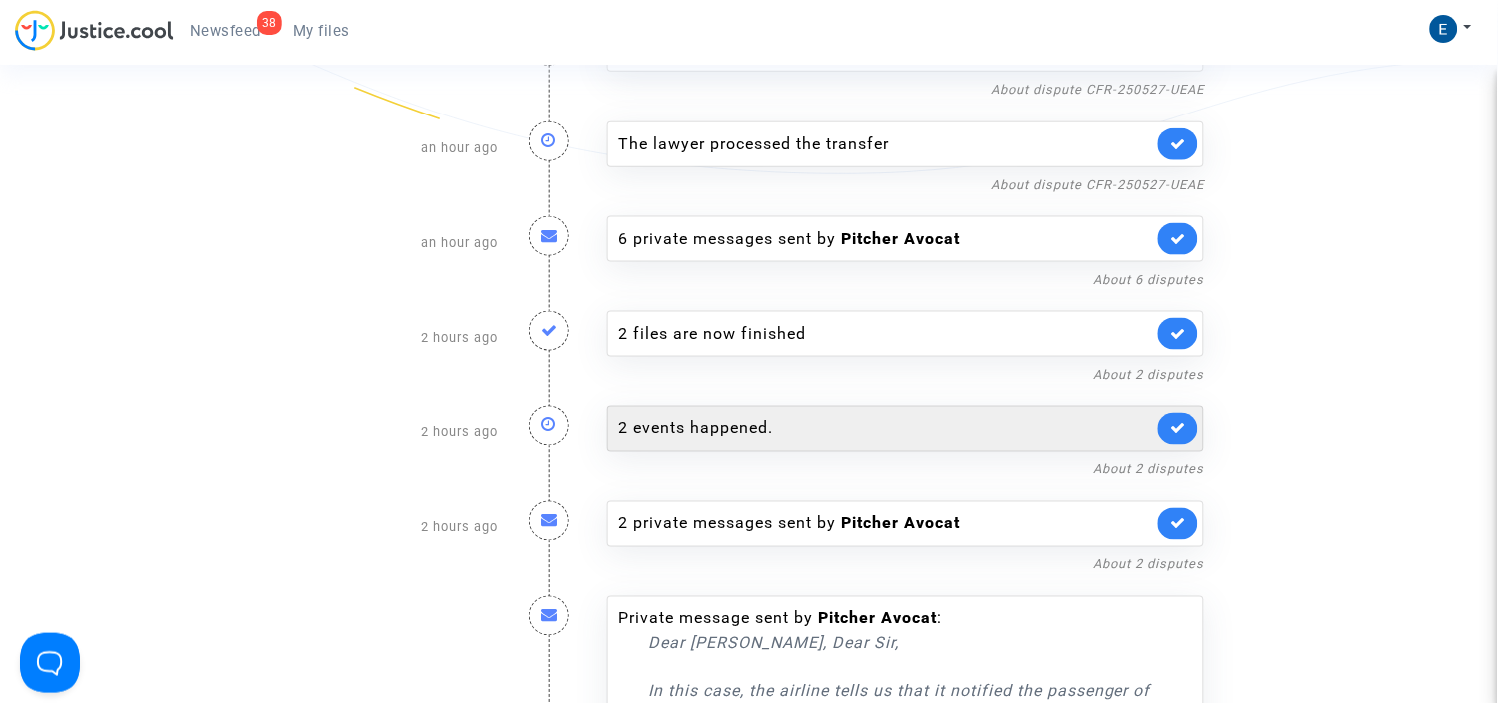 click on "2 events happened." 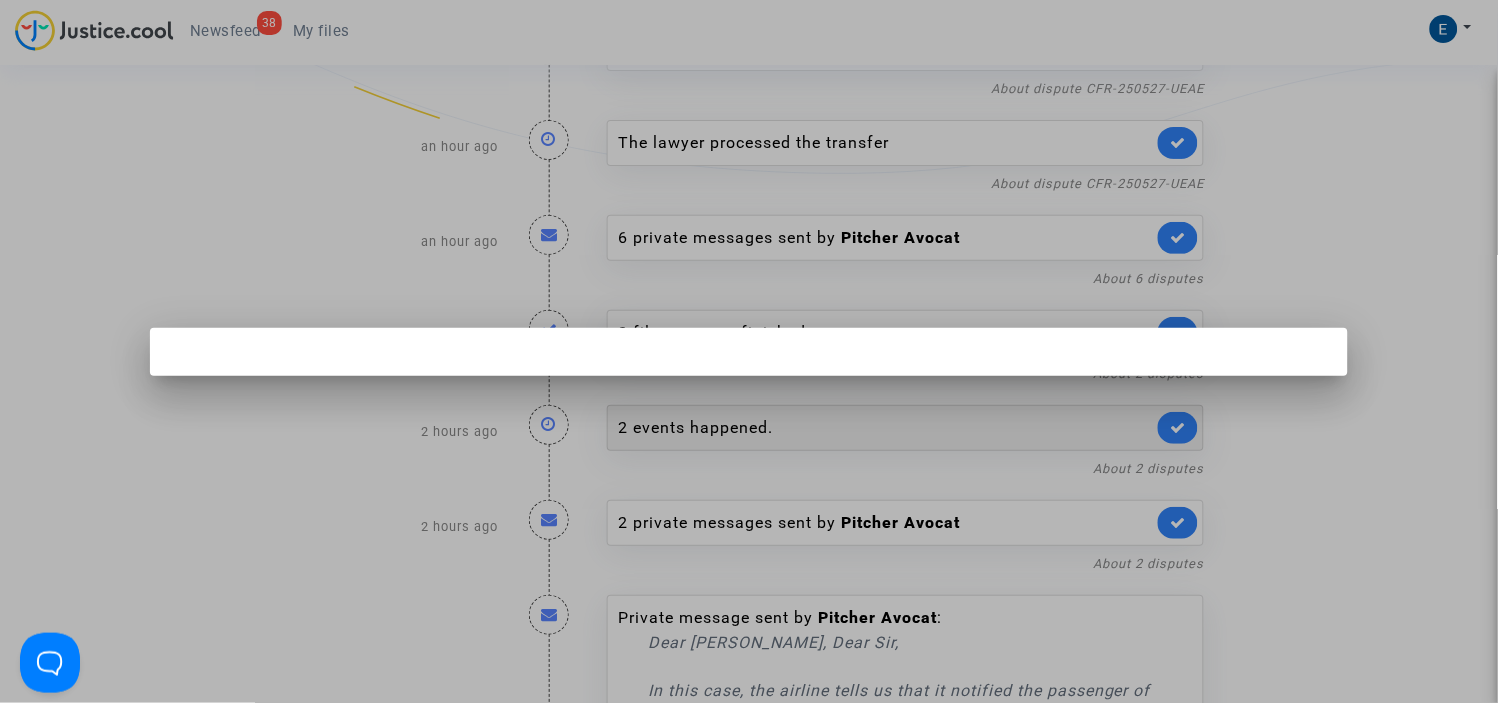 scroll, scrollTop: 0, scrollLeft: 0, axis: both 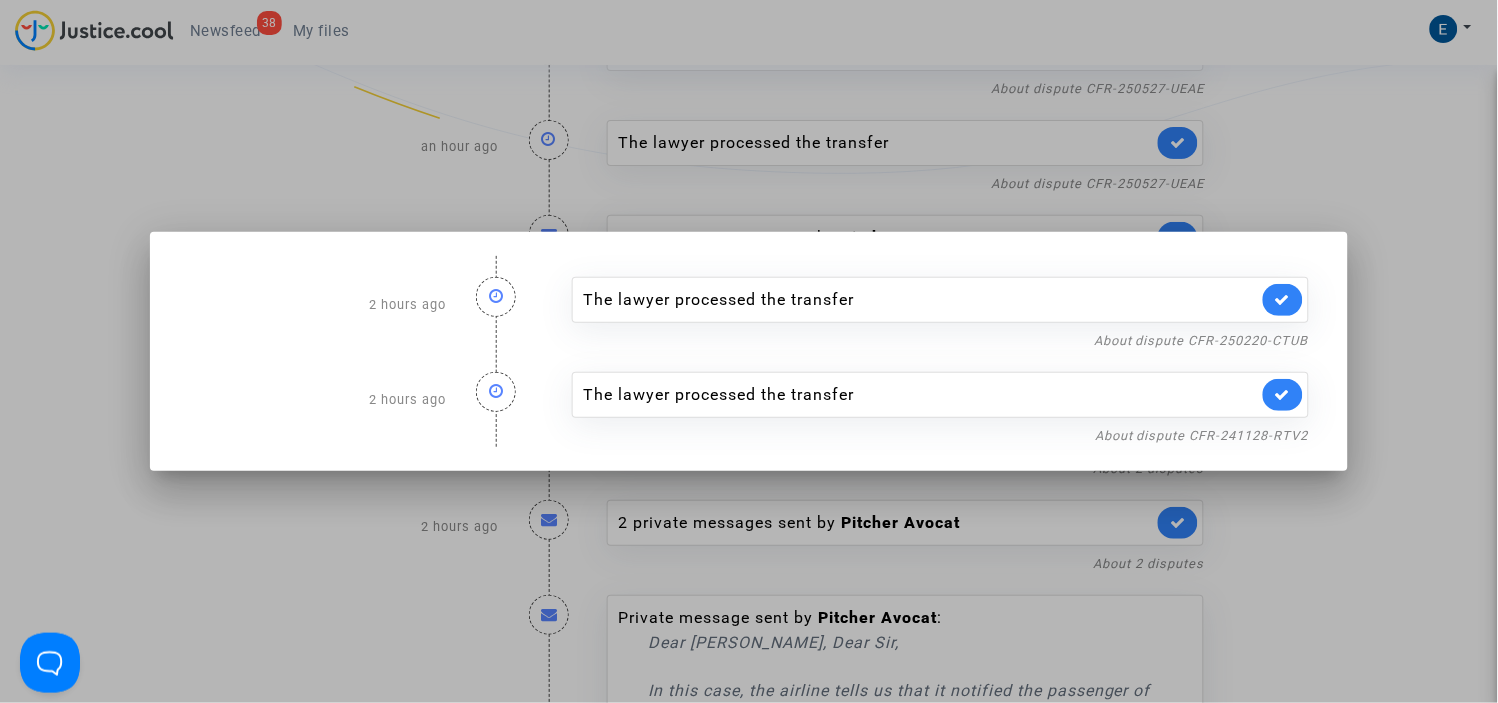 click at bounding box center (749, 351) 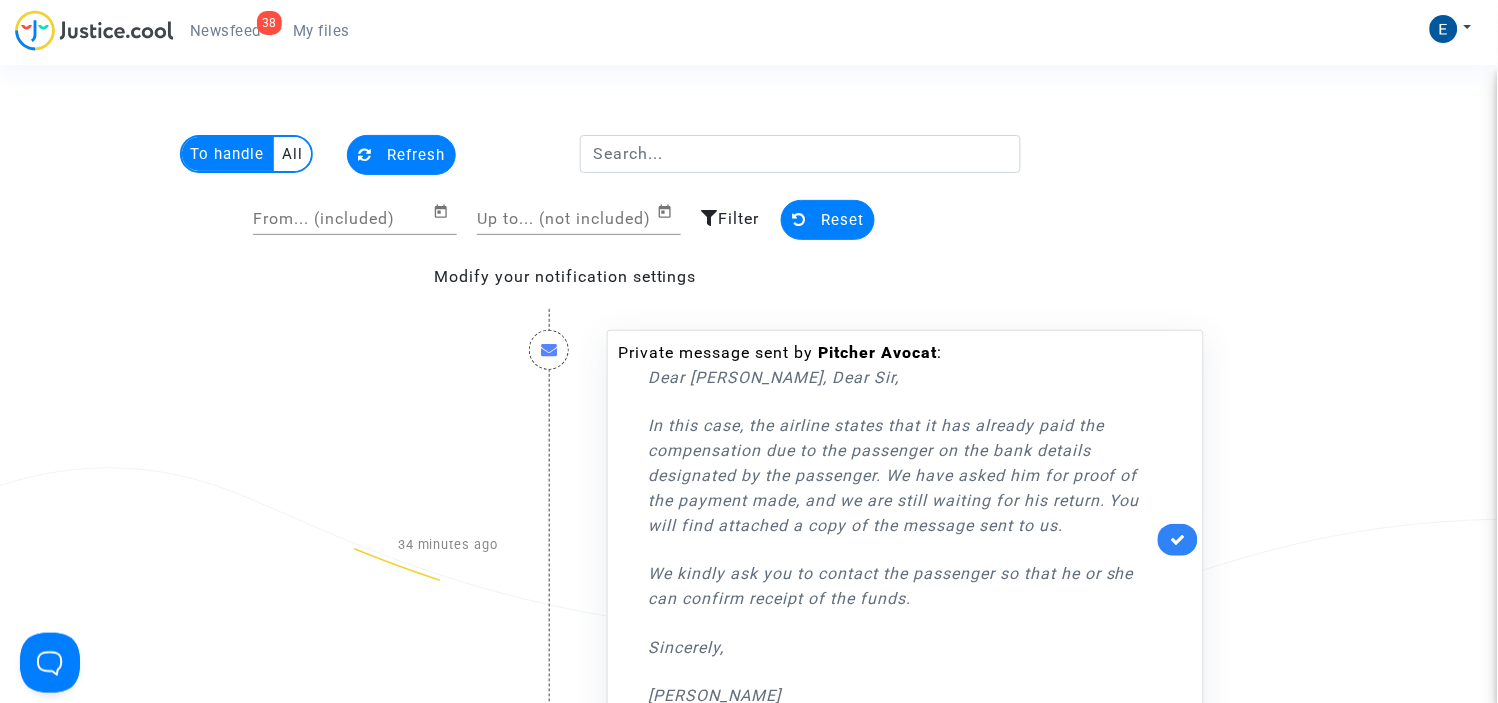 scroll, scrollTop: 2128, scrollLeft: 0, axis: vertical 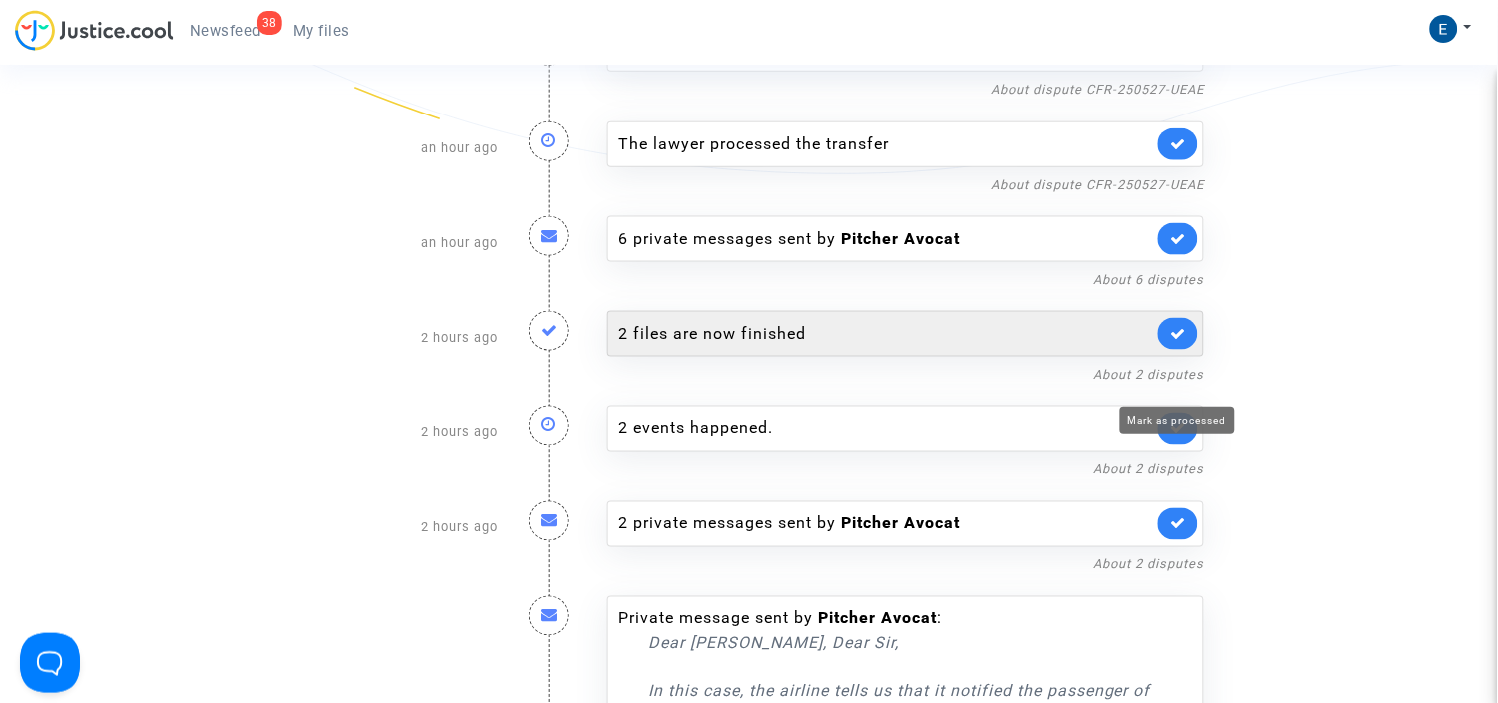 click 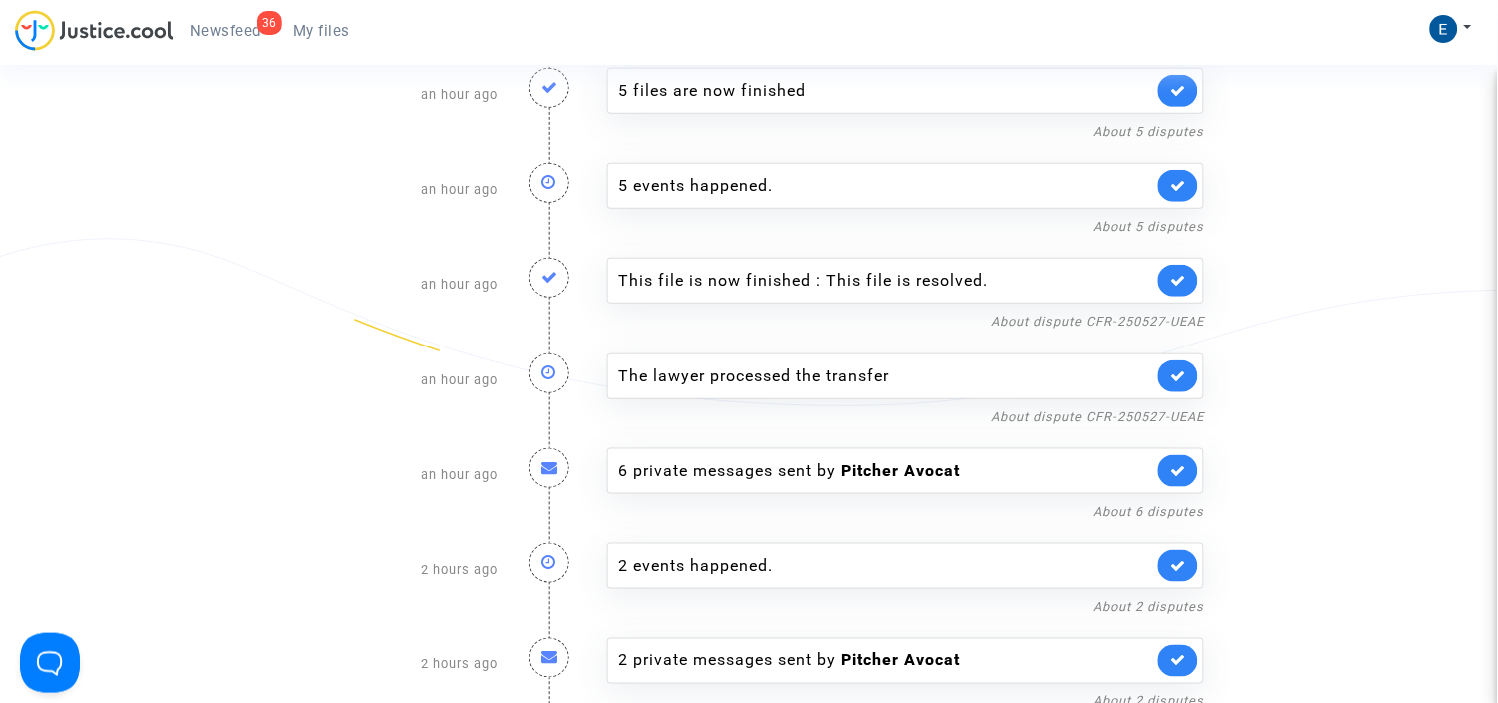 scroll, scrollTop: 1795, scrollLeft: 0, axis: vertical 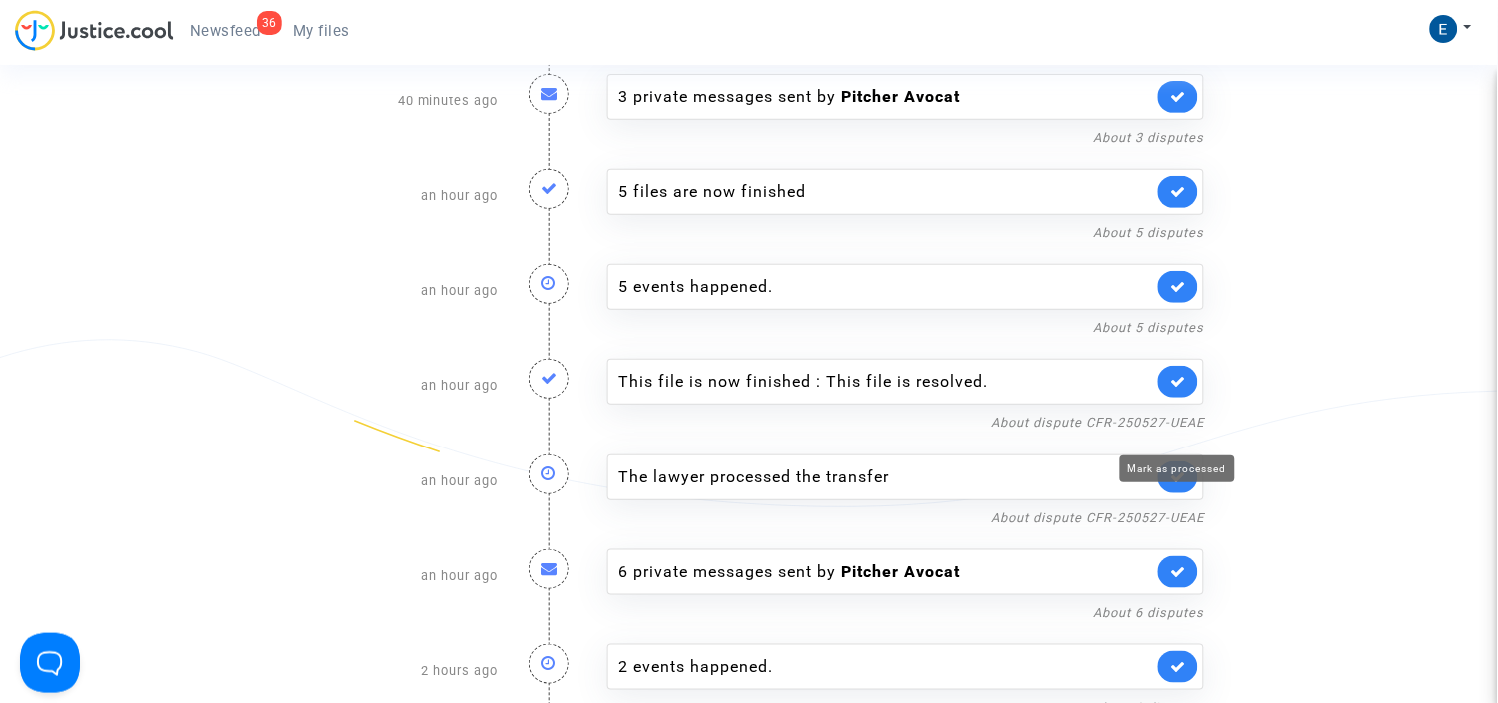 click 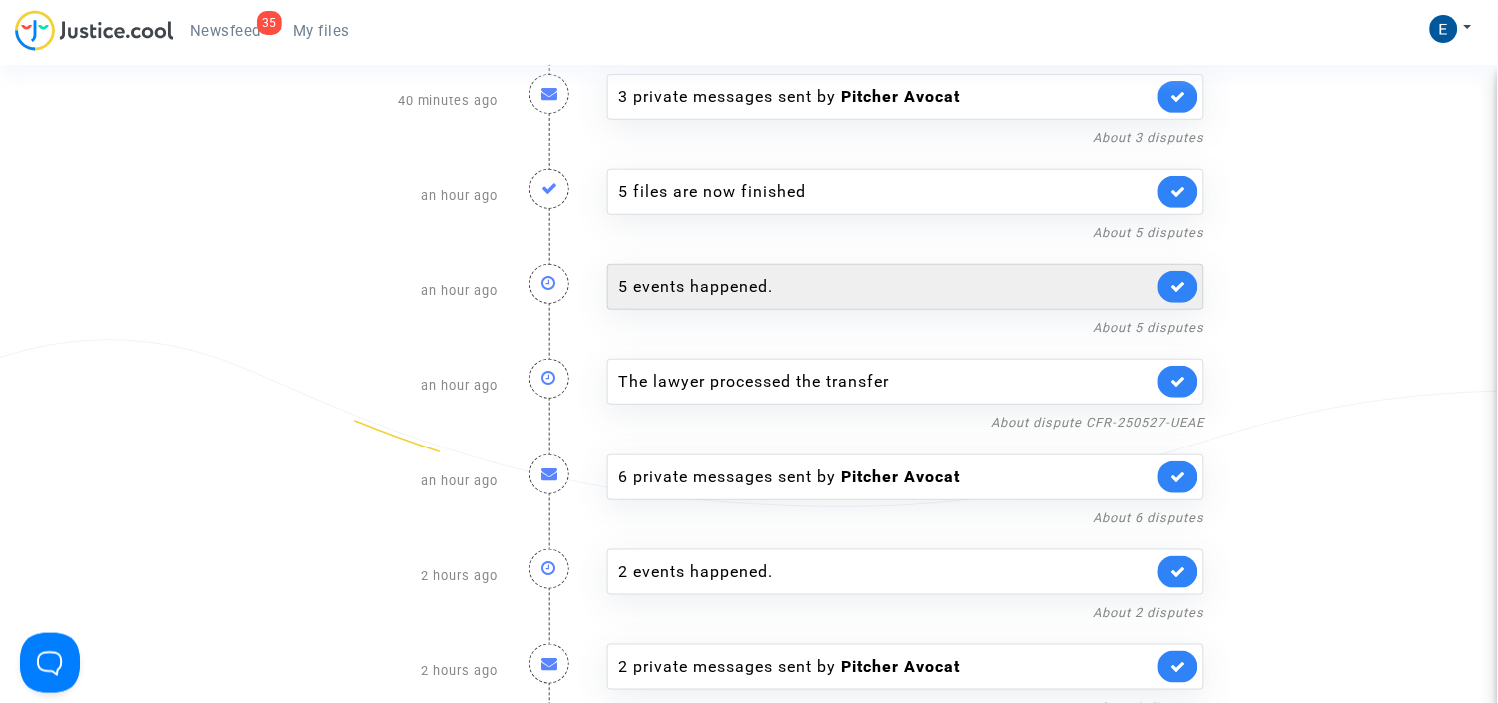 click on "5 events happened." 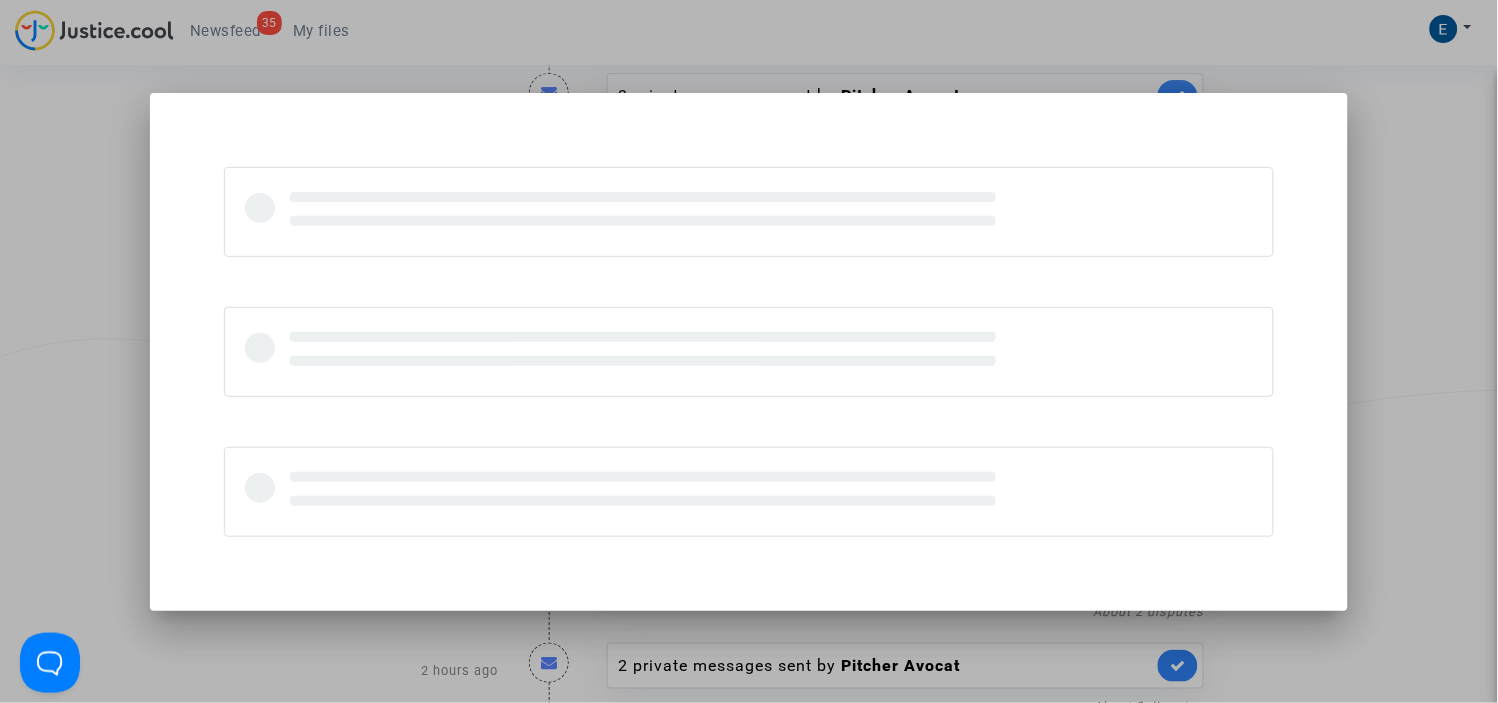 scroll, scrollTop: 0, scrollLeft: 0, axis: both 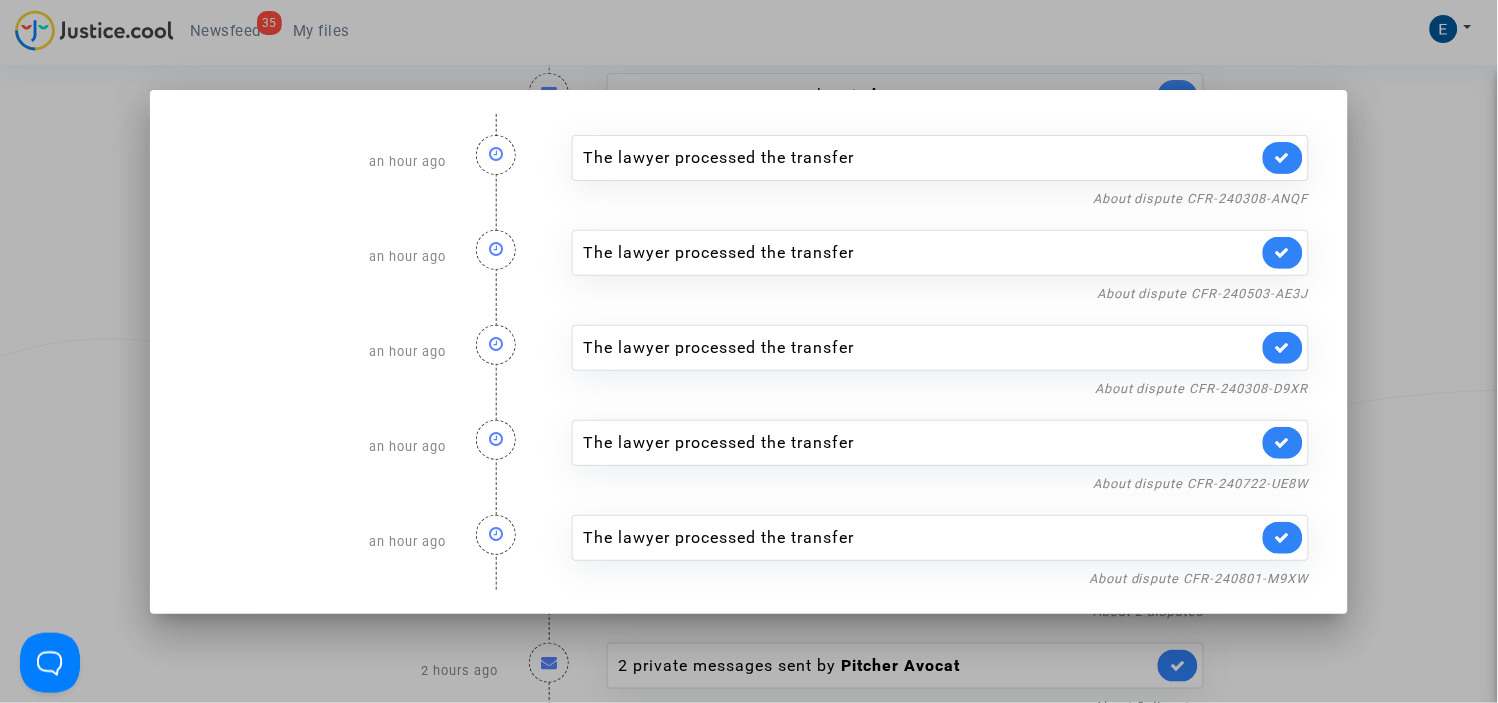 click at bounding box center [749, 351] 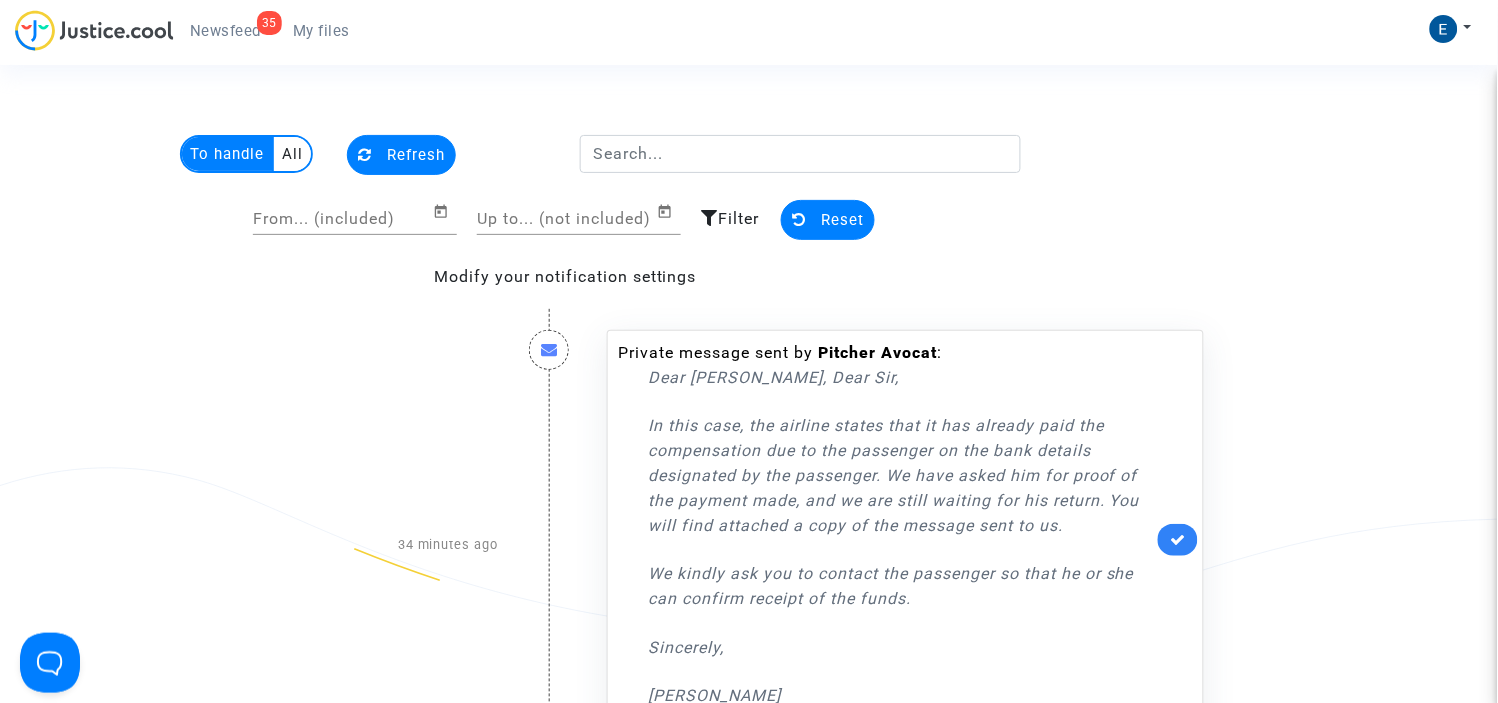 scroll, scrollTop: 1795, scrollLeft: 0, axis: vertical 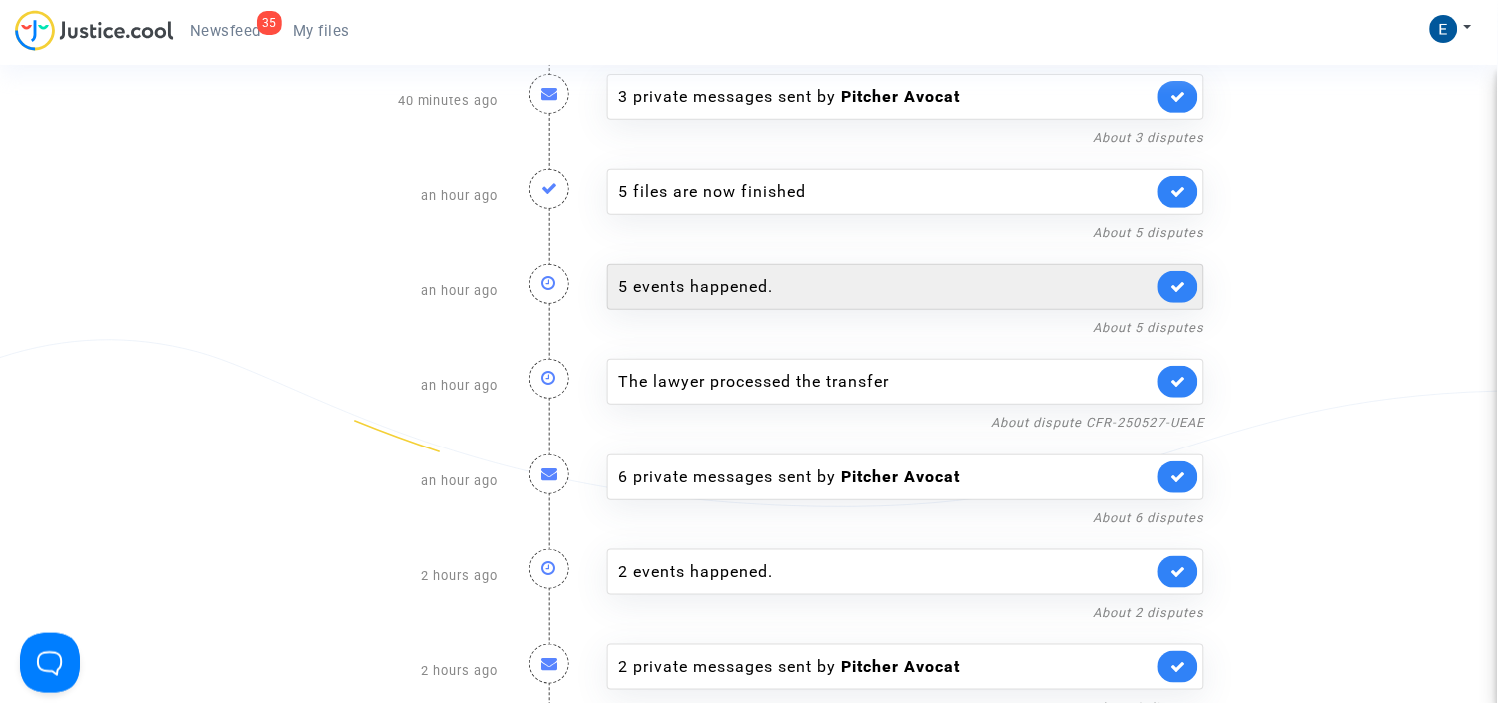 click on "5 events happened." 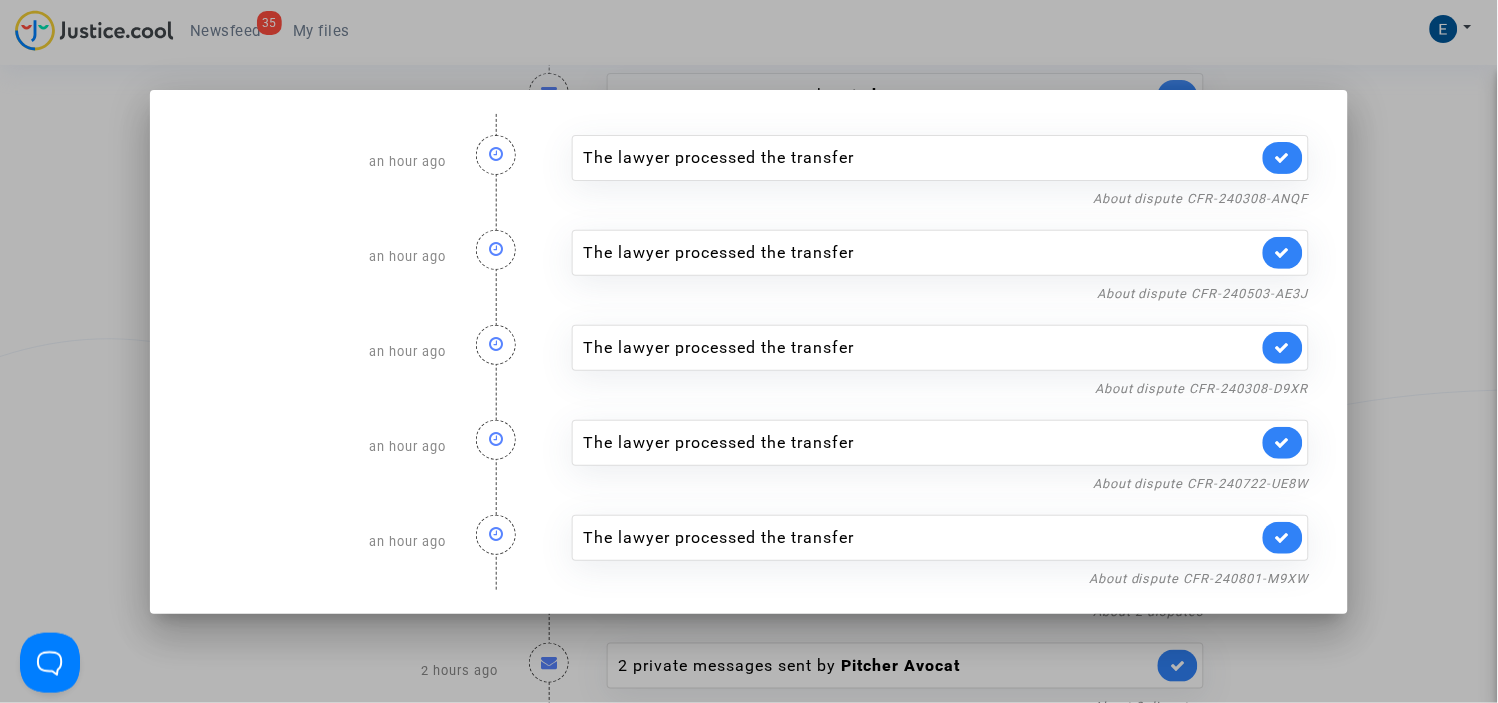 click at bounding box center [749, 351] 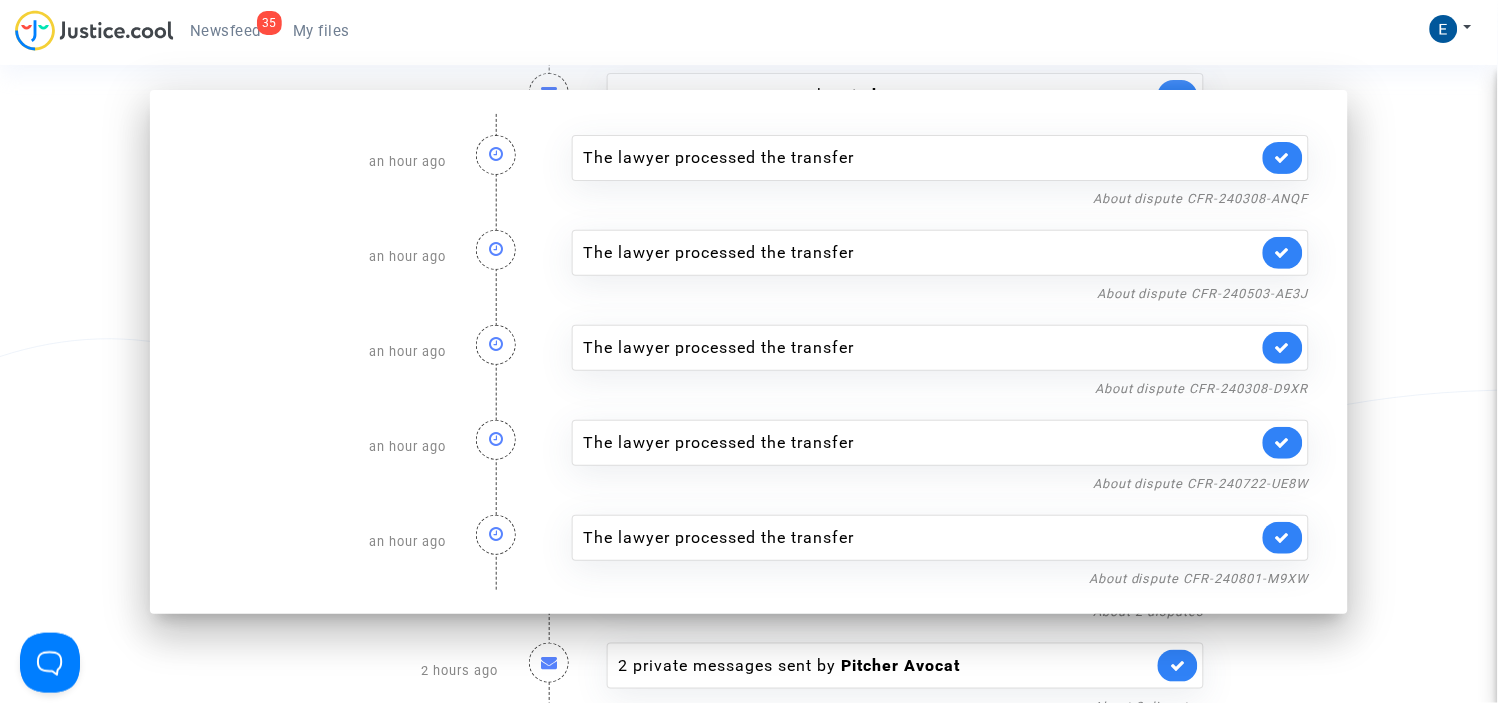 scroll, scrollTop: 1795, scrollLeft: 0, axis: vertical 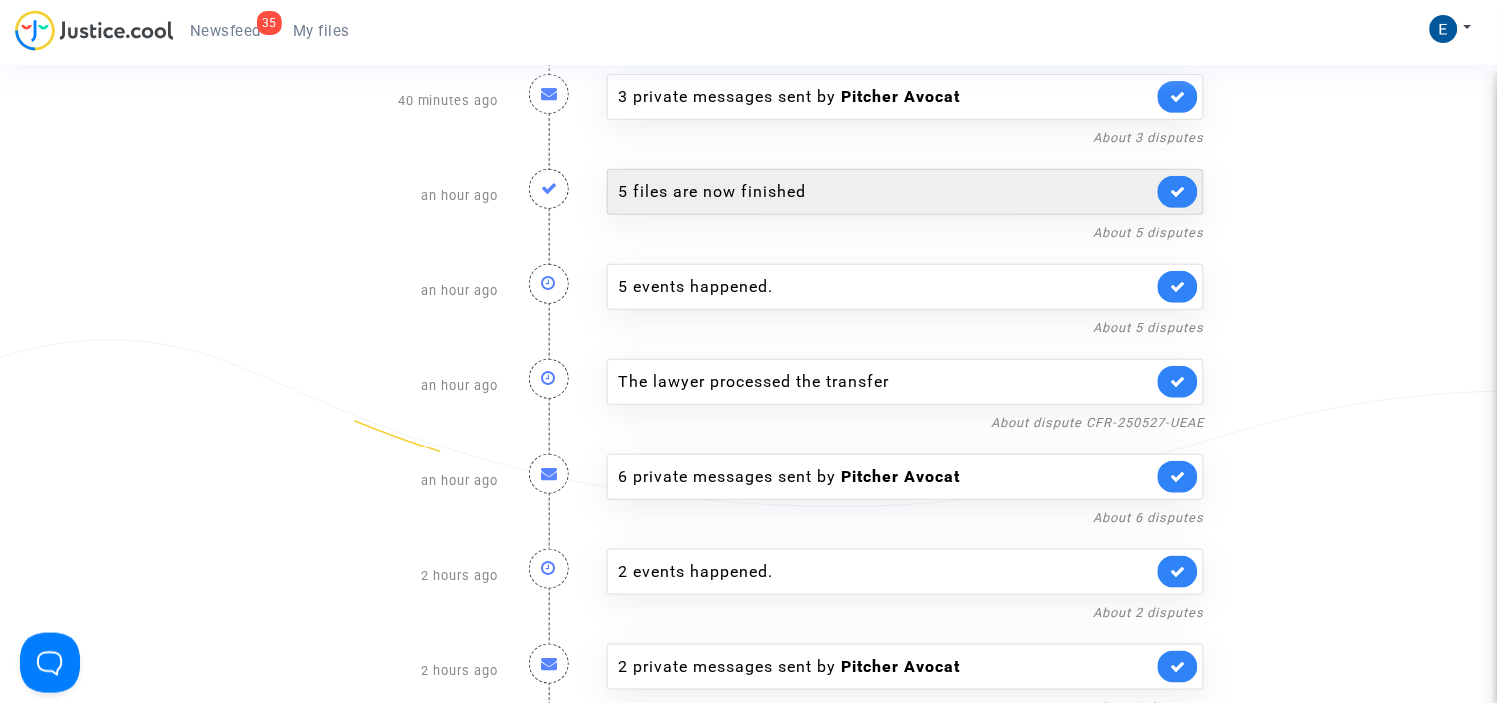 click on "5 files are now finished" 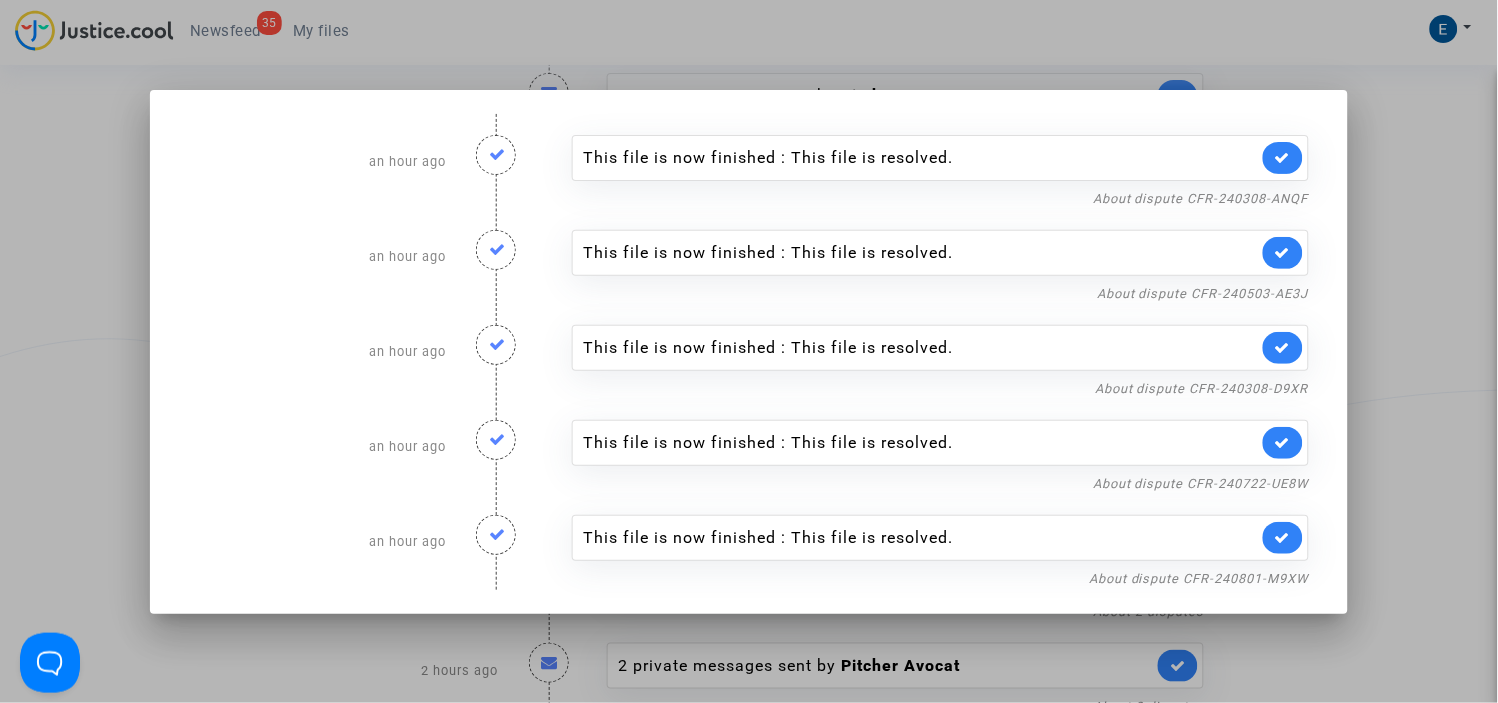 click at bounding box center (749, 351) 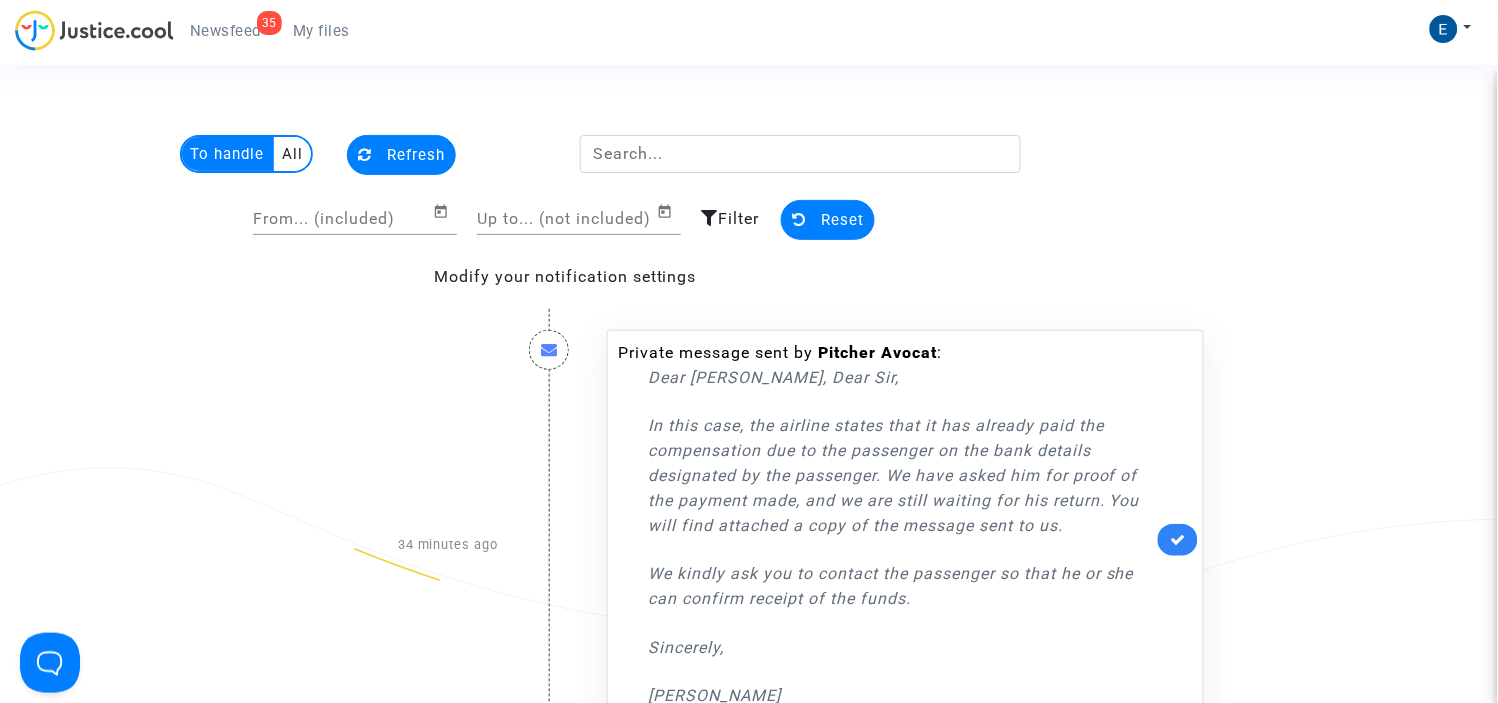 scroll, scrollTop: 1795, scrollLeft: 0, axis: vertical 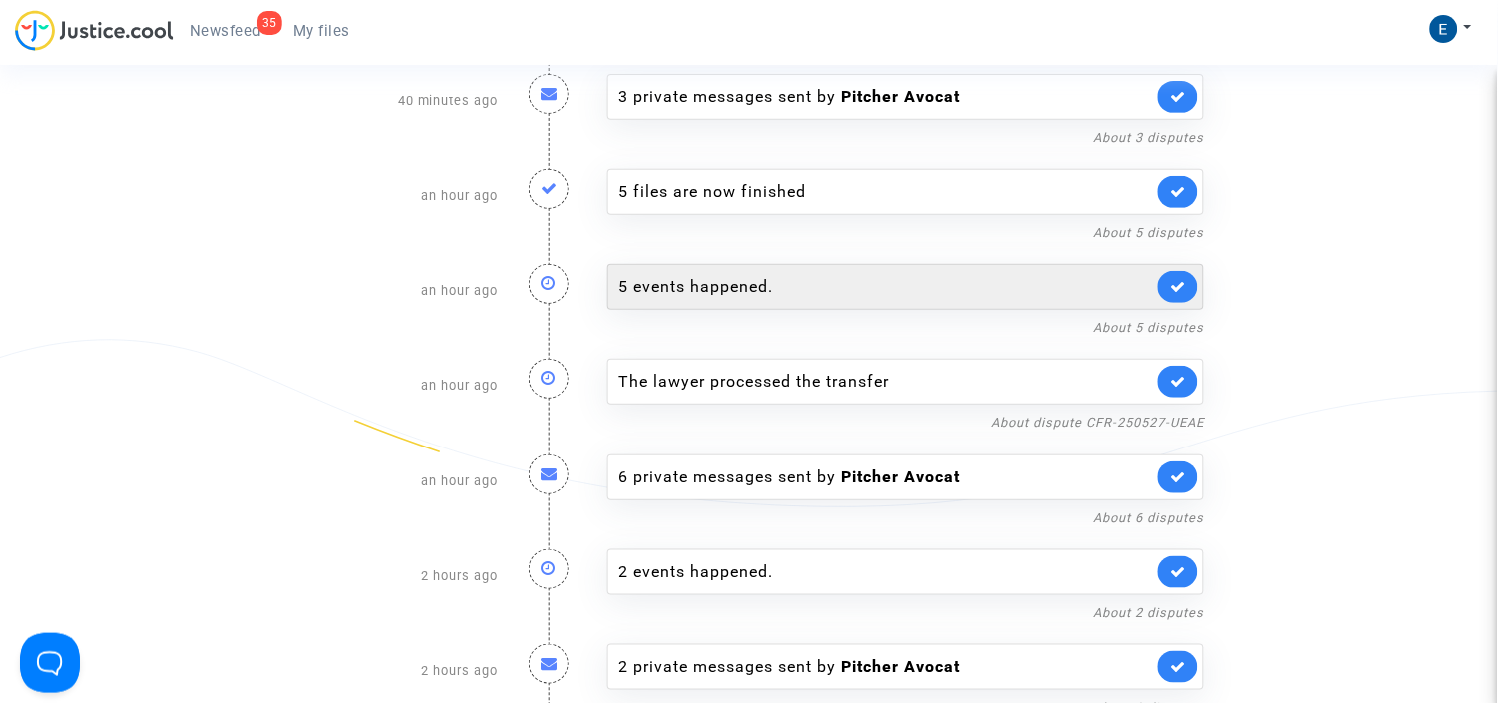 click on "5 events happened." 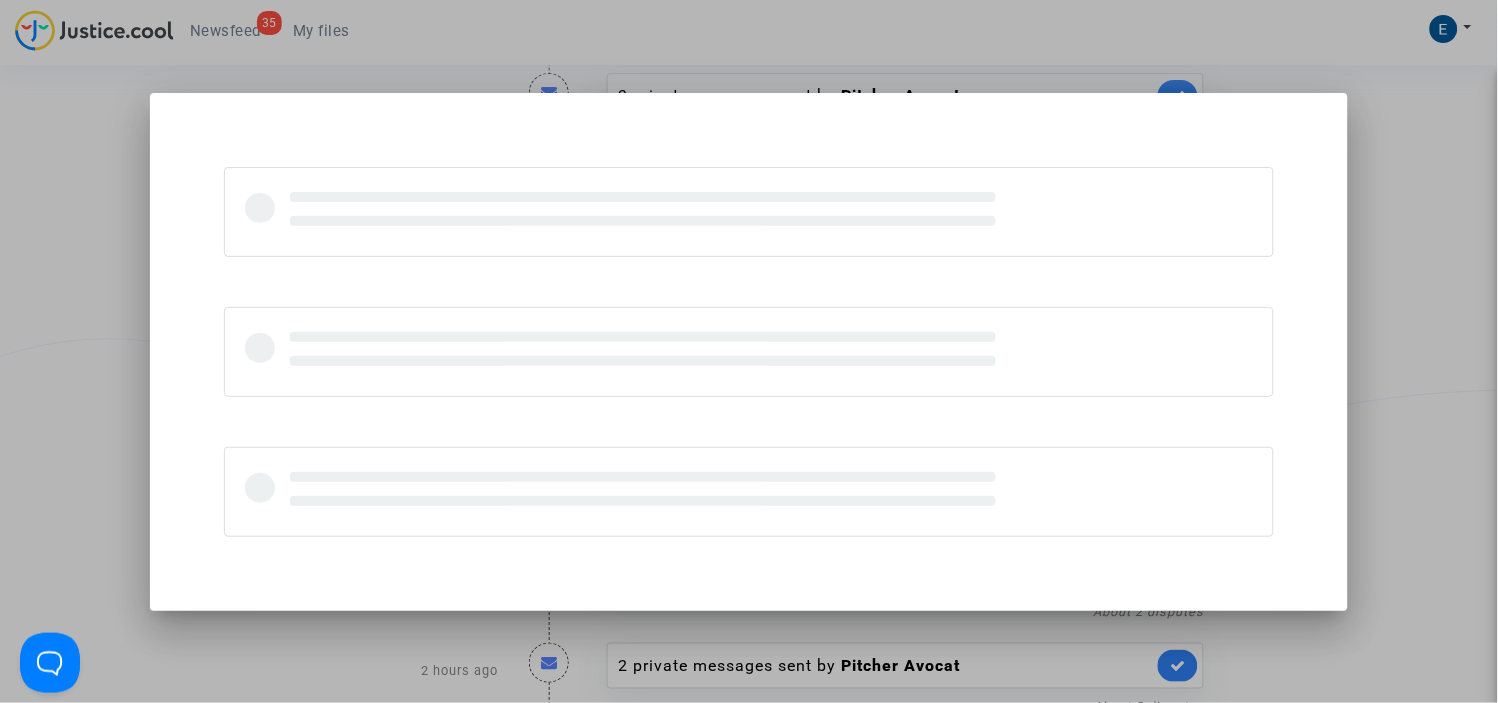 scroll, scrollTop: 0, scrollLeft: 0, axis: both 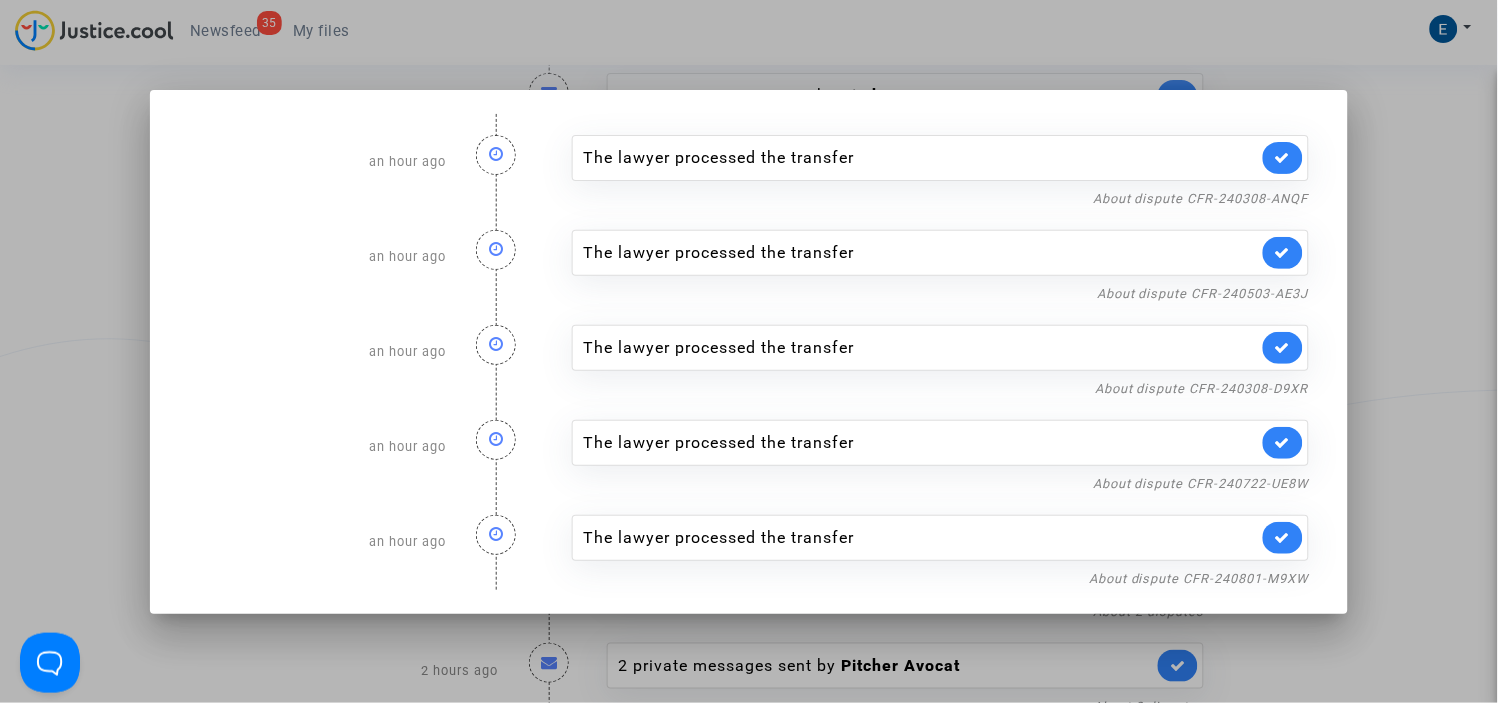 click at bounding box center (749, 351) 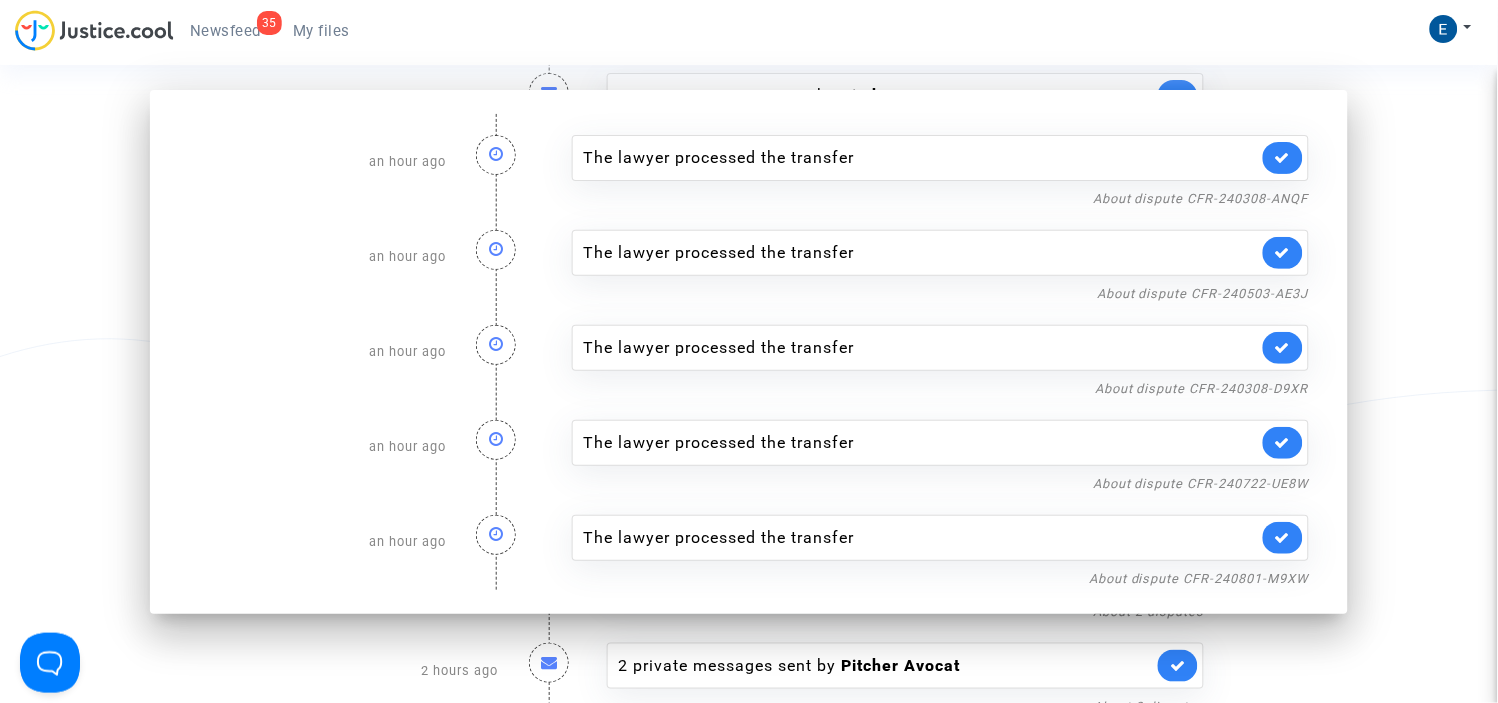 scroll, scrollTop: 1795, scrollLeft: 0, axis: vertical 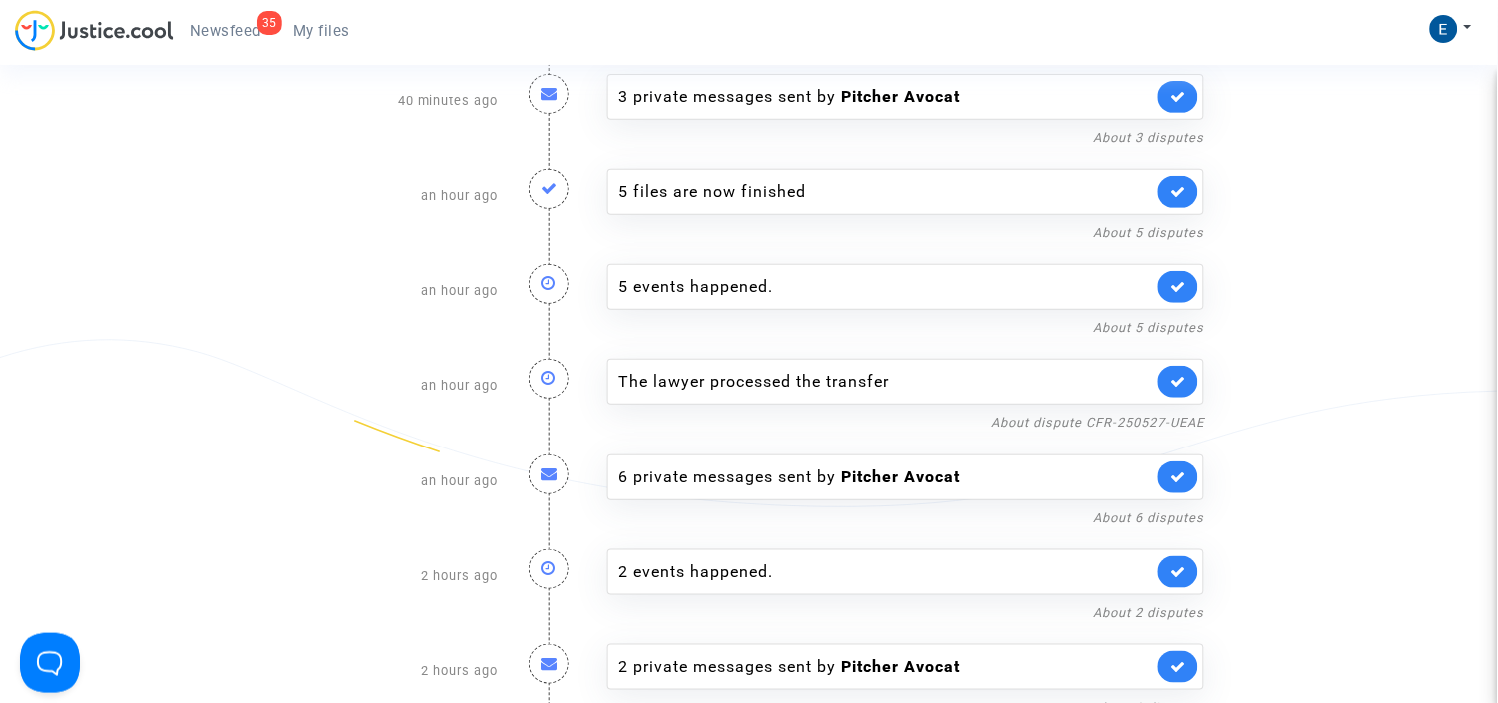 click on "The lawyer processed the transfer" 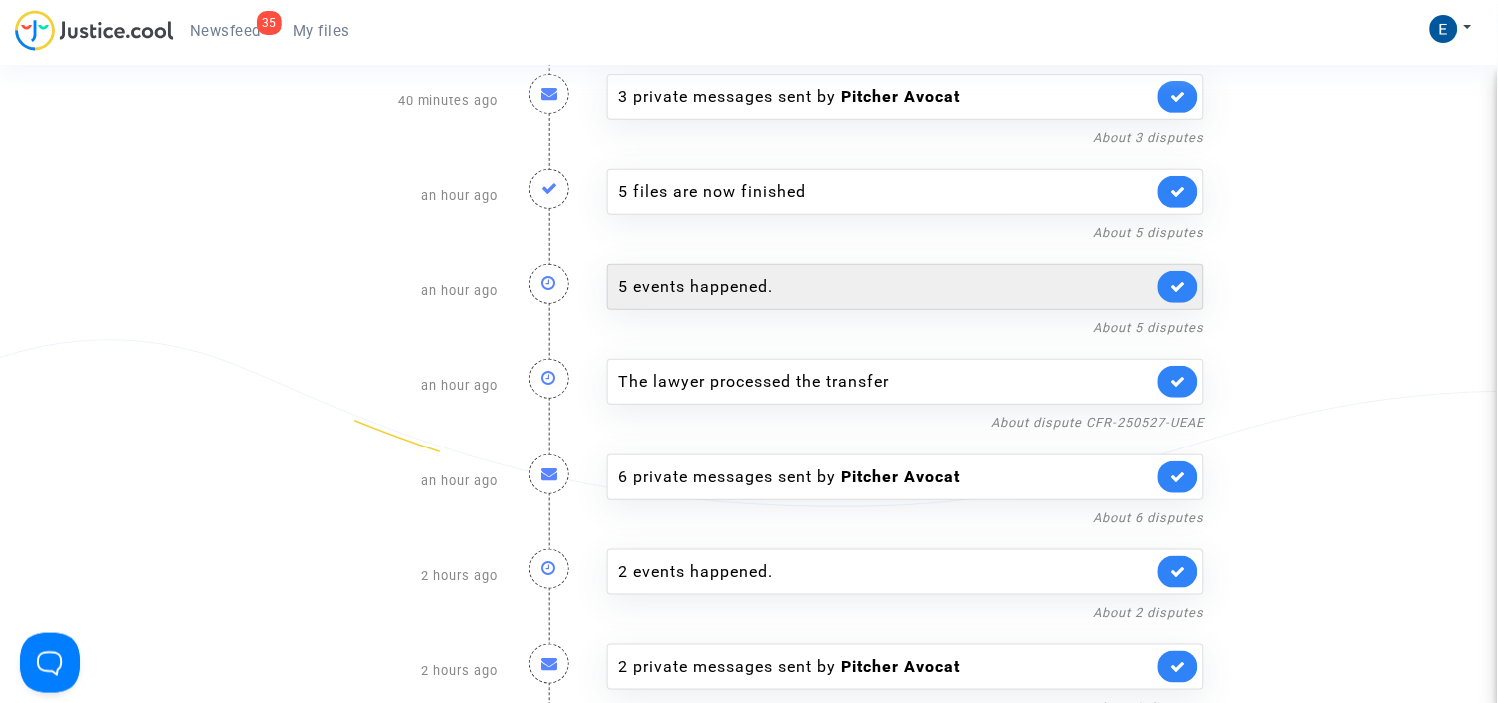 click on "5 events happened." 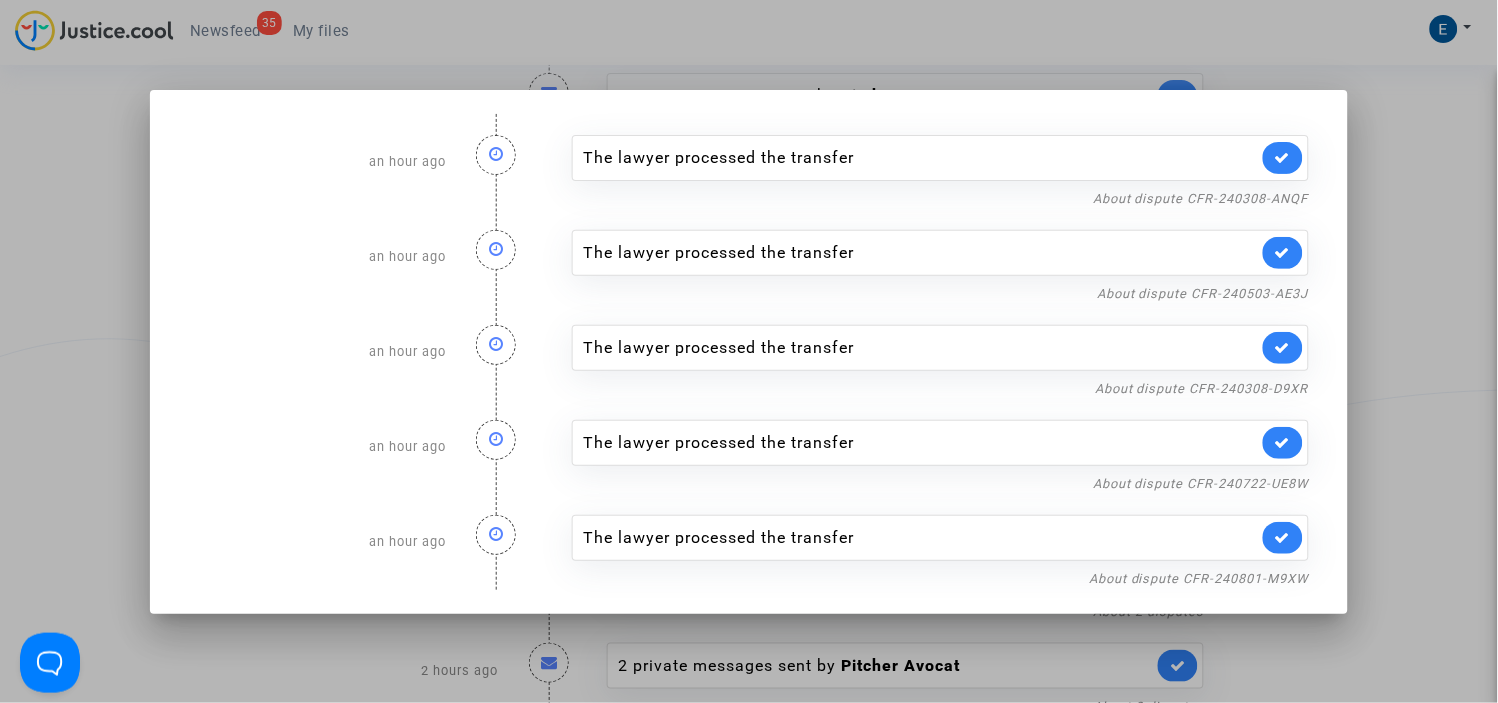 click at bounding box center (749, 351) 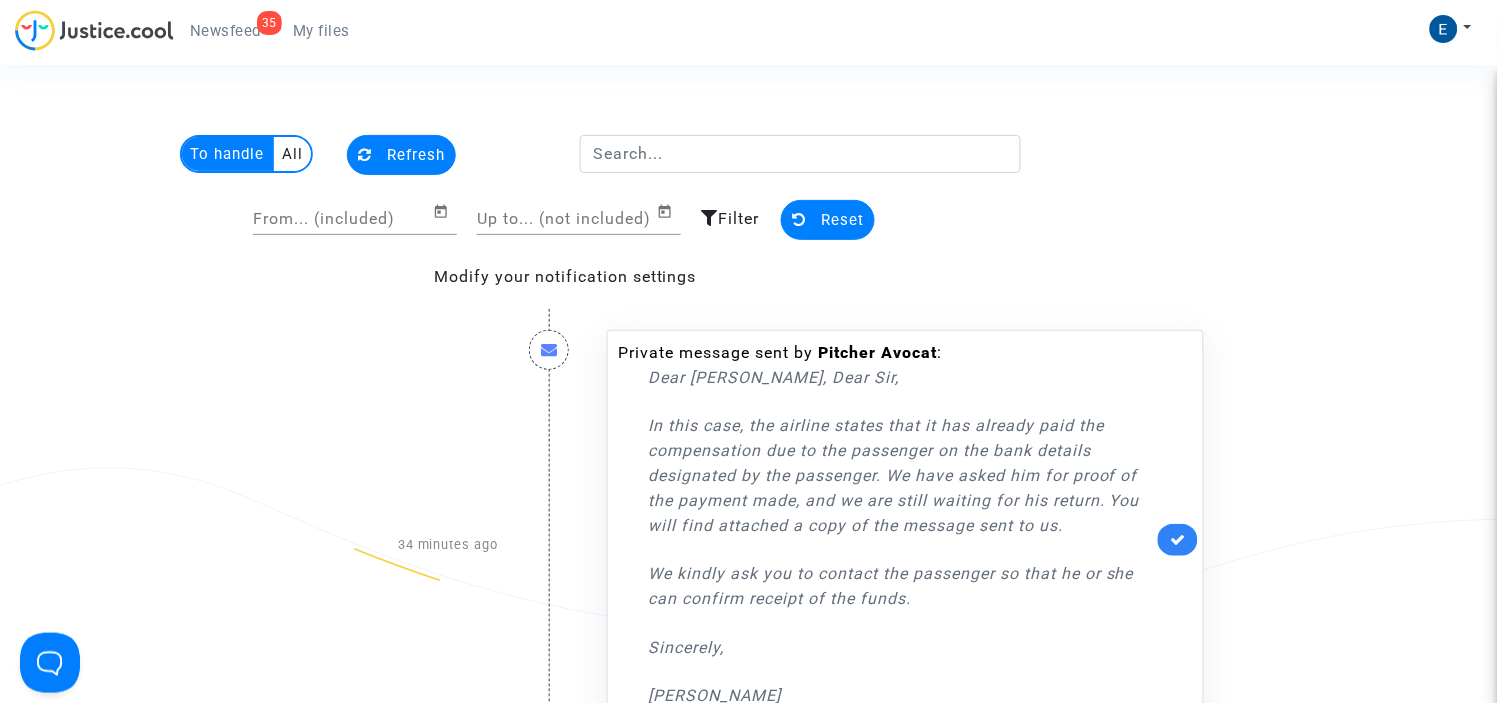 scroll, scrollTop: 1795, scrollLeft: 0, axis: vertical 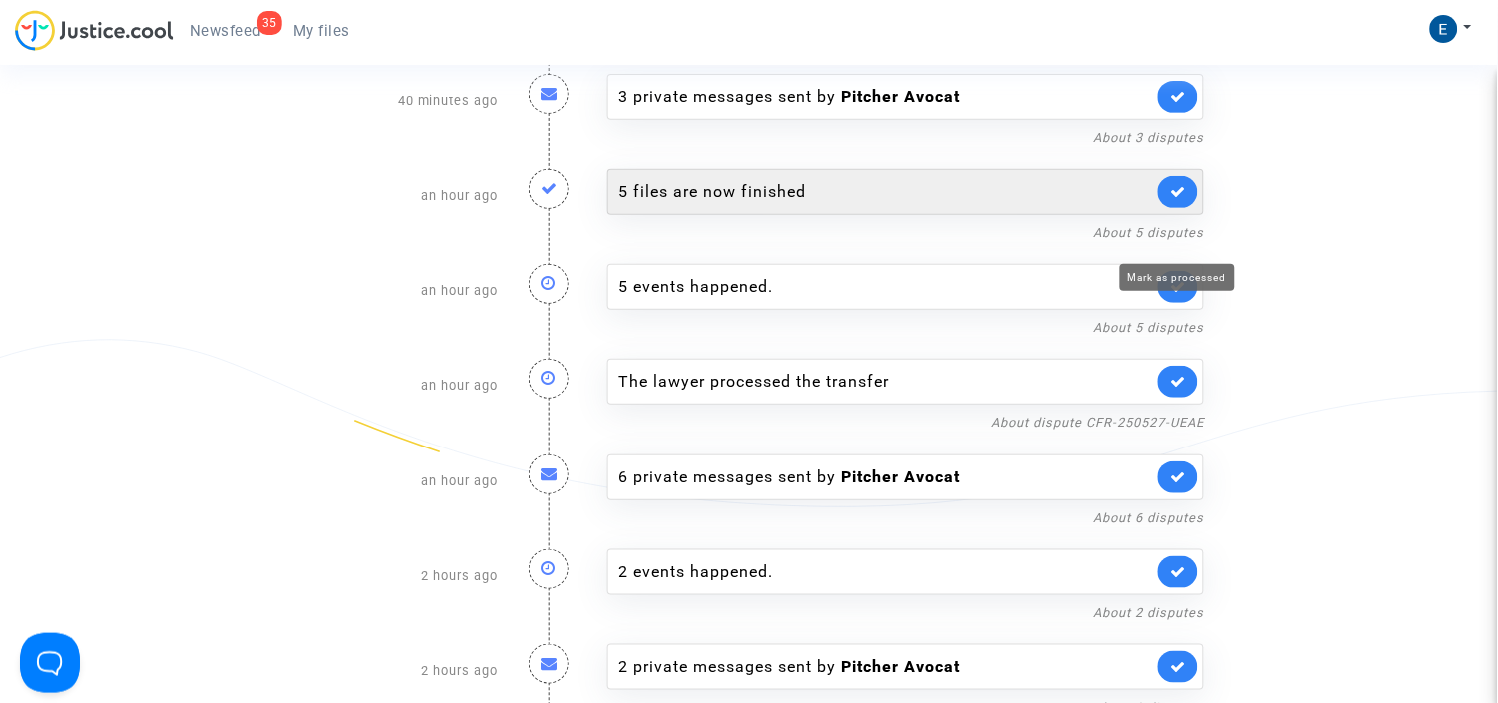click 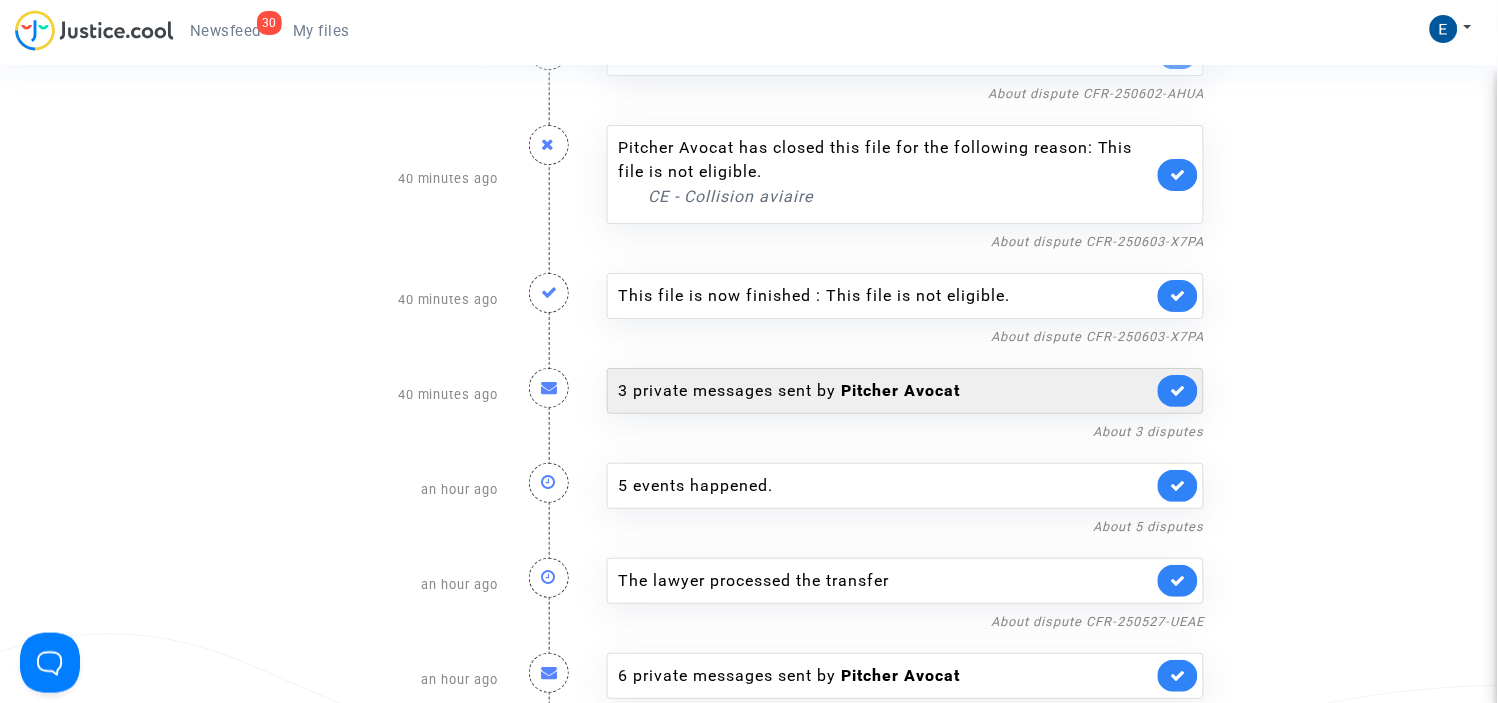 scroll, scrollTop: 1462, scrollLeft: 0, axis: vertical 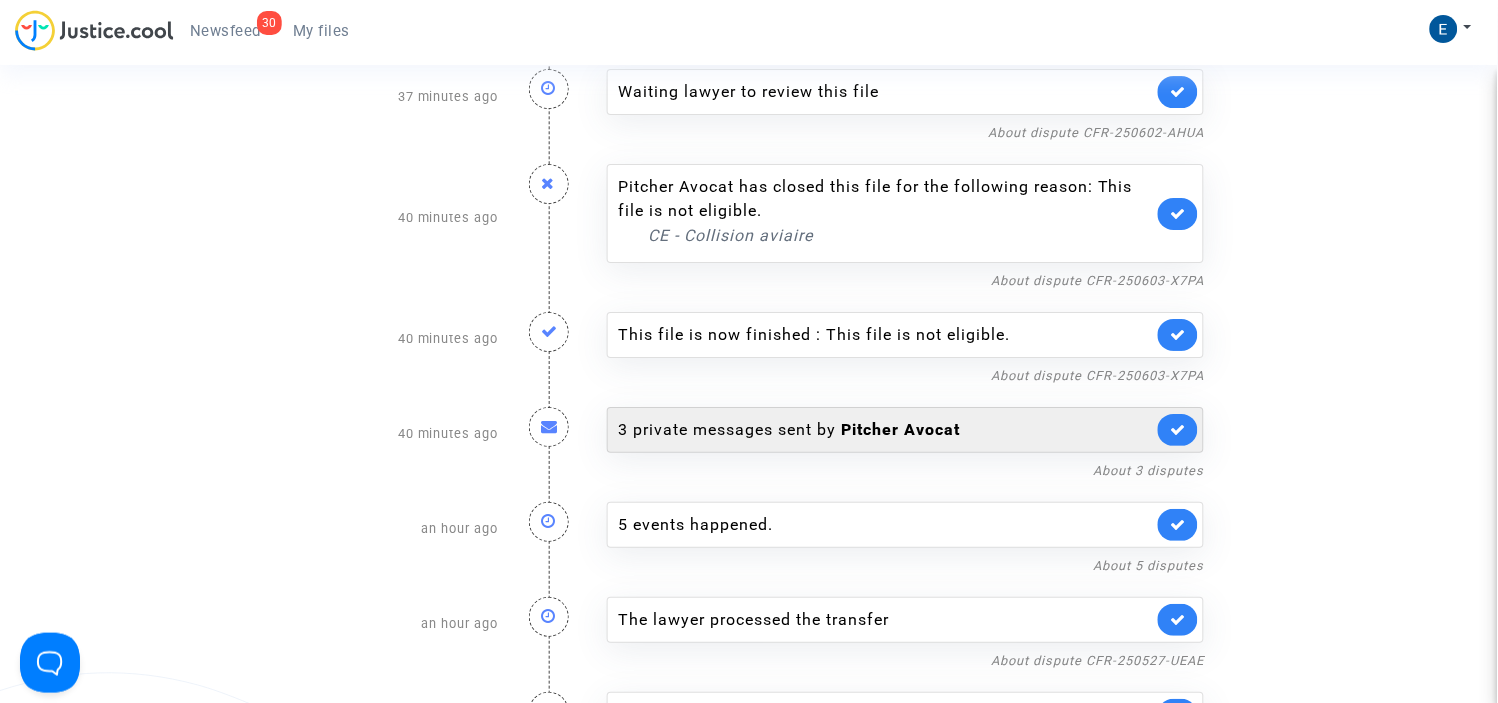 click on "Pitcher Avocat" 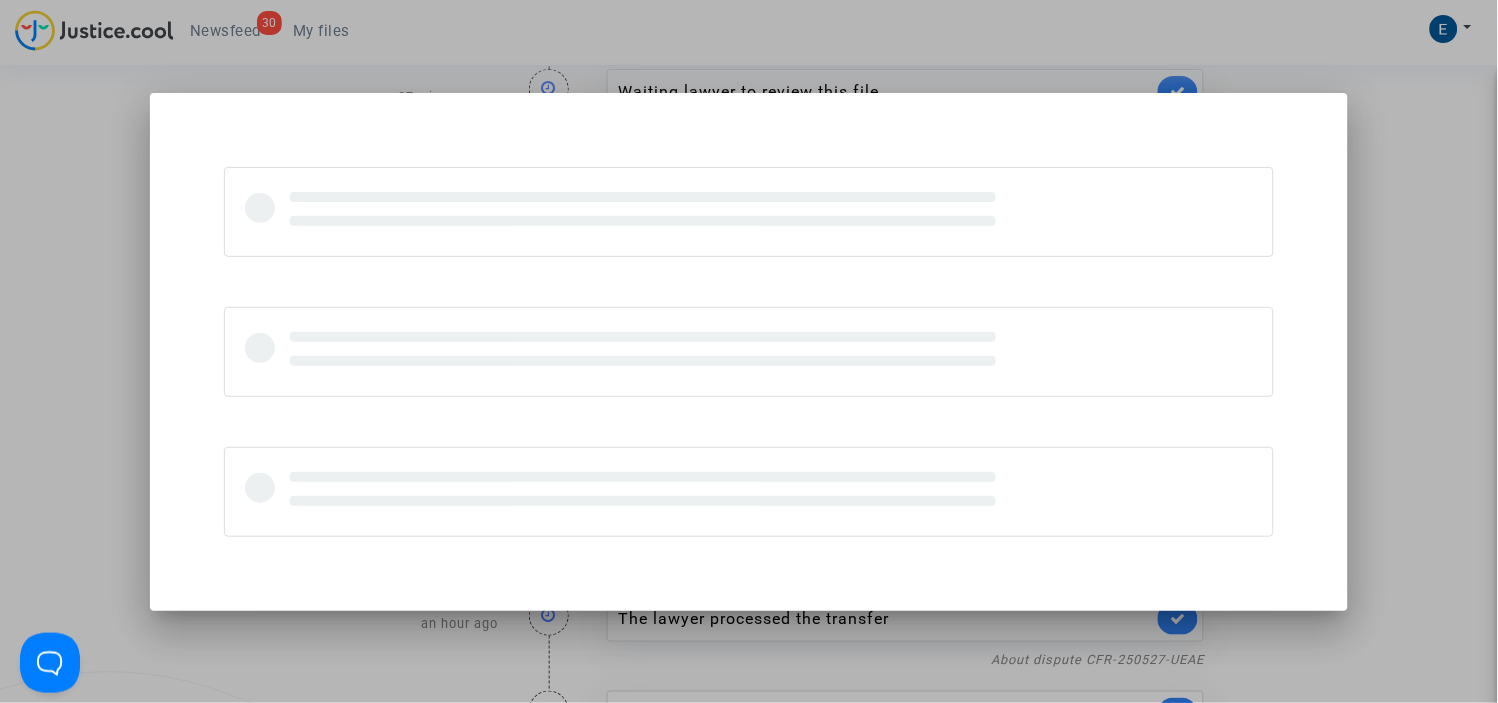 scroll, scrollTop: 0, scrollLeft: 0, axis: both 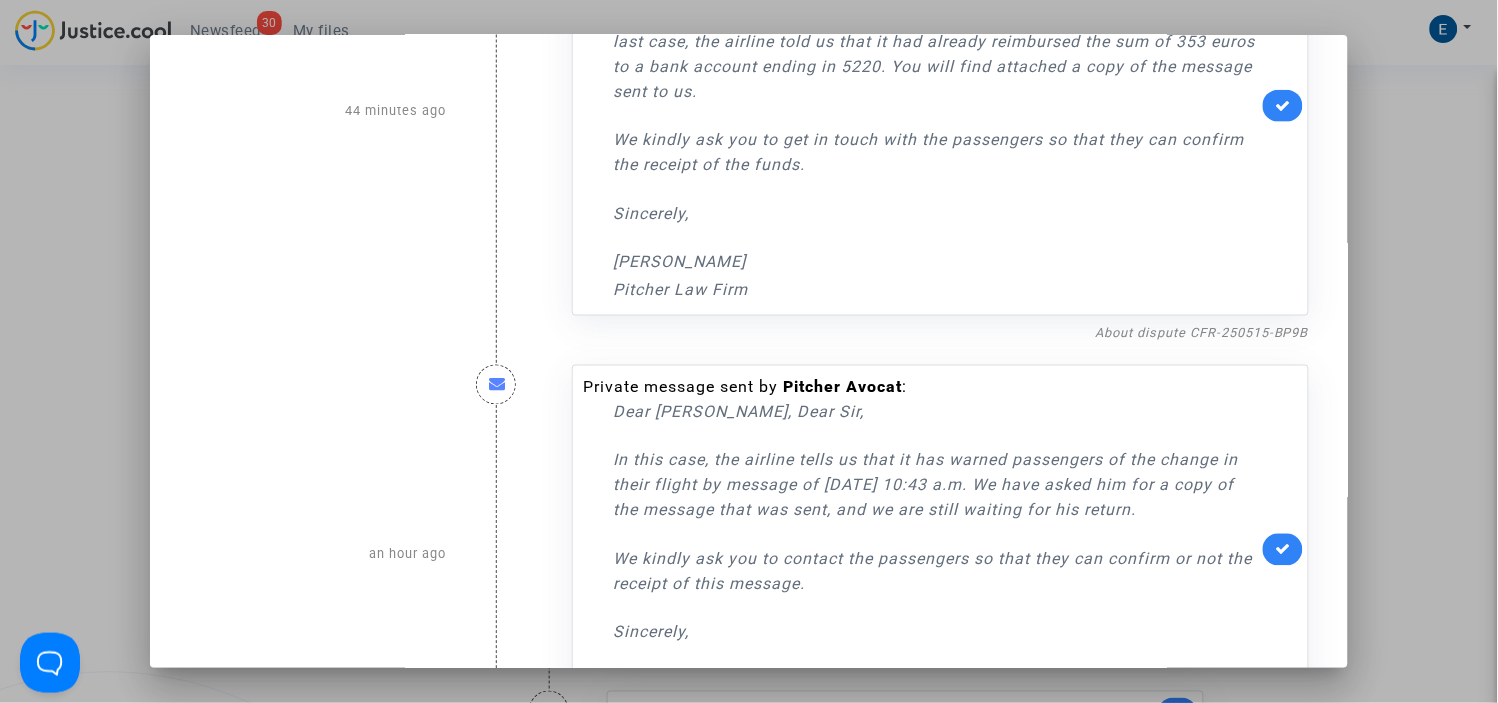 click at bounding box center [749, 351] 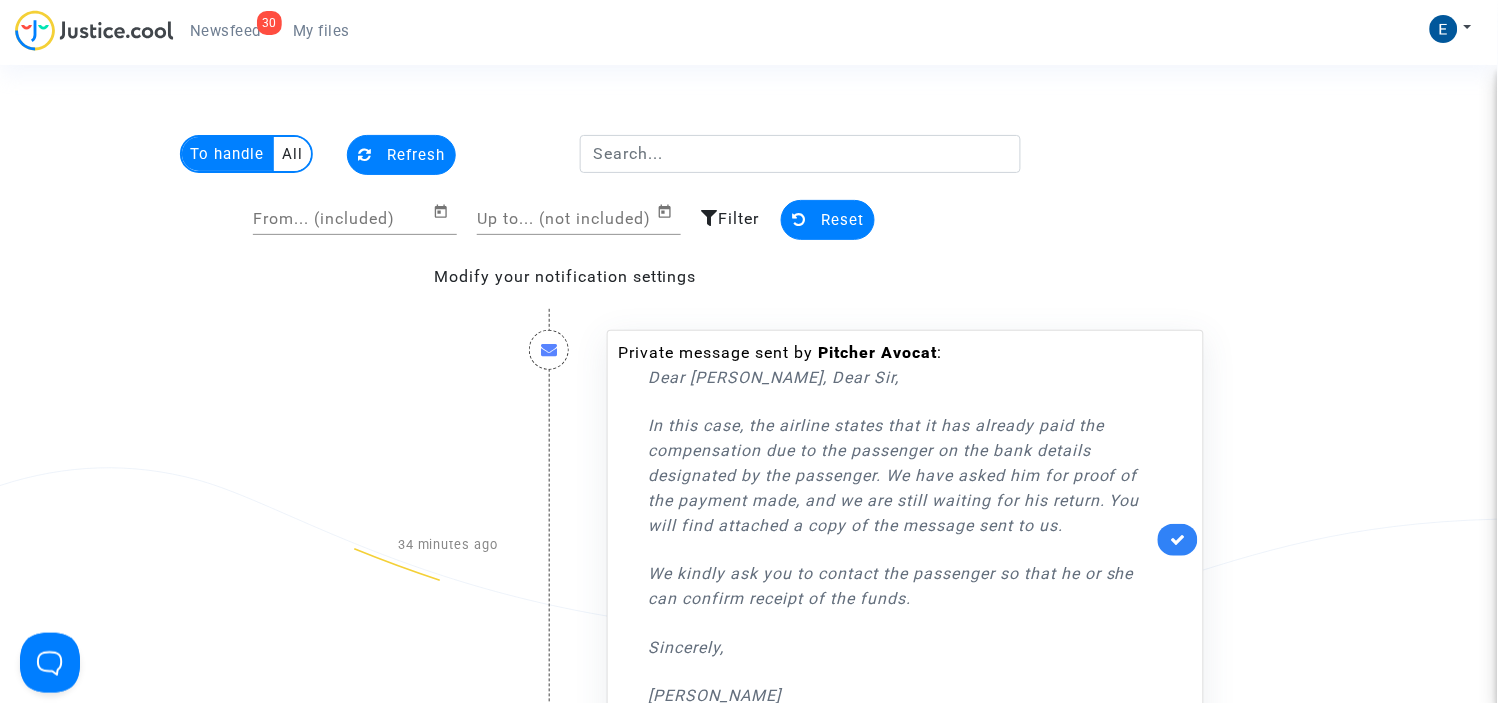 scroll, scrollTop: 1462, scrollLeft: 0, axis: vertical 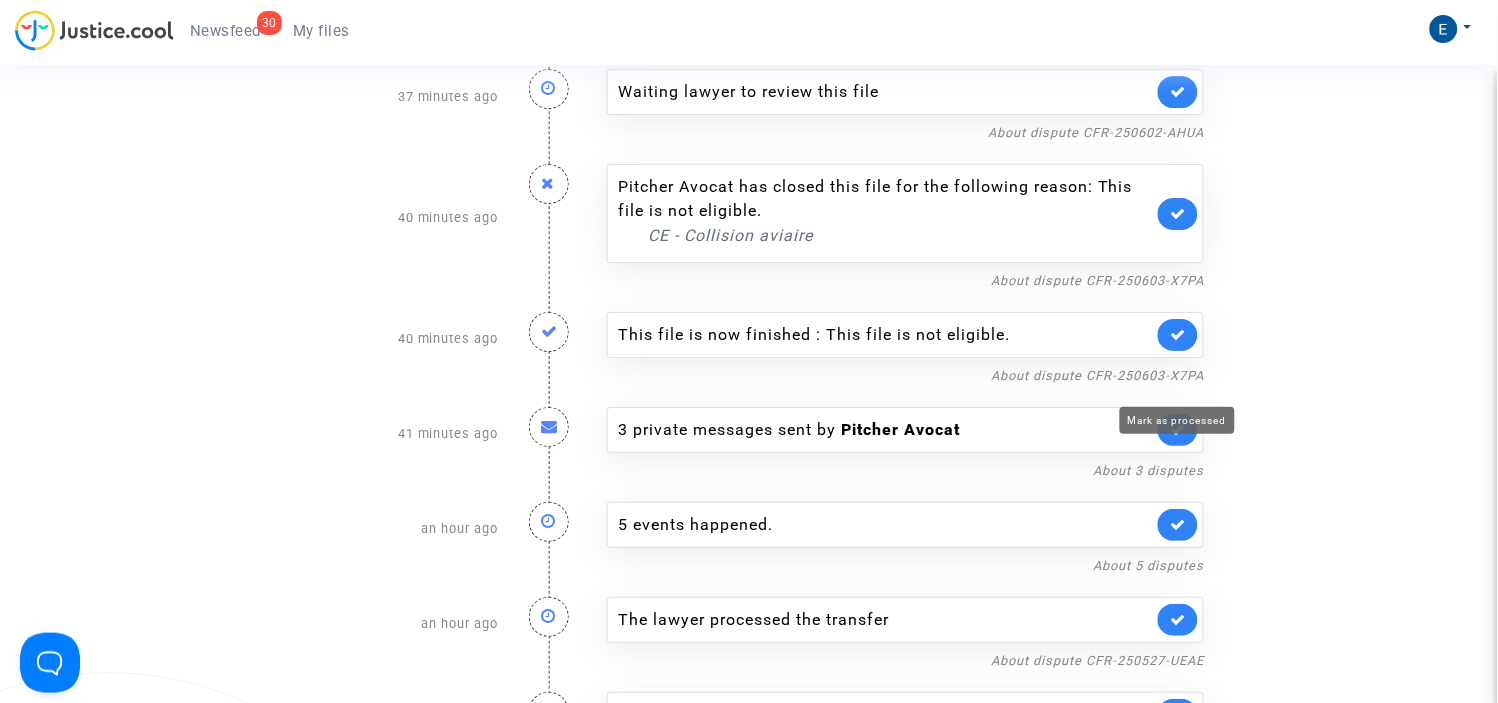 click 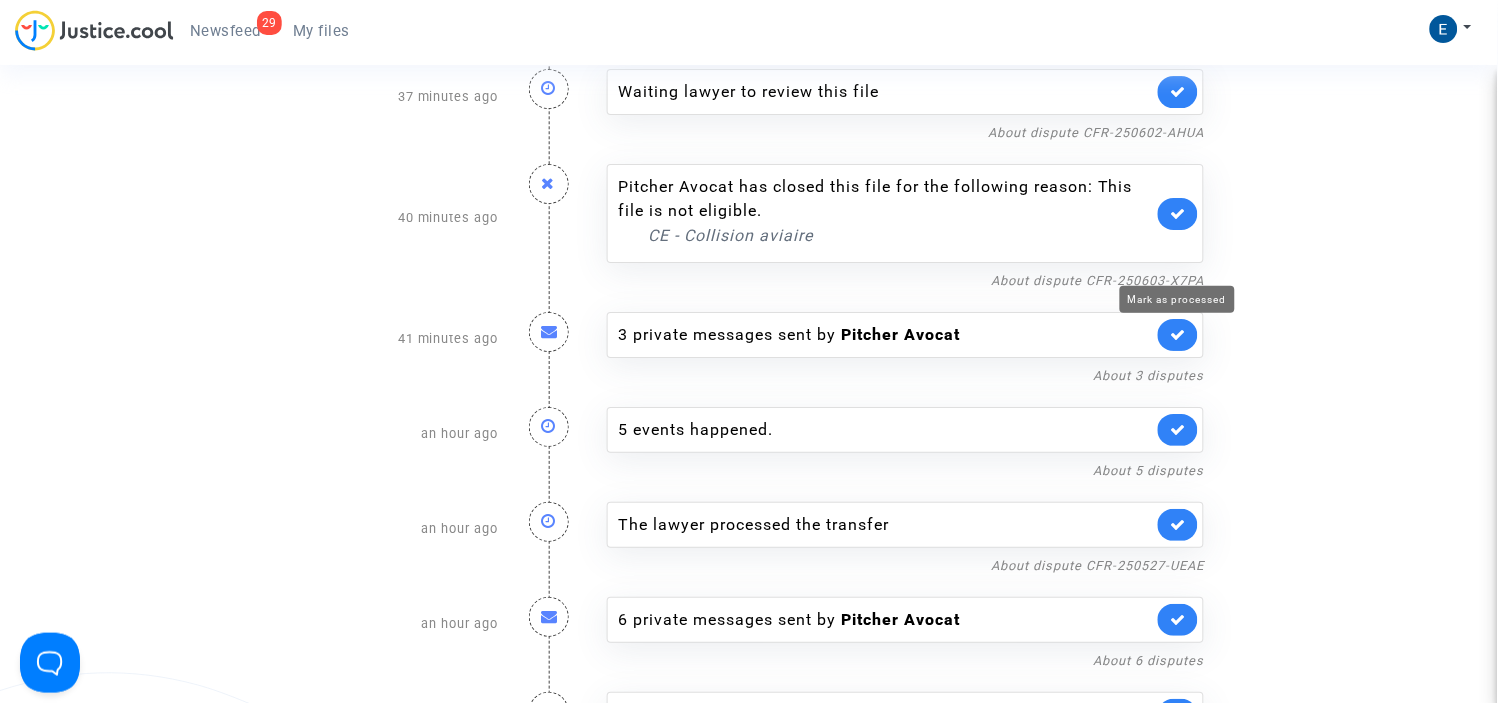 click 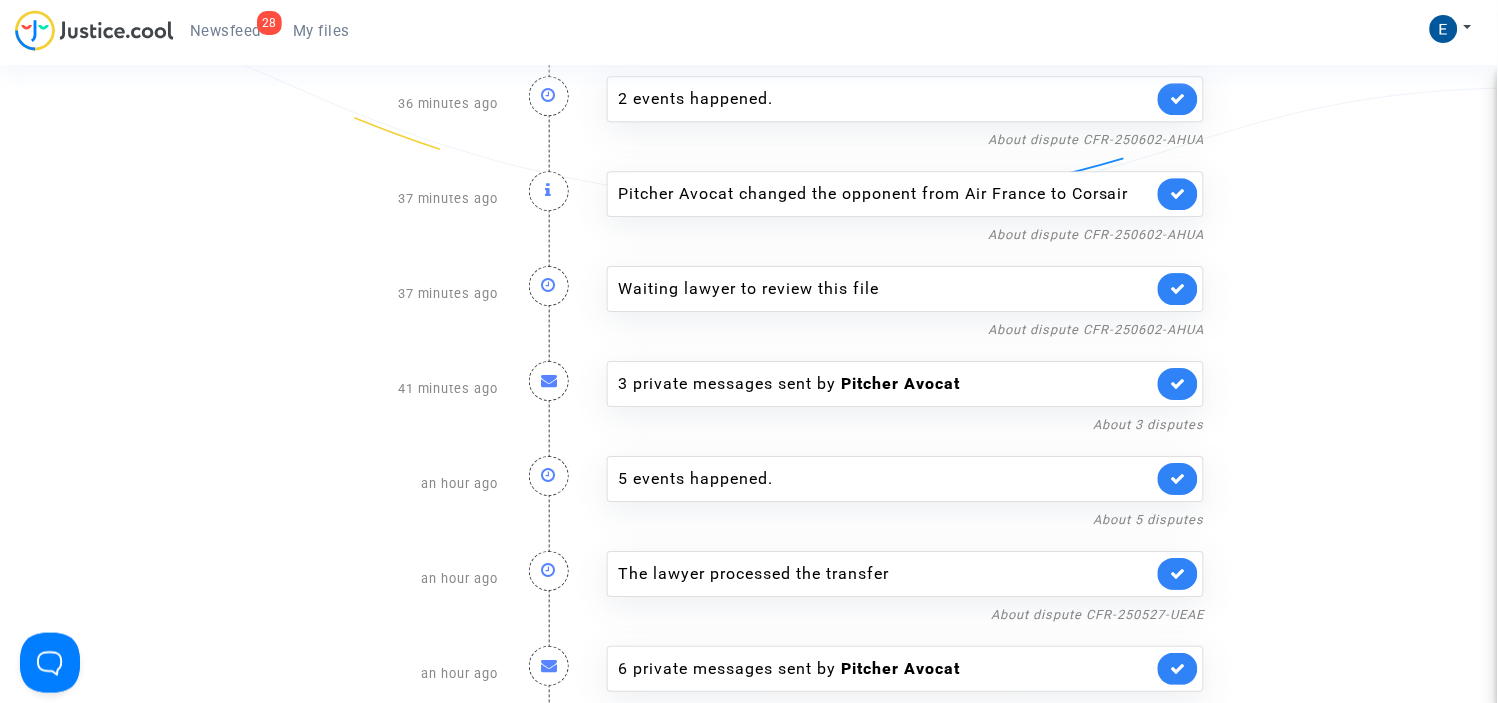 scroll, scrollTop: 1240, scrollLeft: 0, axis: vertical 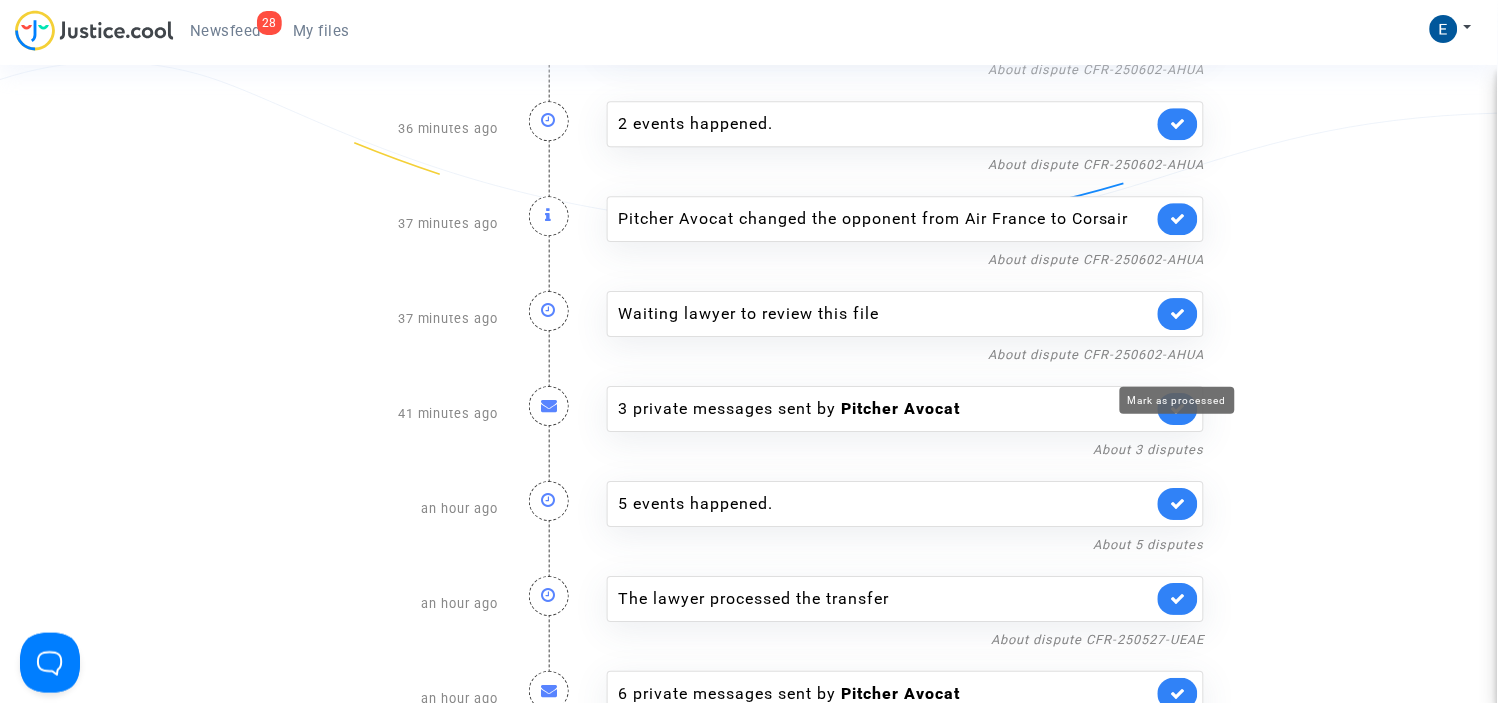 click 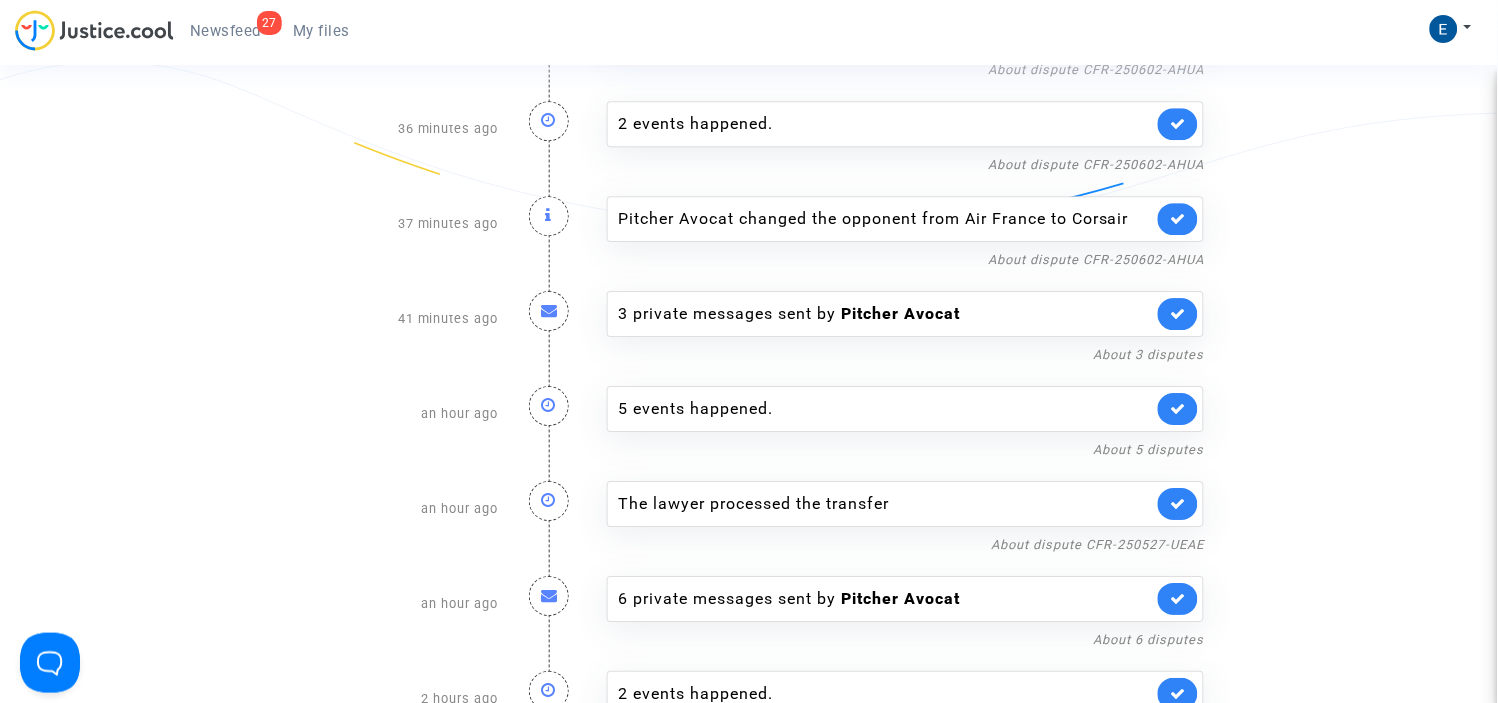 click 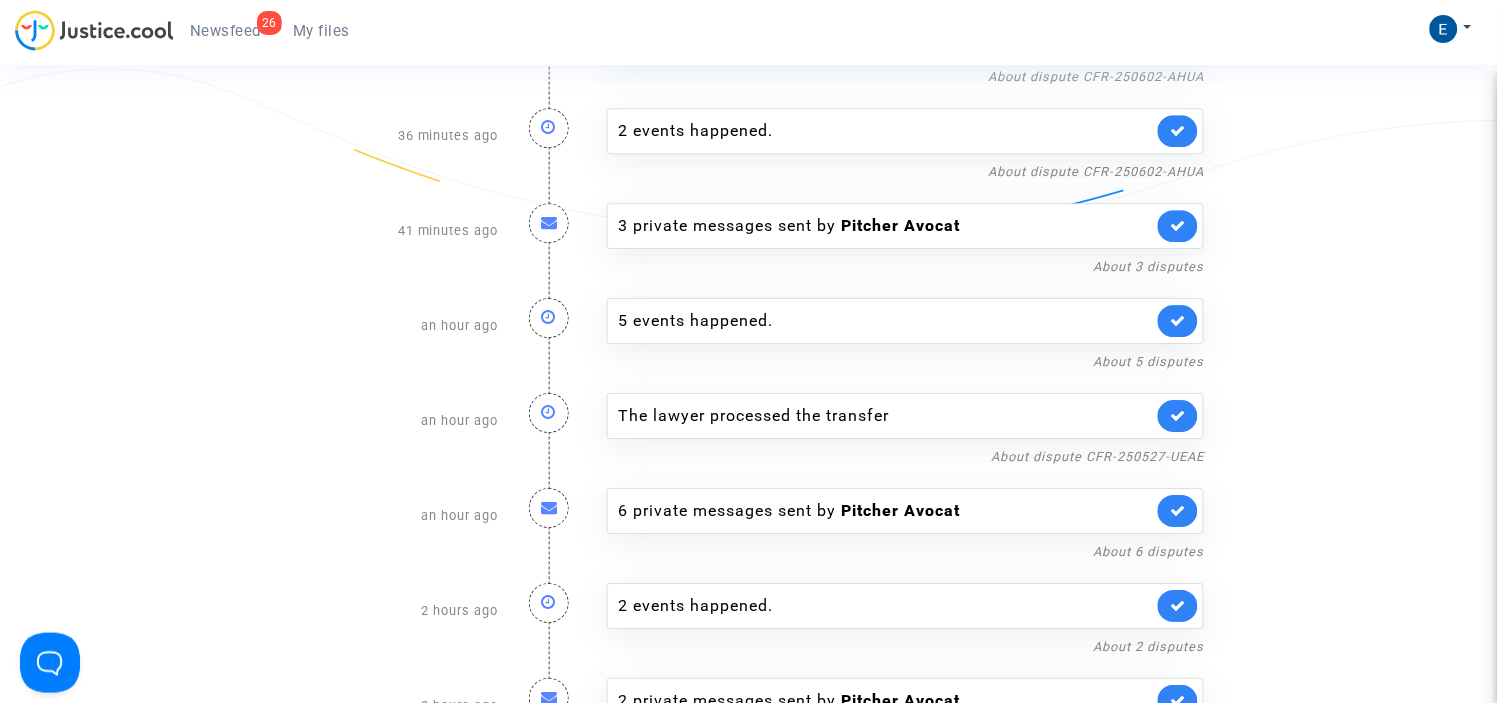 scroll, scrollTop: 1017, scrollLeft: 0, axis: vertical 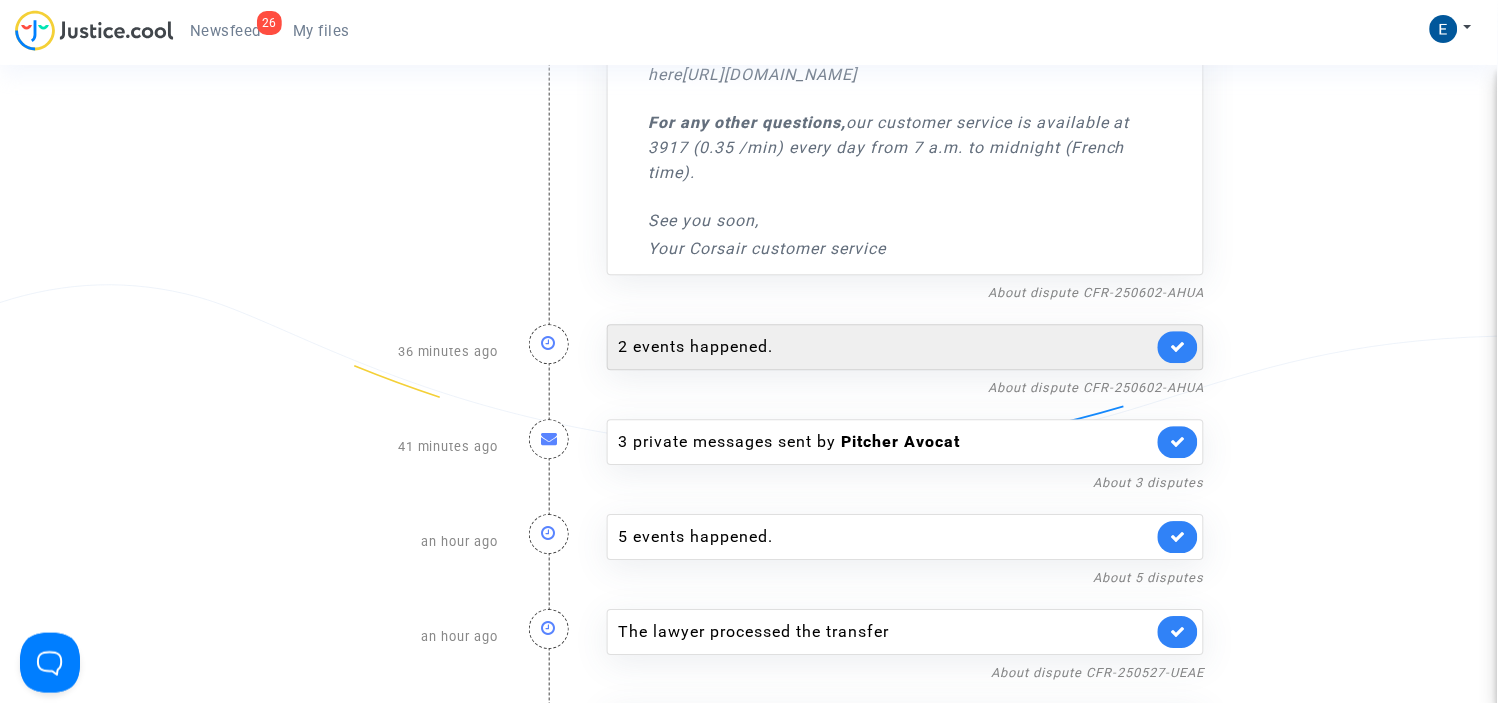 click on "2 events happened." 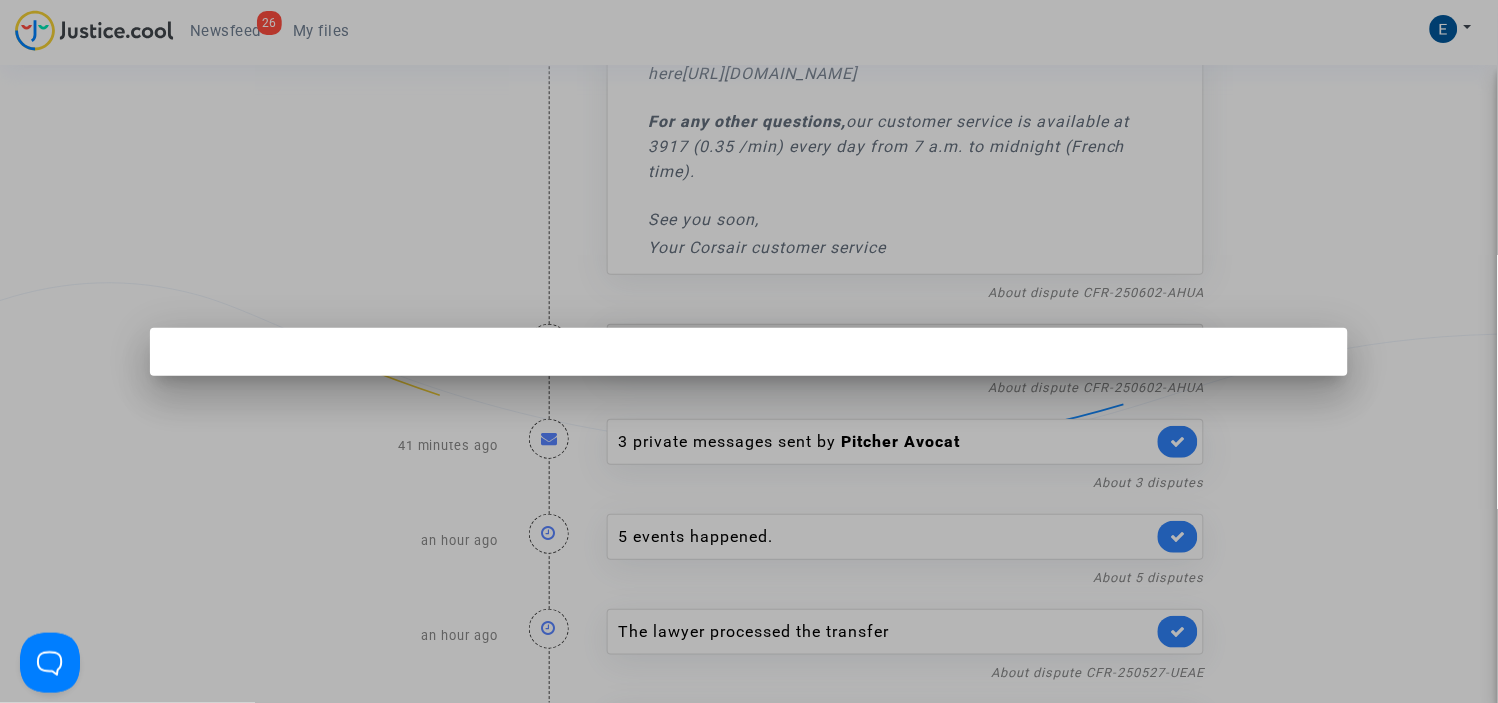 scroll, scrollTop: 0, scrollLeft: 0, axis: both 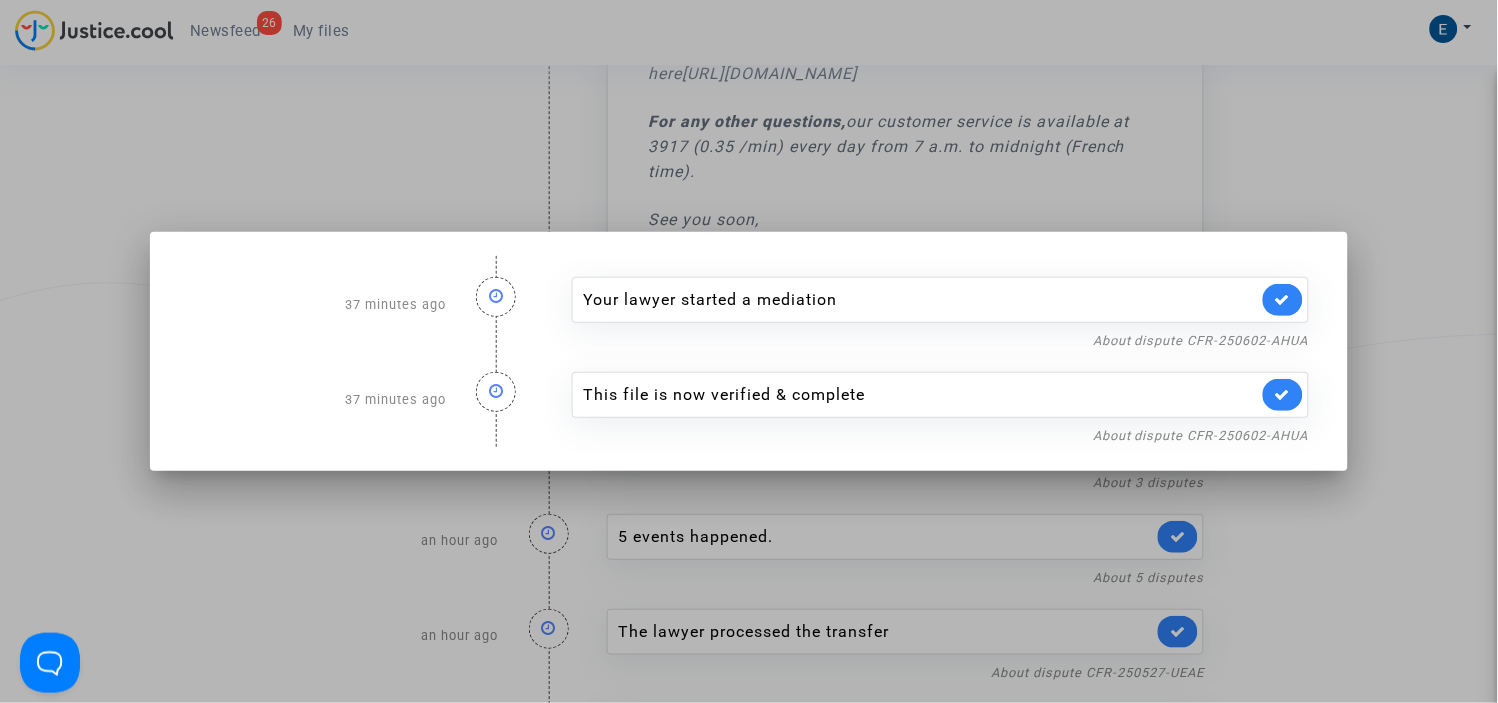 click at bounding box center (749, 351) 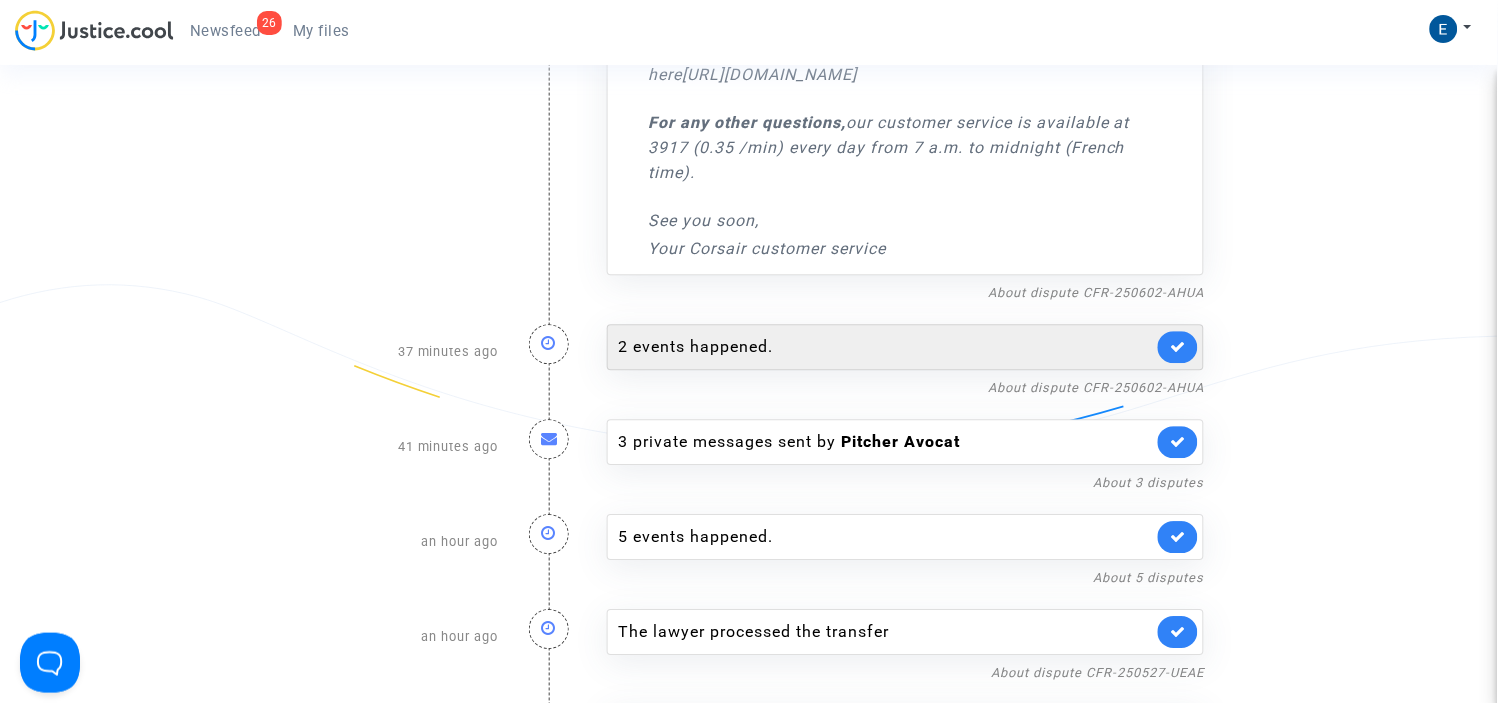 click on "2 events happened." 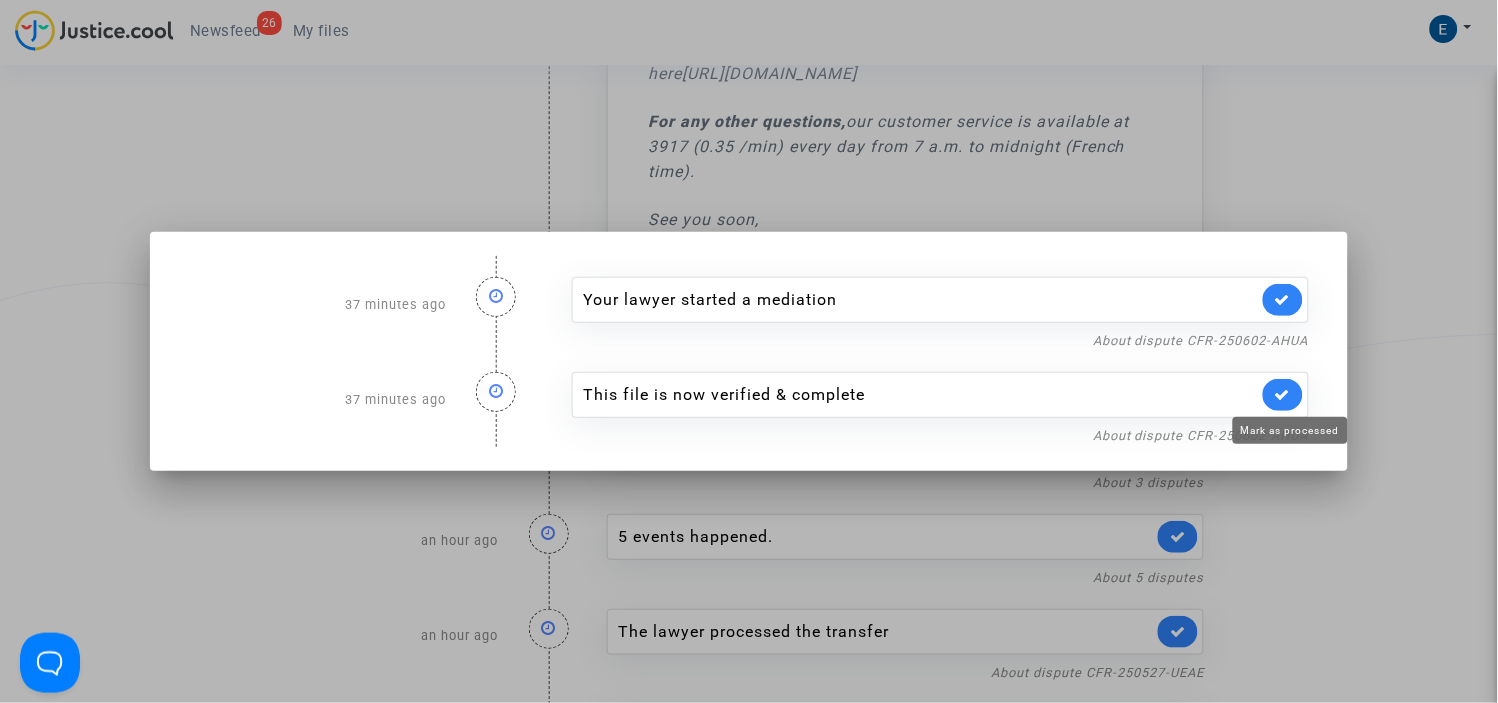 click at bounding box center (1283, 394) 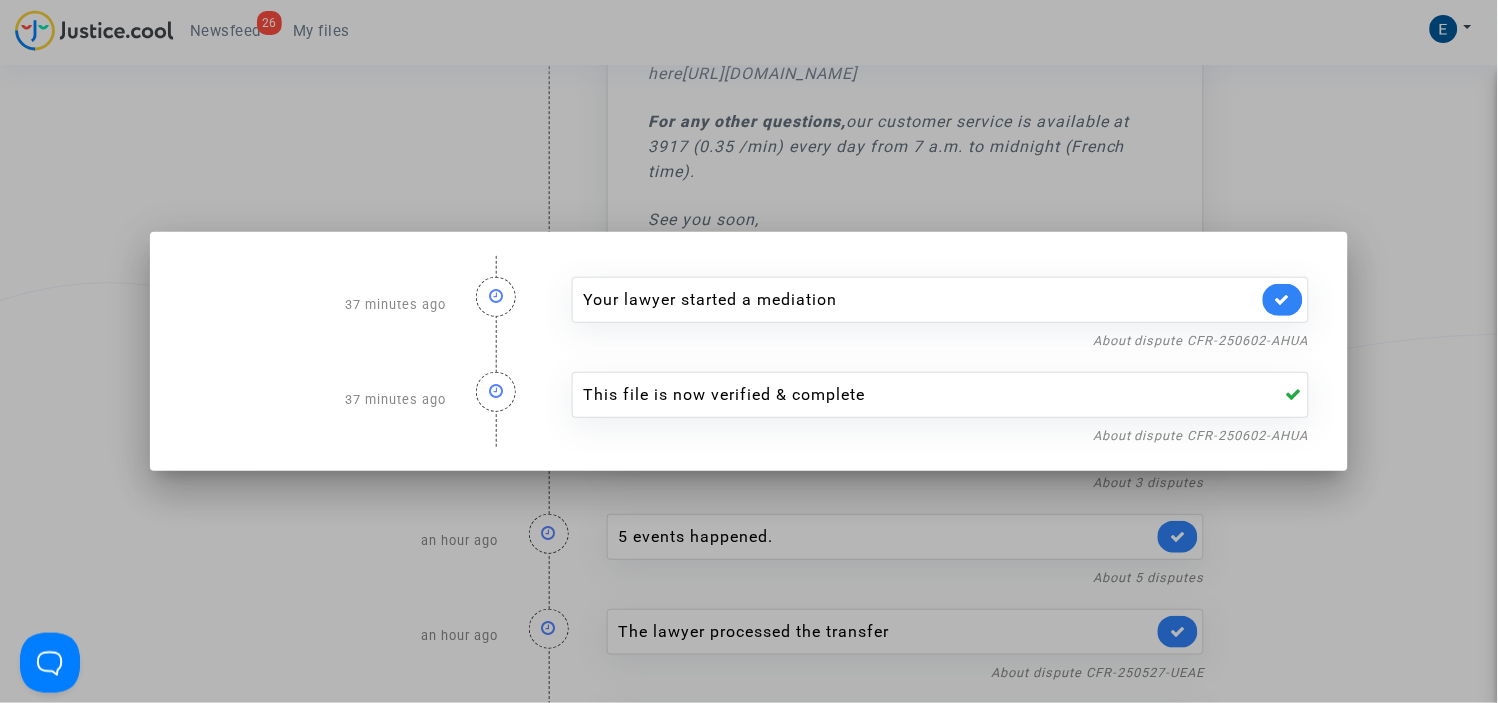 click at bounding box center (749, 351) 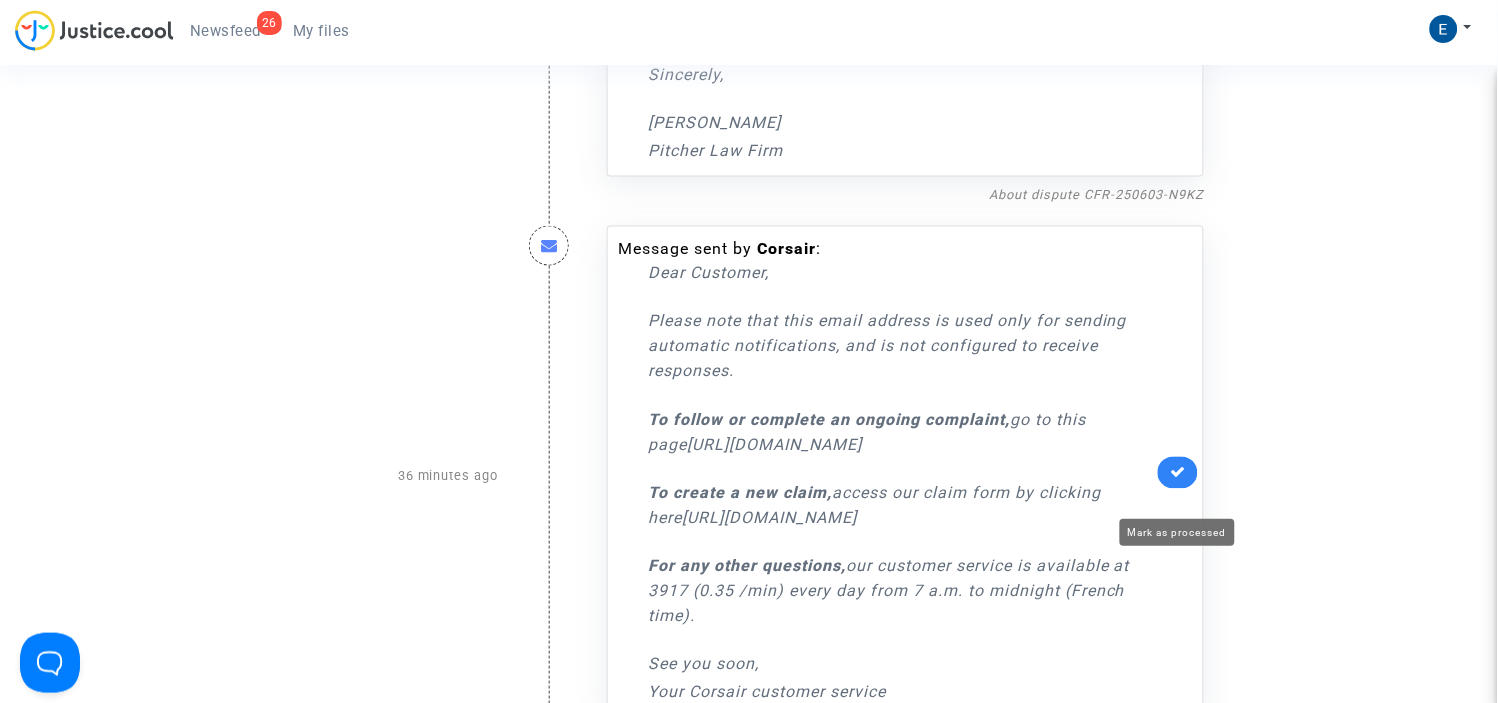 click 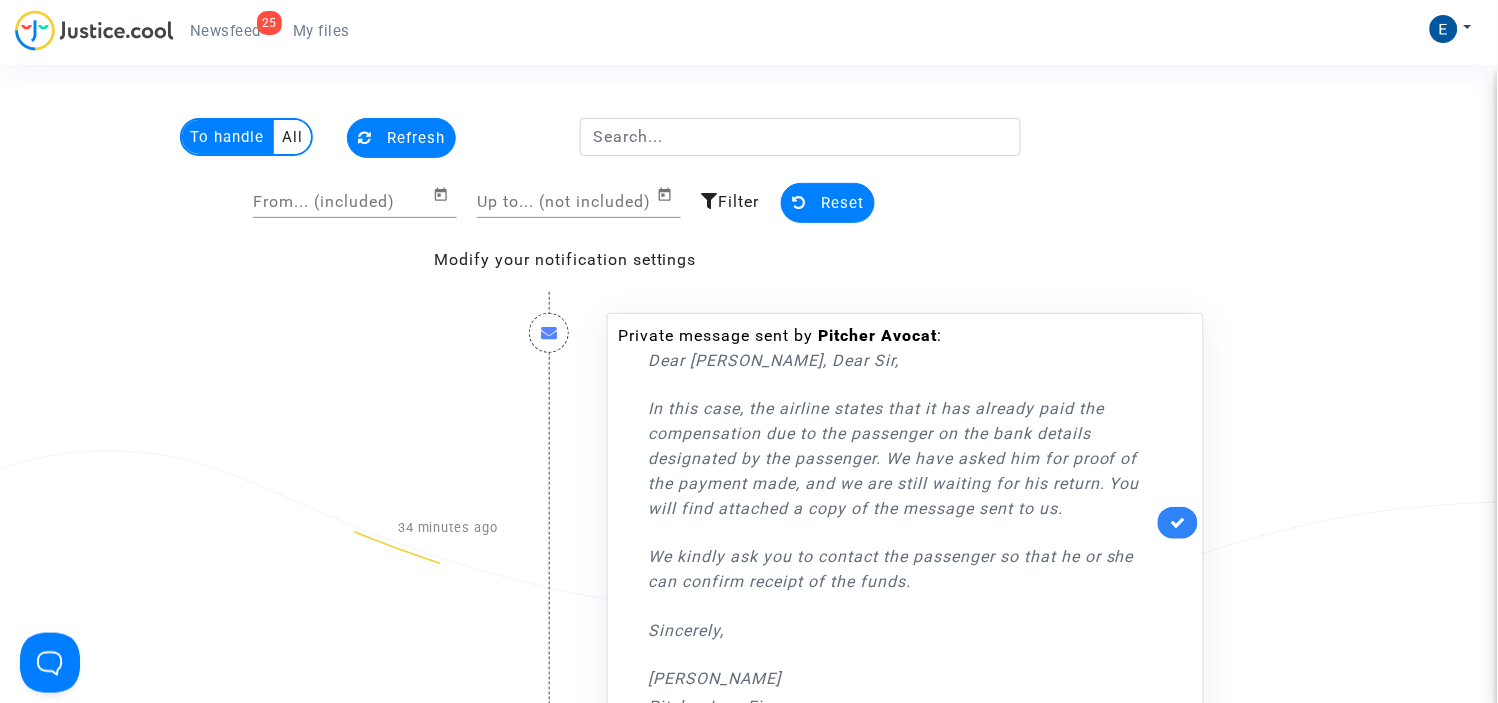 click on "Refresh" 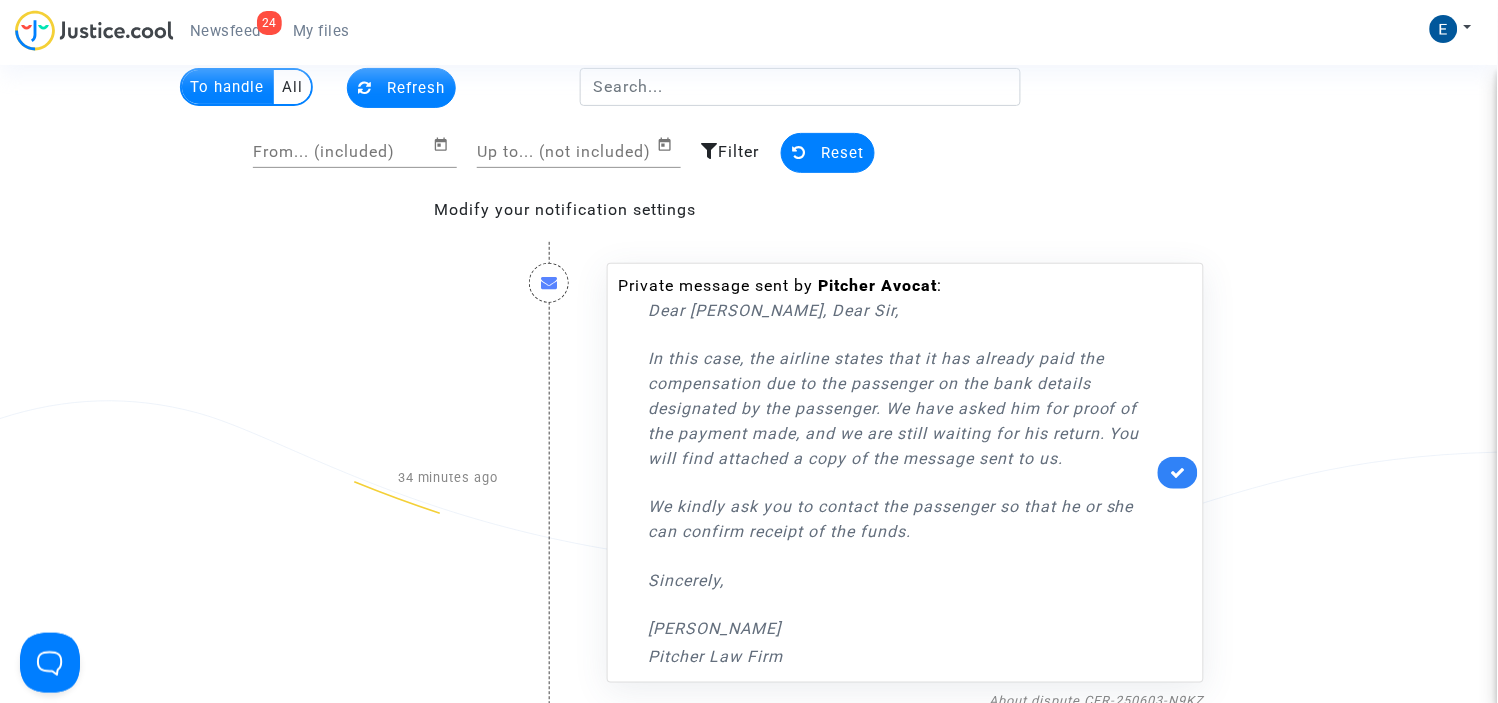 scroll, scrollTop: 0, scrollLeft: 0, axis: both 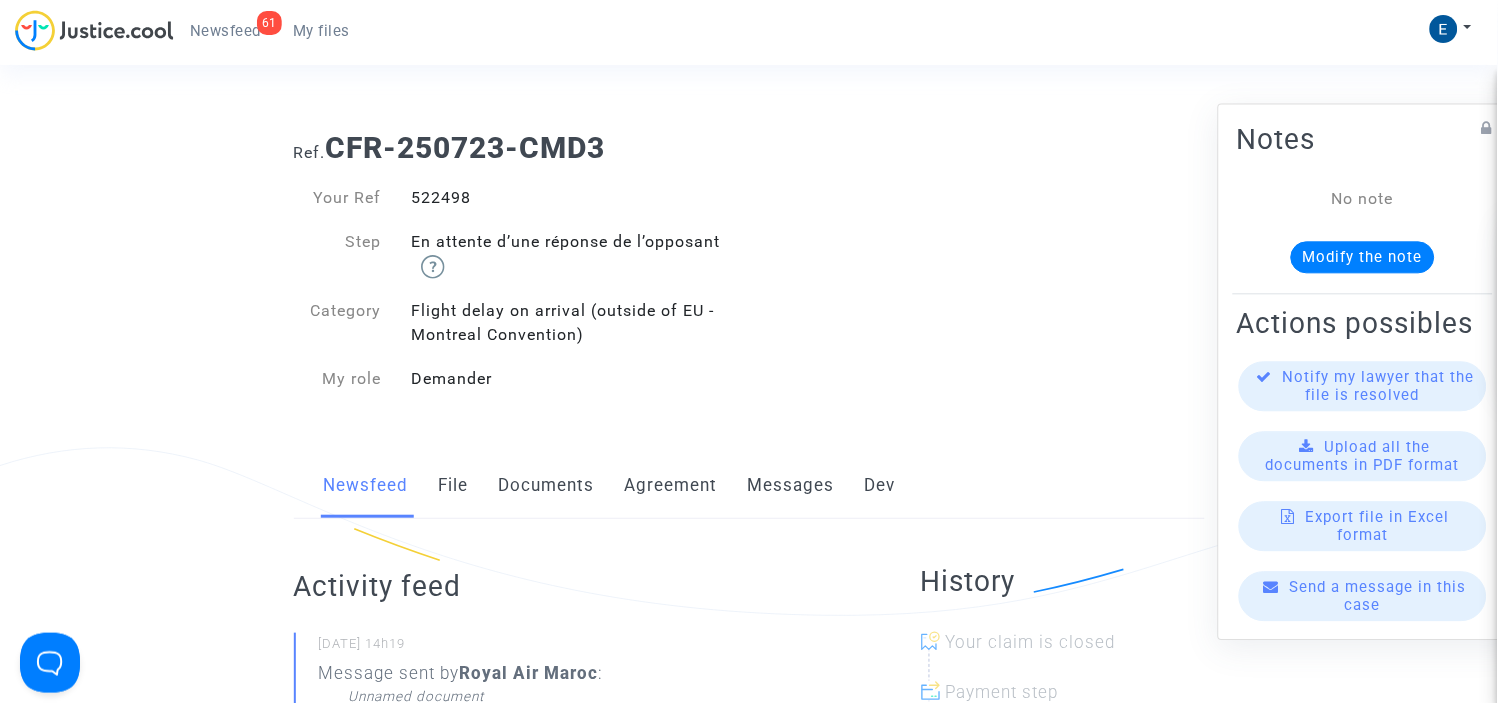 click on "522498" 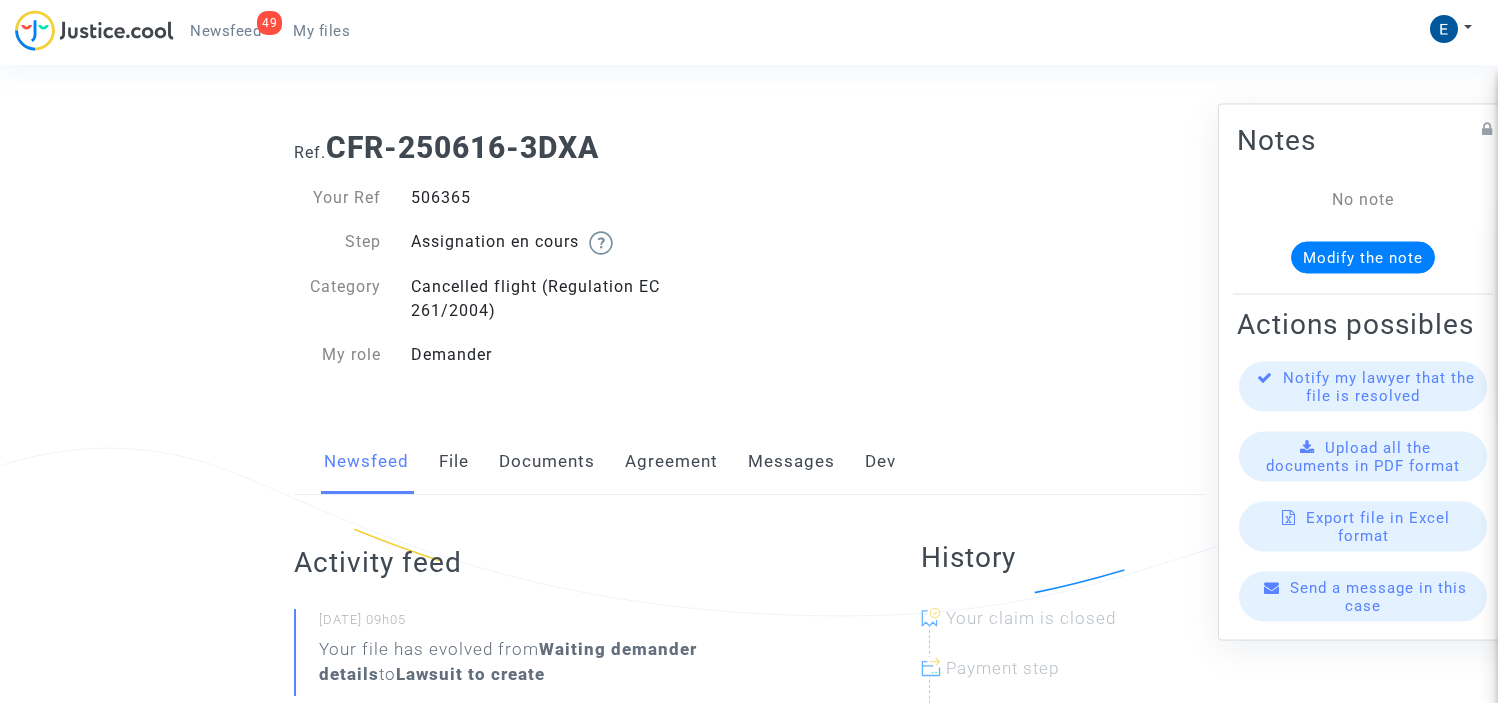 scroll, scrollTop: 0, scrollLeft: 0, axis: both 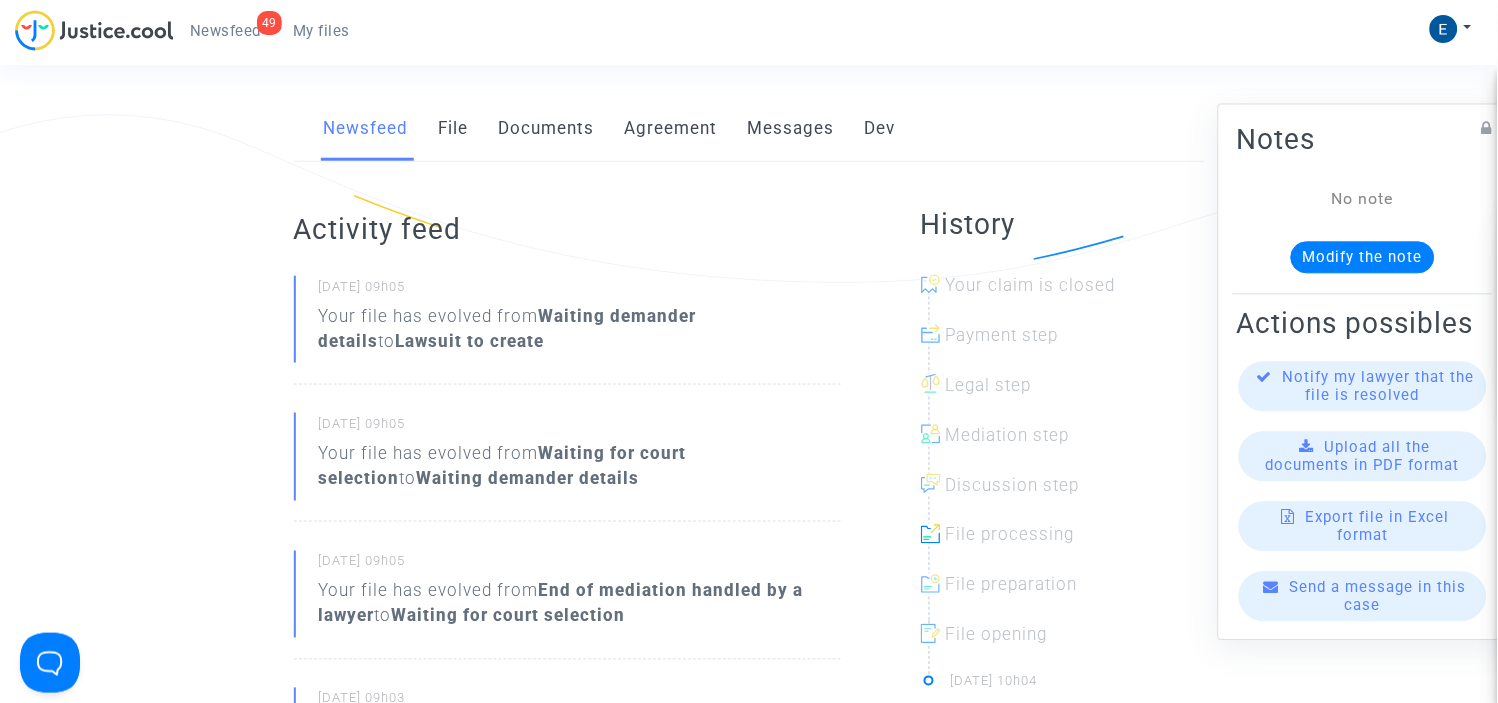 click on "Messages" 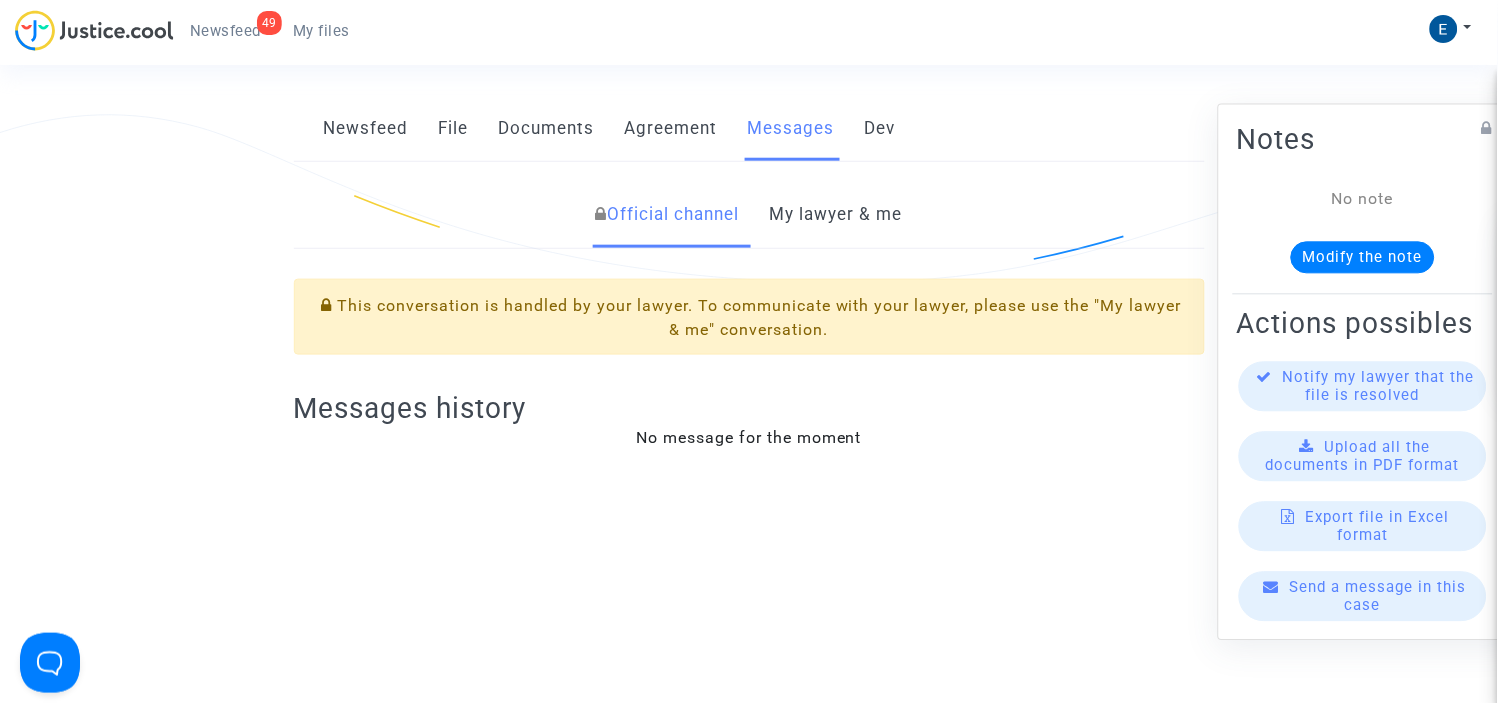 click on "Documents" 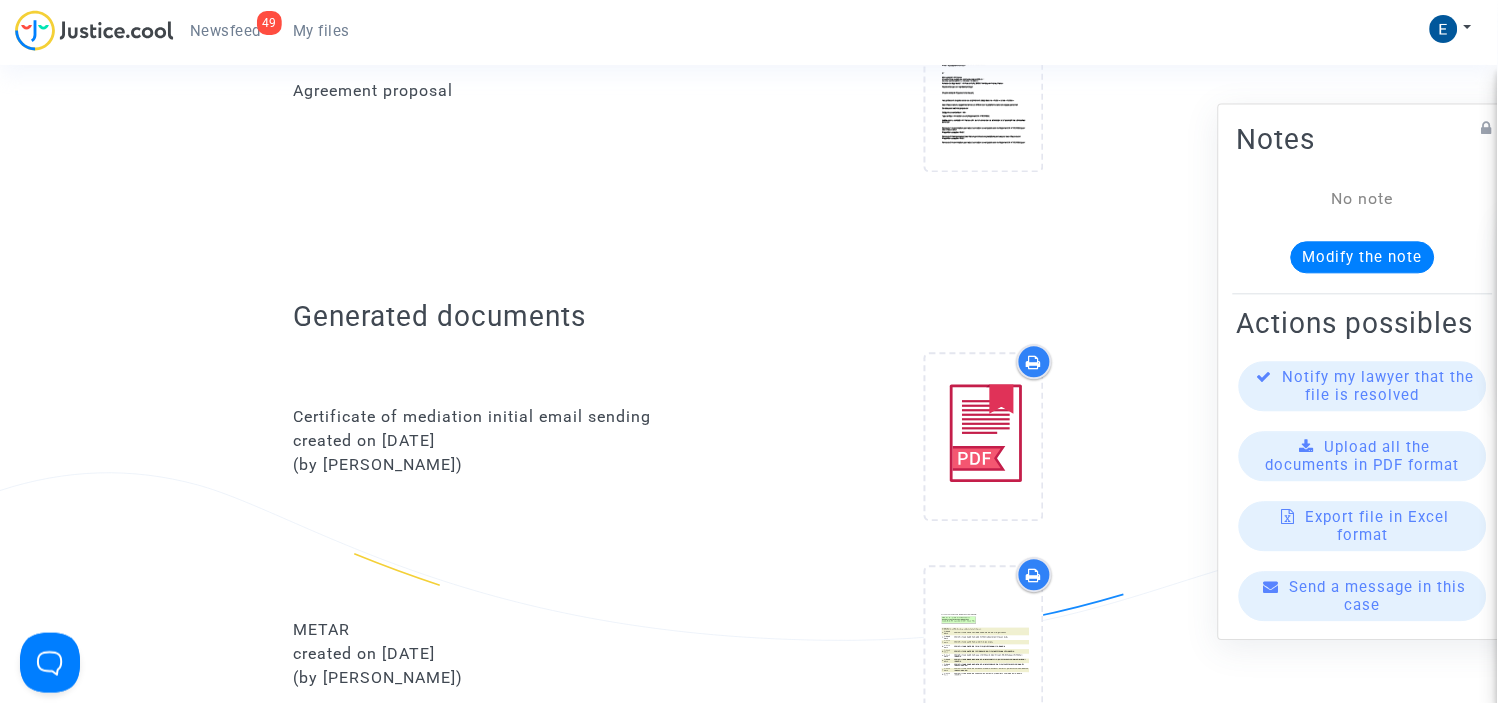 scroll, scrollTop: 555, scrollLeft: 0, axis: vertical 